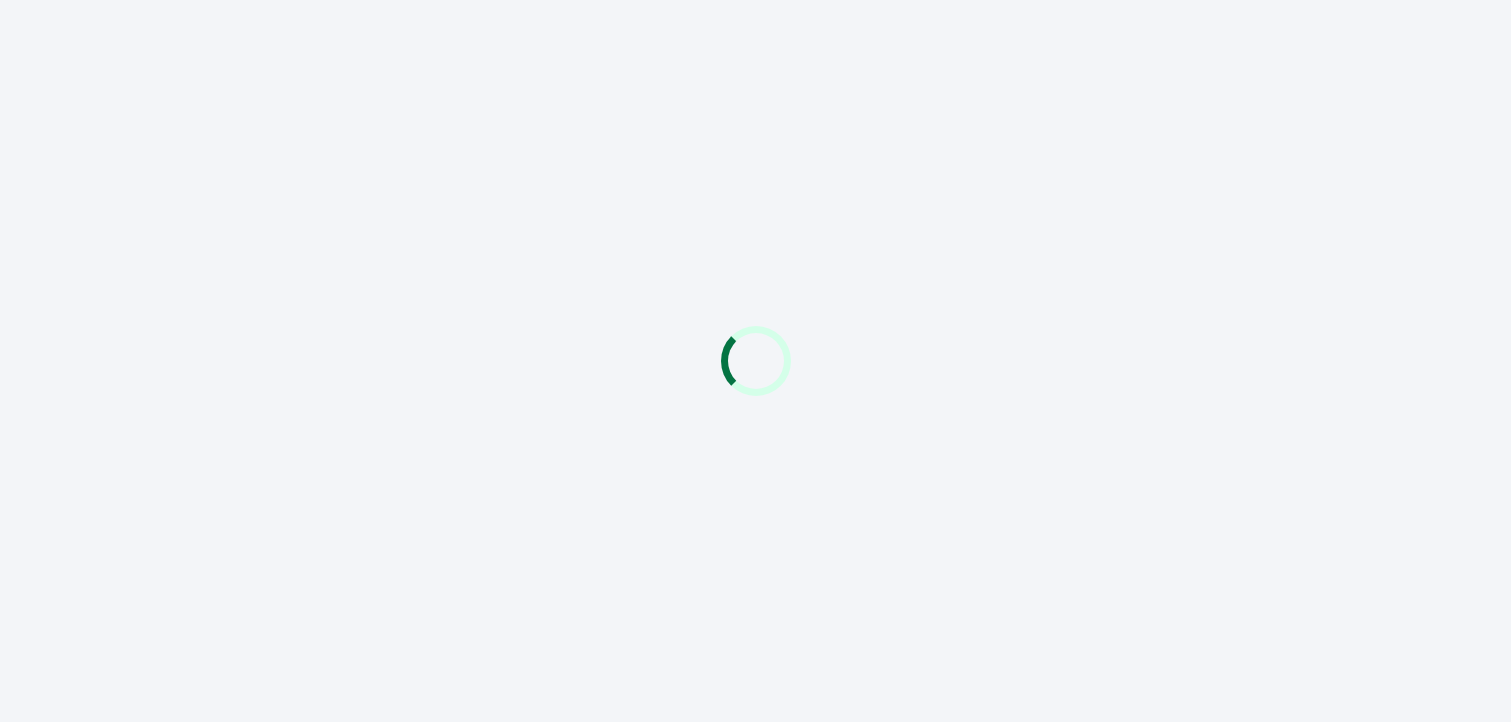 scroll, scrollTop: 0, scrollLeft: 0, axis: both 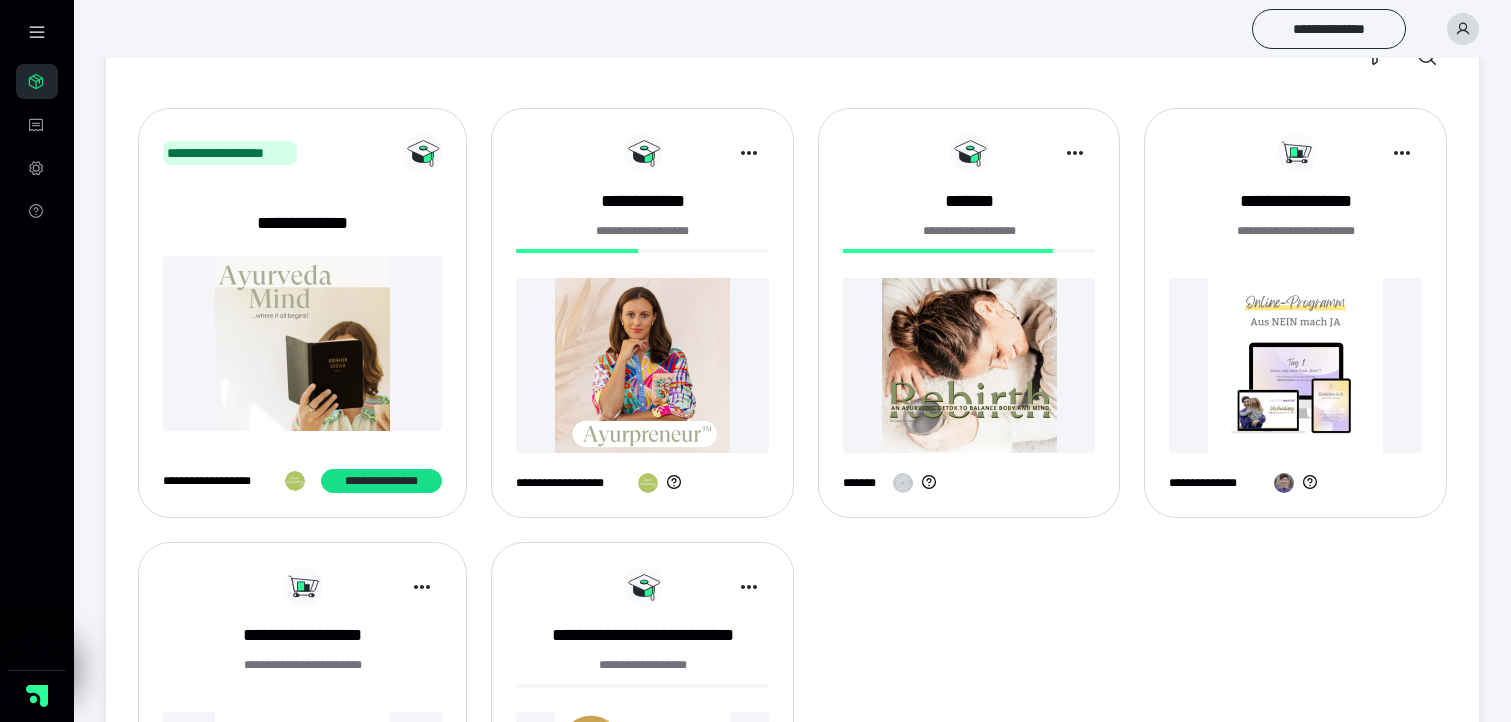 click at bounding box center (642, 365) 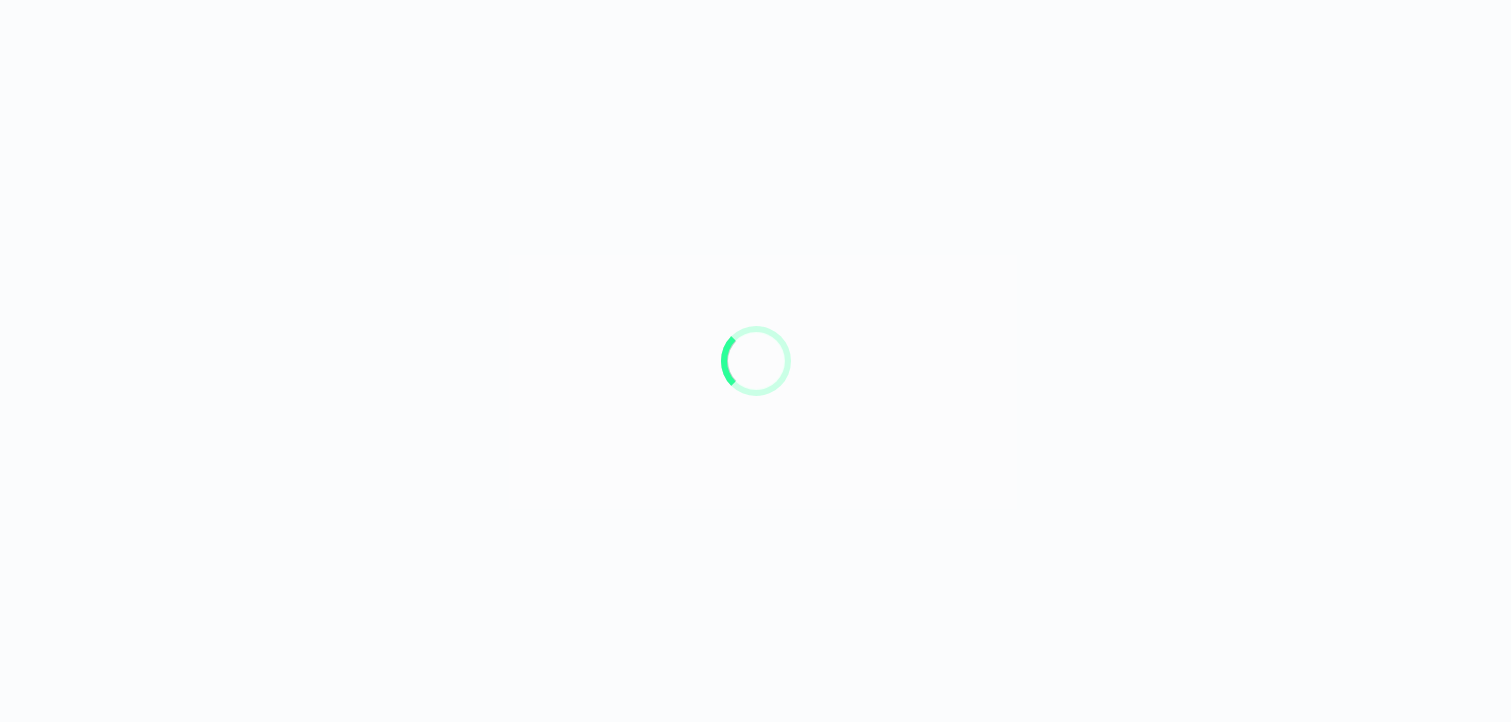 scroll, scrollTop: 0, scrollLeft: 0, axis: both 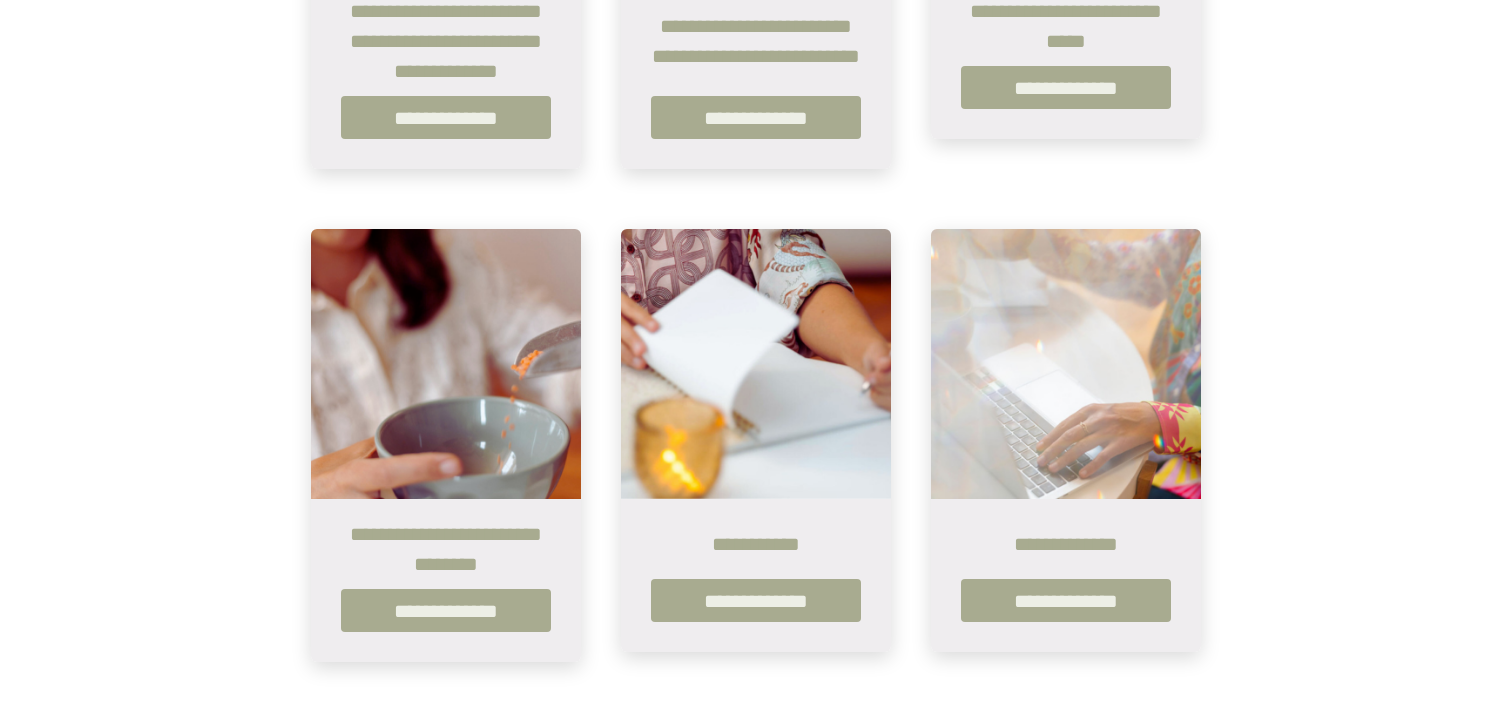 click at bounding box center (756, 364) 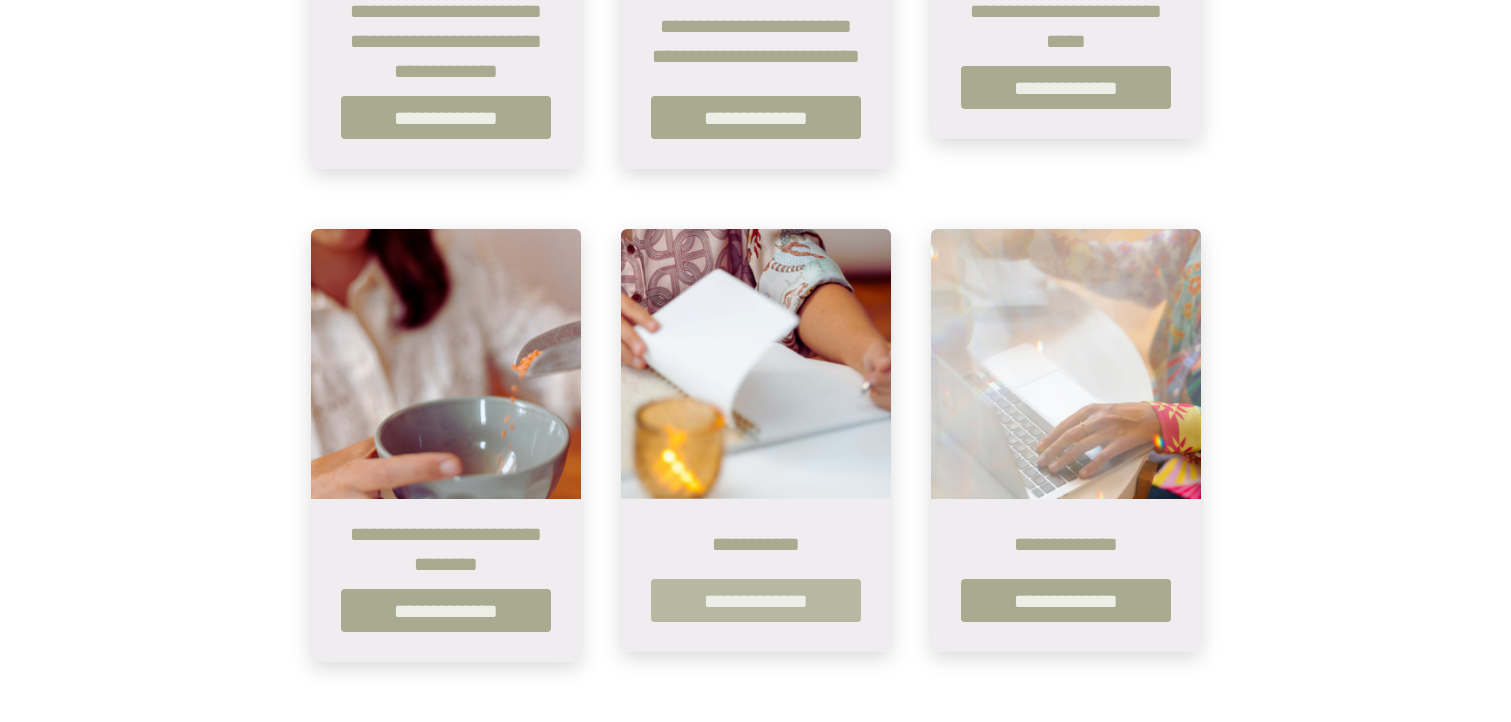 click on "**********" at bounding box center (756, 600) 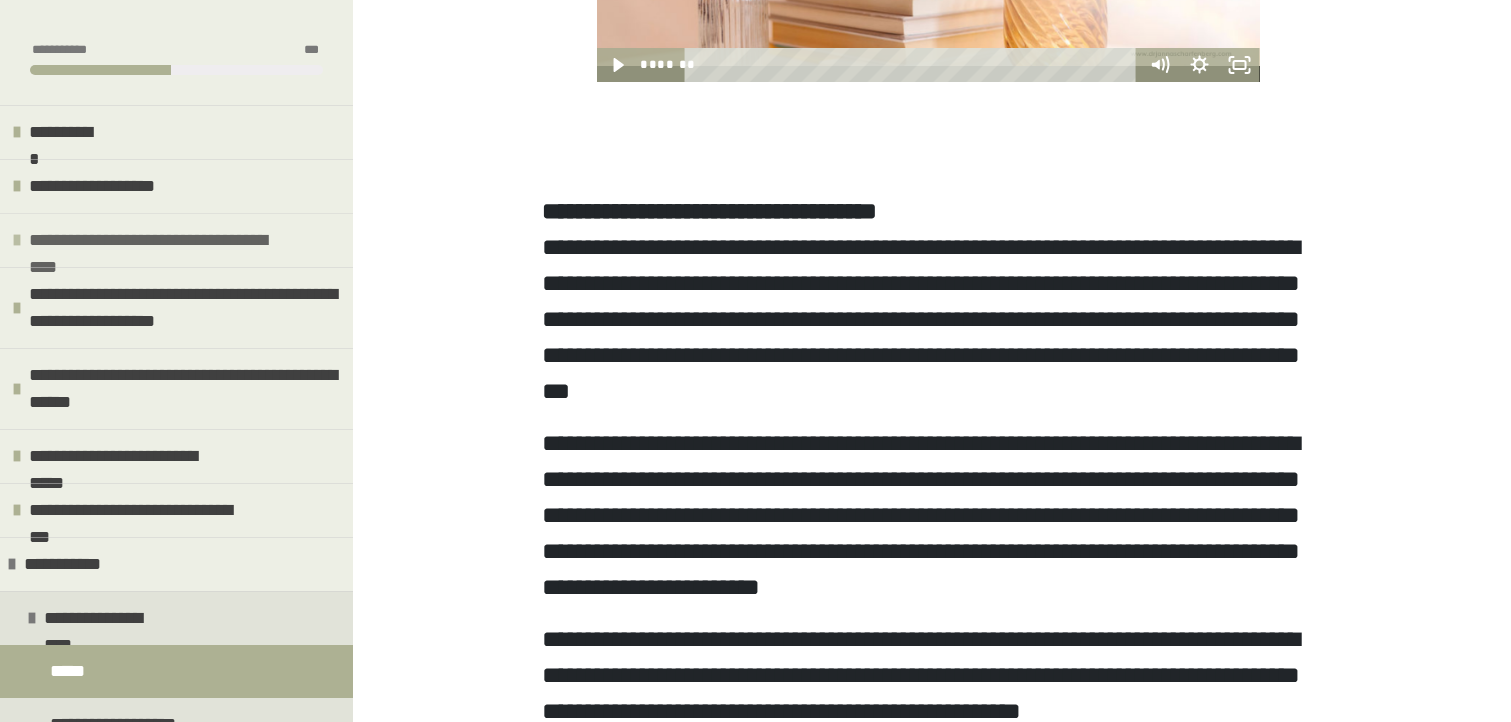 scroll, scrollTop: 860, scrollLeft: 0, axis: vertical 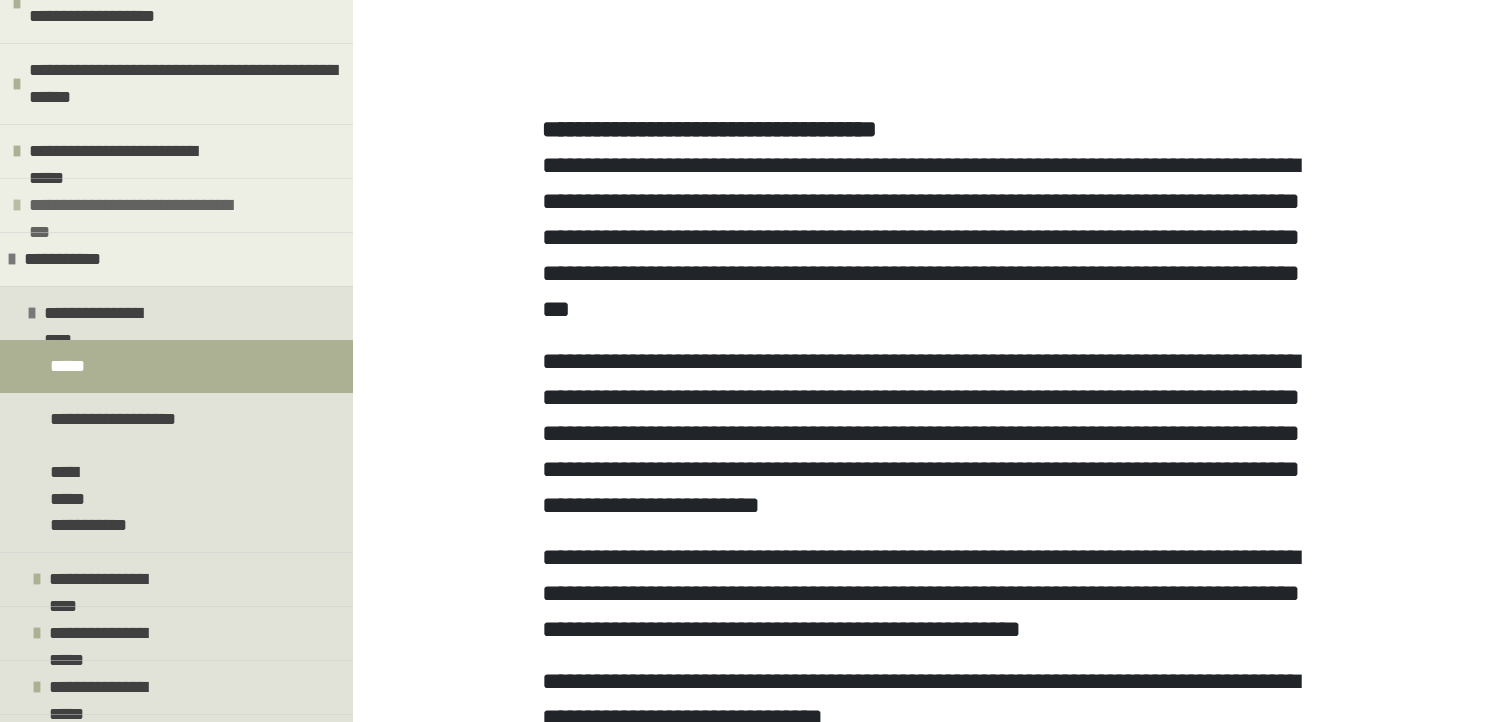 click on "**********" at bounding box center [131, 205] 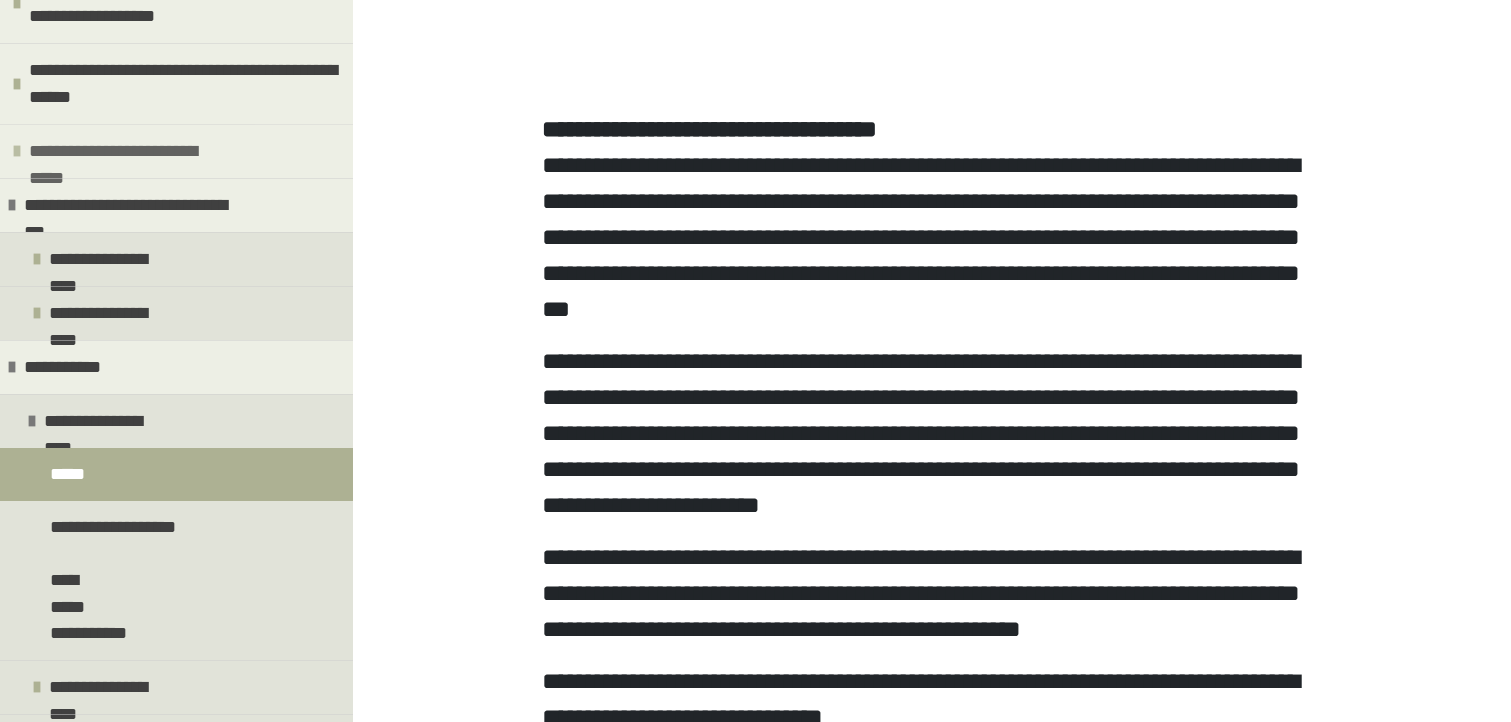 click on "**********" at bounding box center (129, 151) 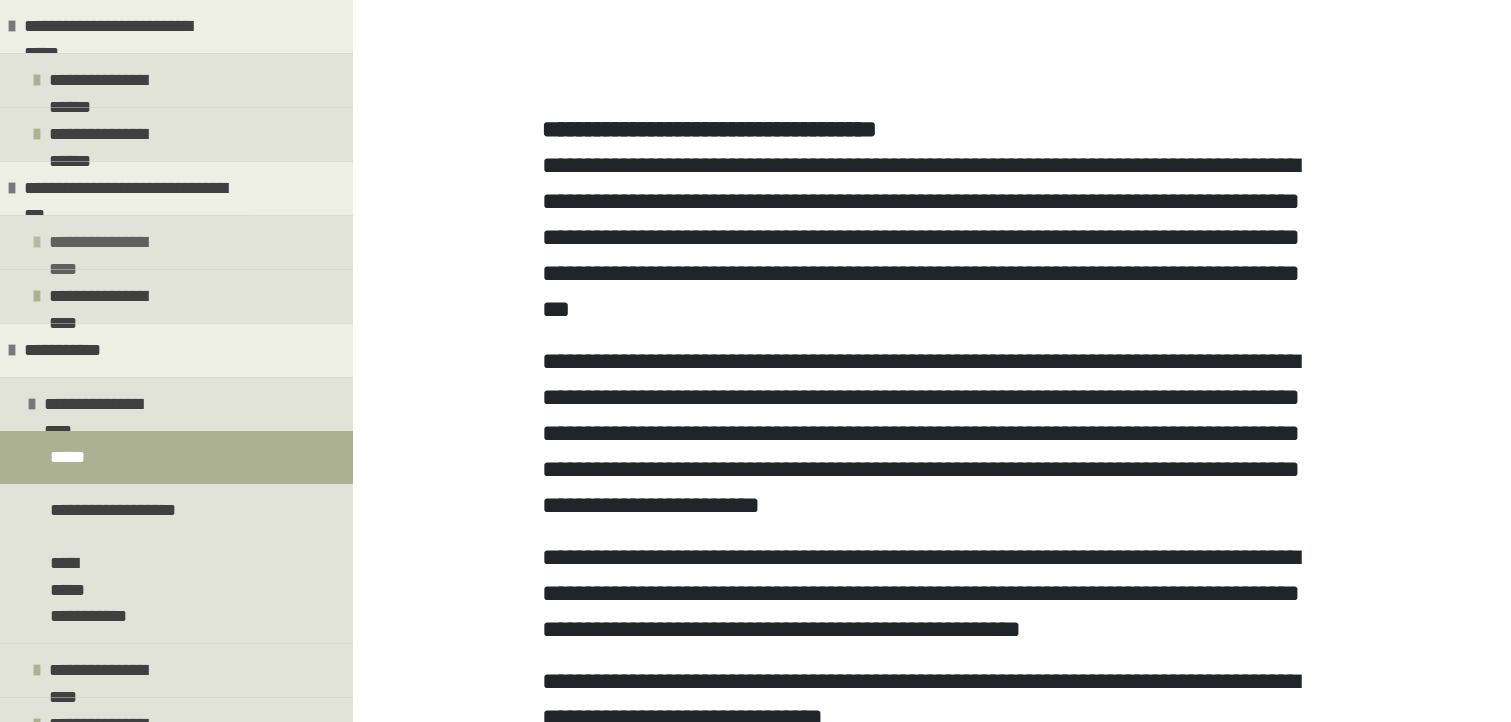 scroll, scrollTop: 443, scrollLeft: 0, axis: vertical 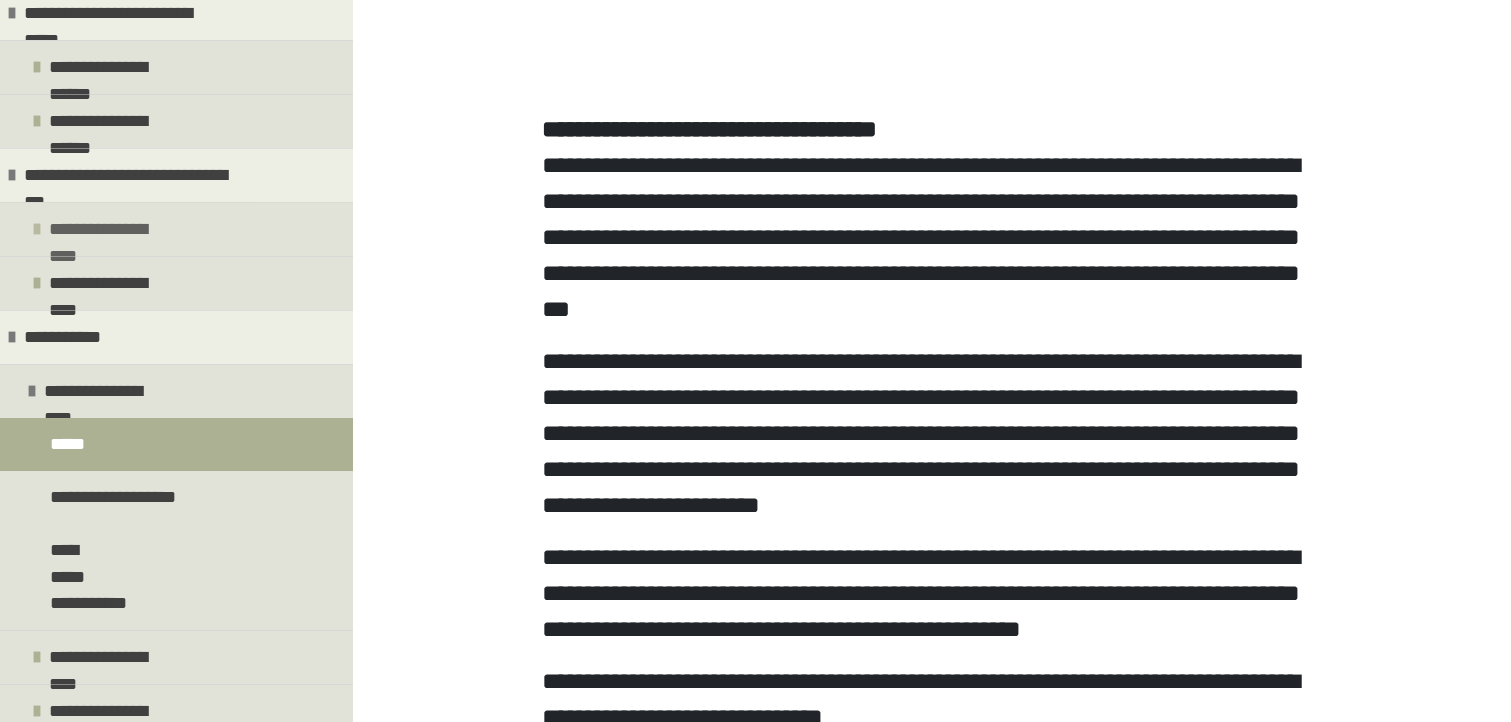click on "**********" at bounding box center [112, 229] 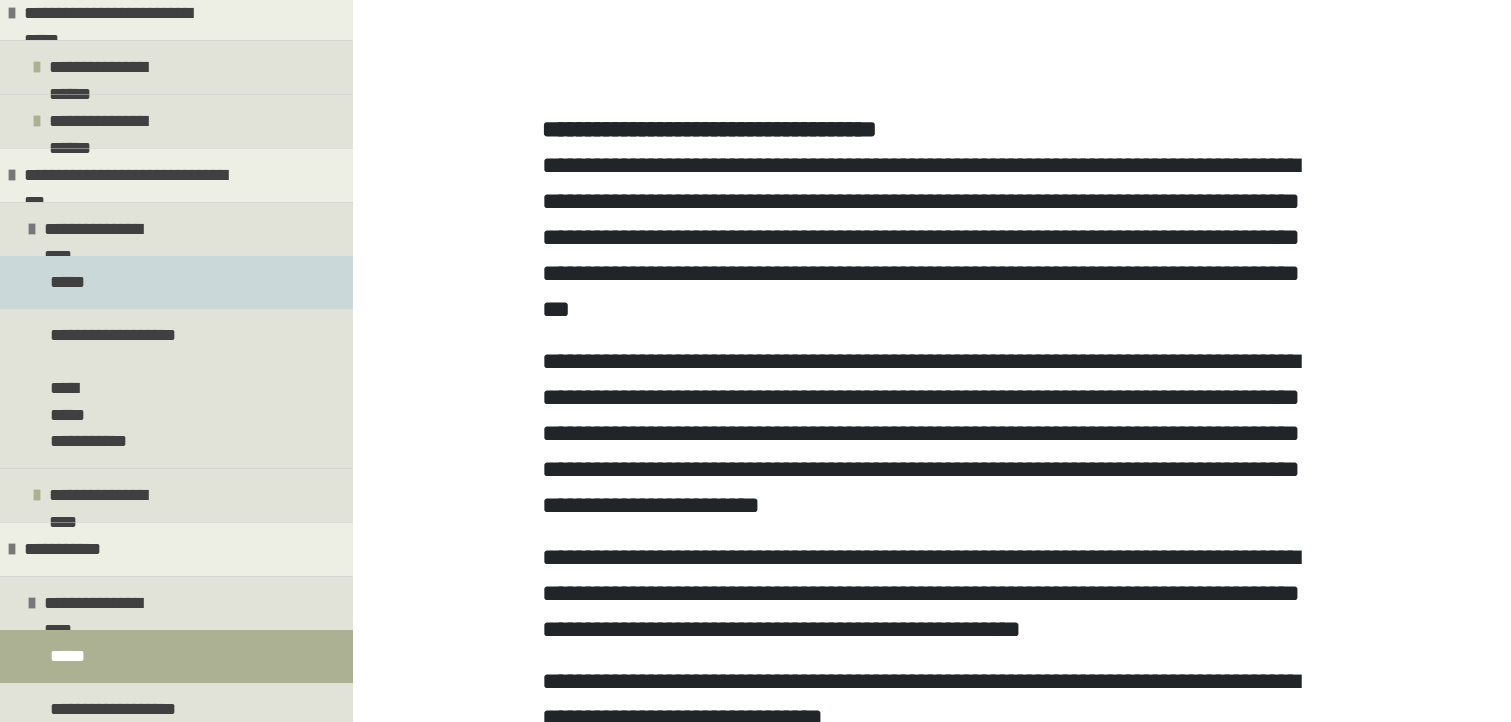 click on "*****" at bounding box center [176, 282] 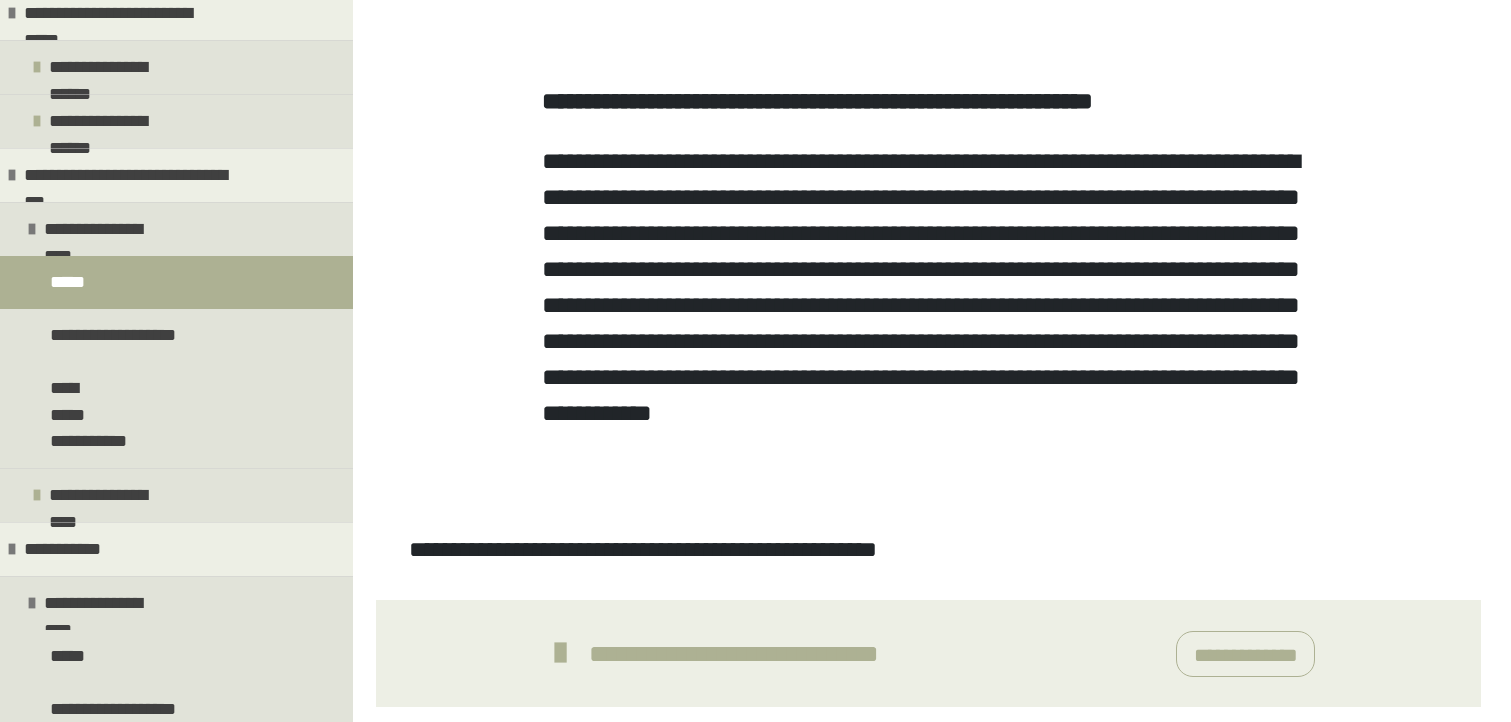 scroll, scrollTop: 1064, scrollLeft: 0, axis: vertical 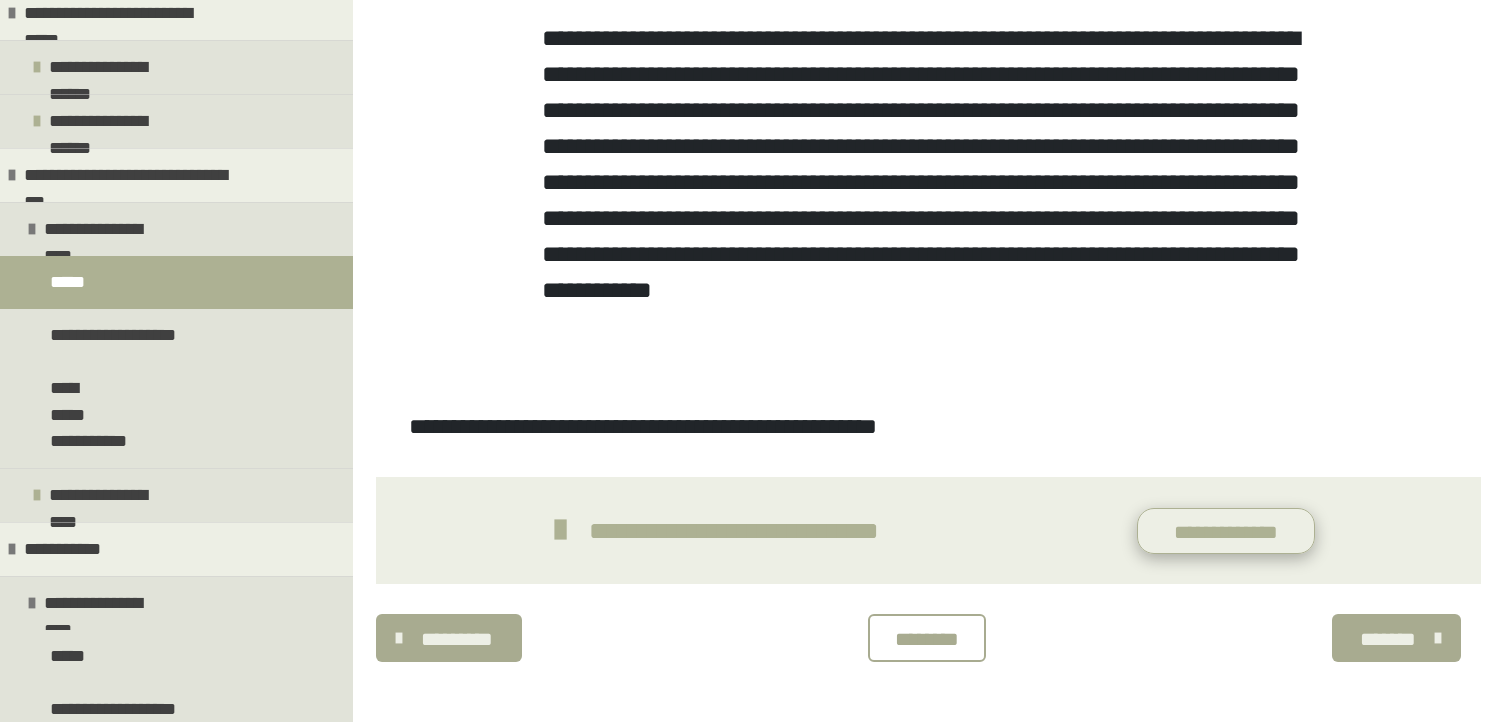 click on "**********" at bounding box center (1226, 531) 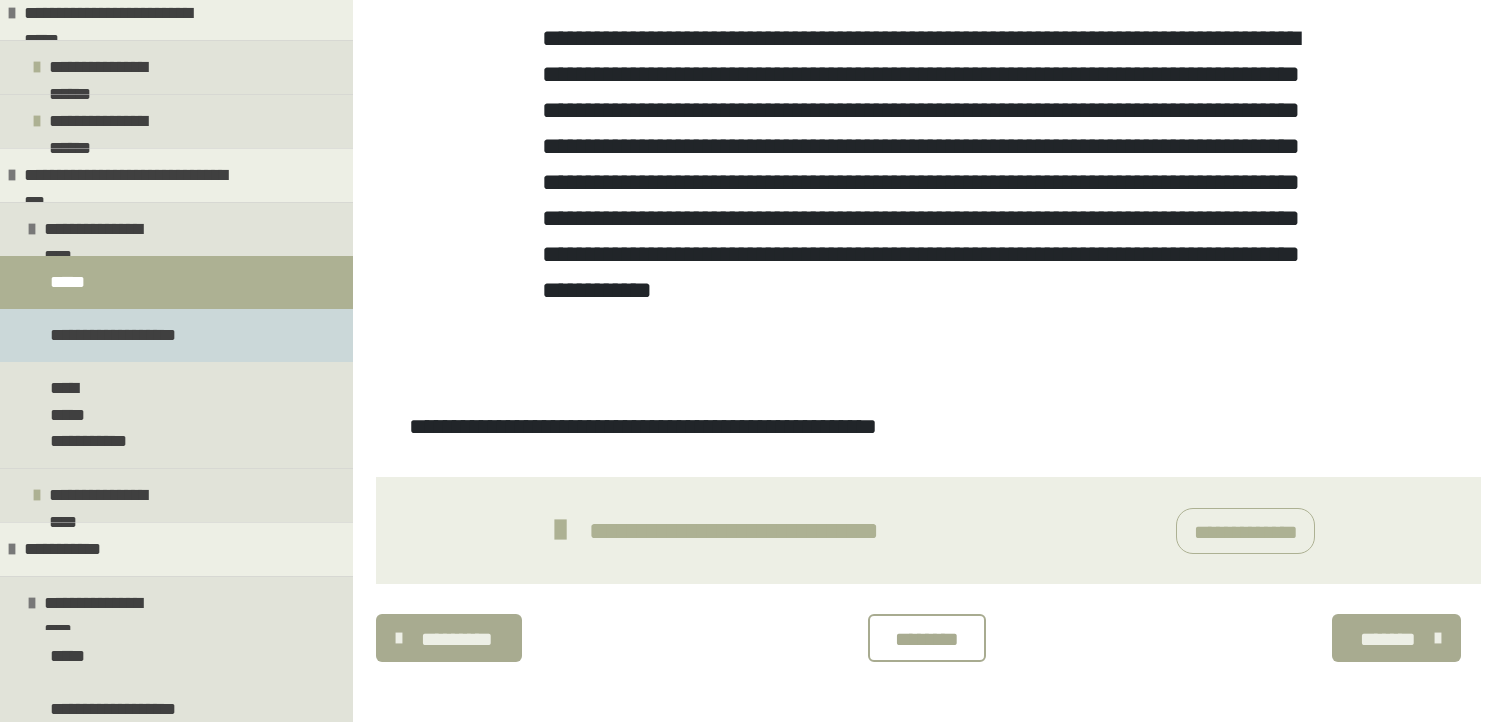 click on "**********" at bounding box center [176, 335] 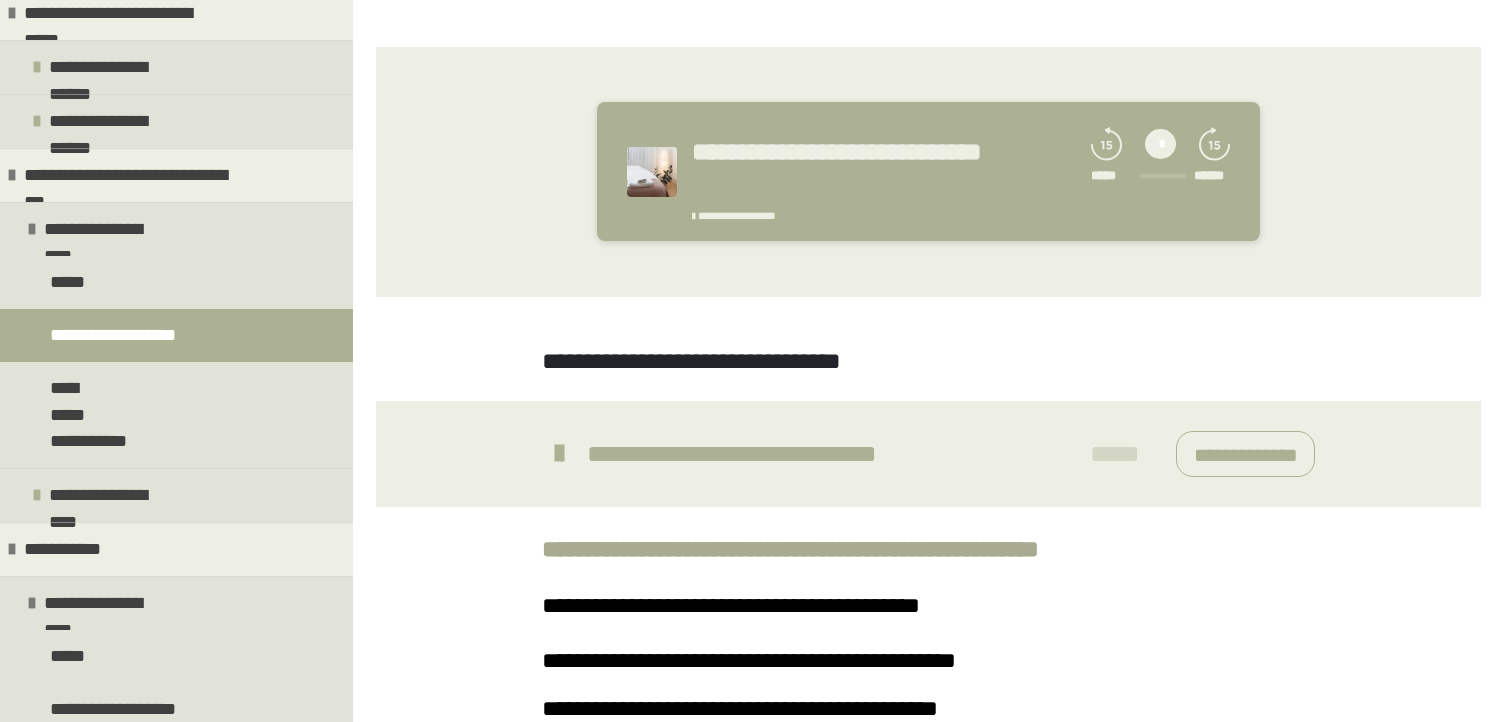 scroll, scrollTop: 506, scrollLeft: 0, axis: vertical 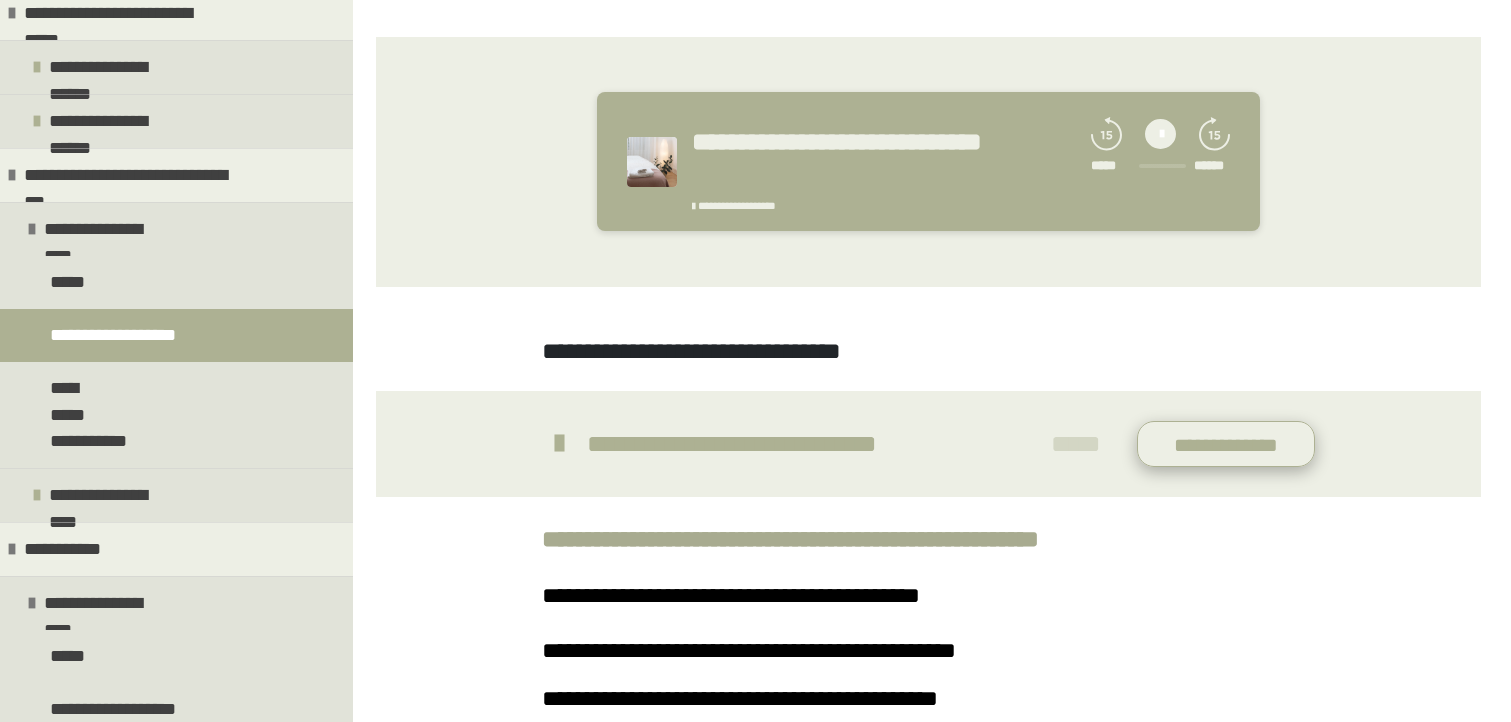 click on "**********" at bounding box center (1226, 444) 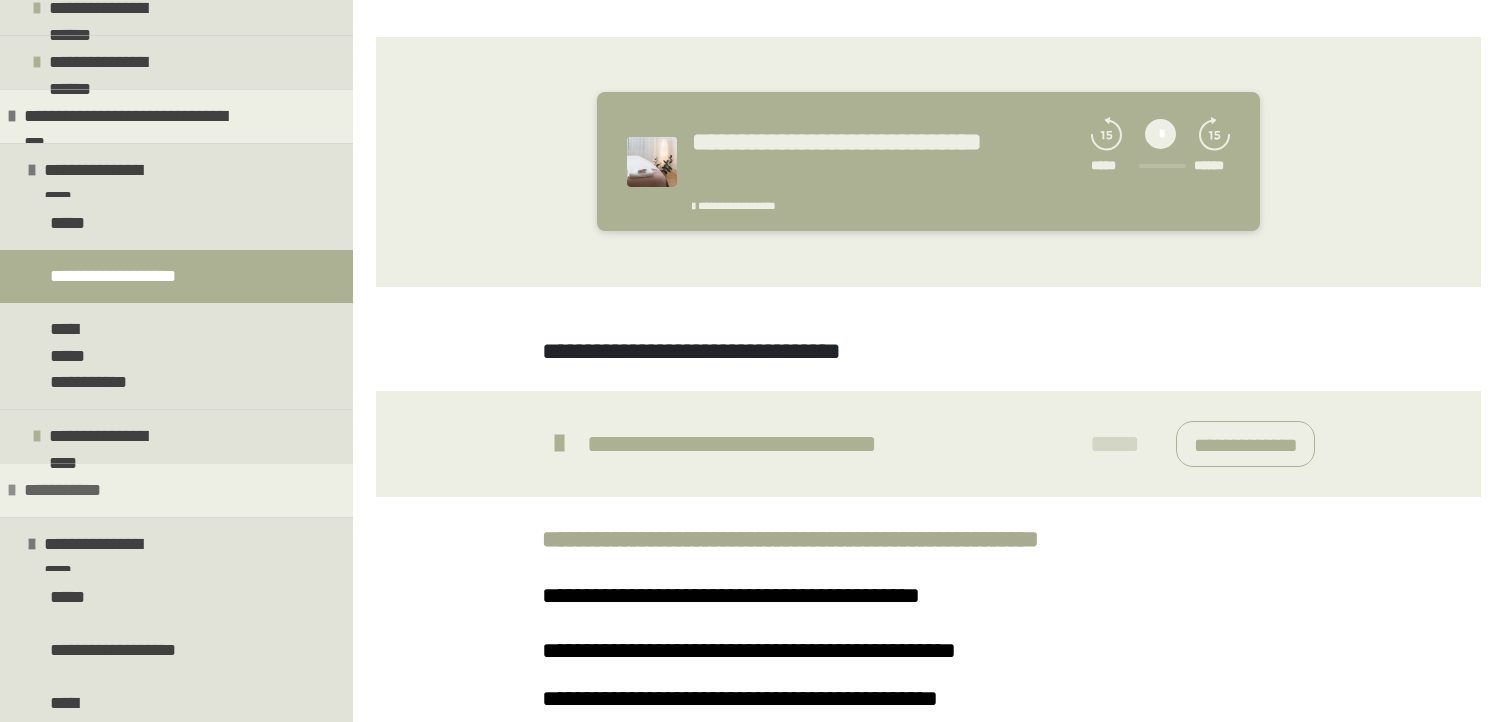 scroll, scrollTop: 518, scrollLeft: 0, axis: vertical 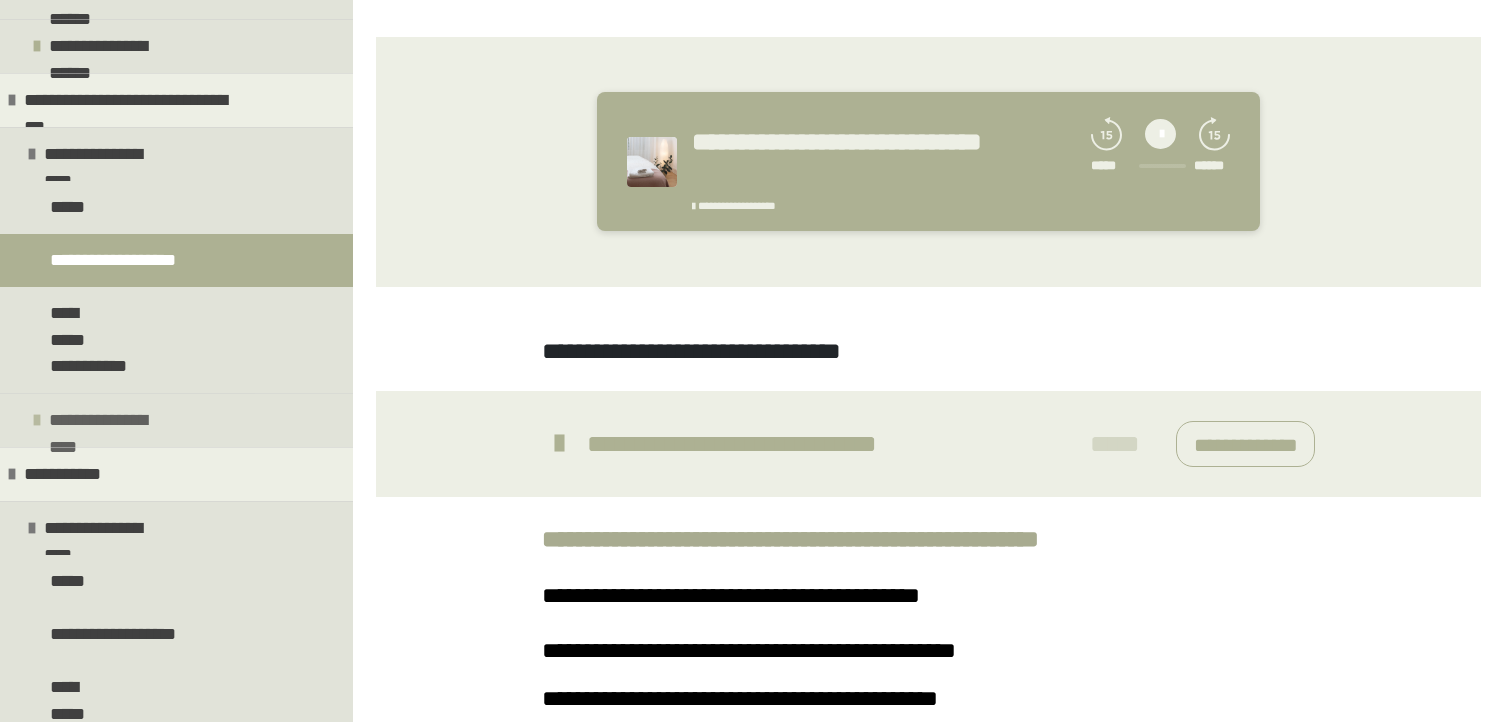 click on "**********" at bounding box center (176, 420) 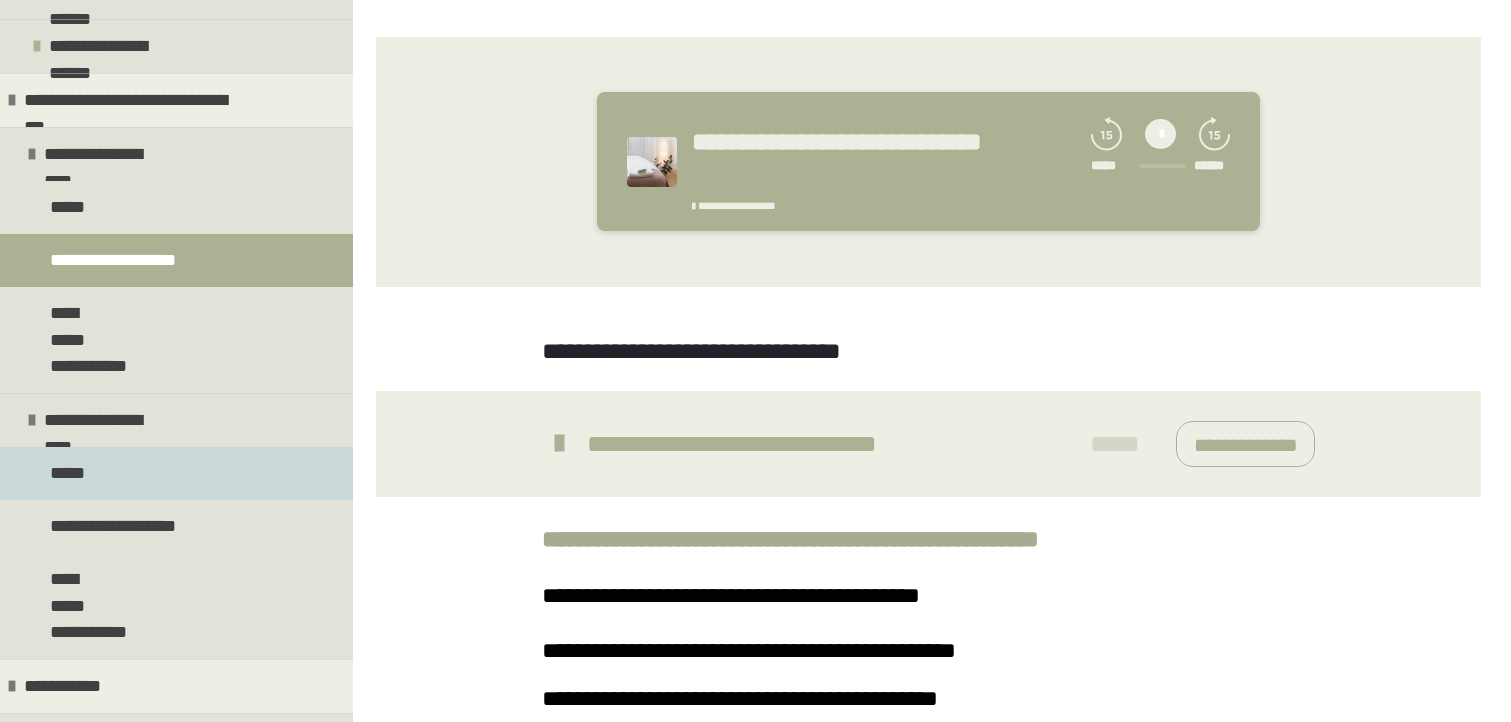 click on "*****" at bounding box center (176, 473) 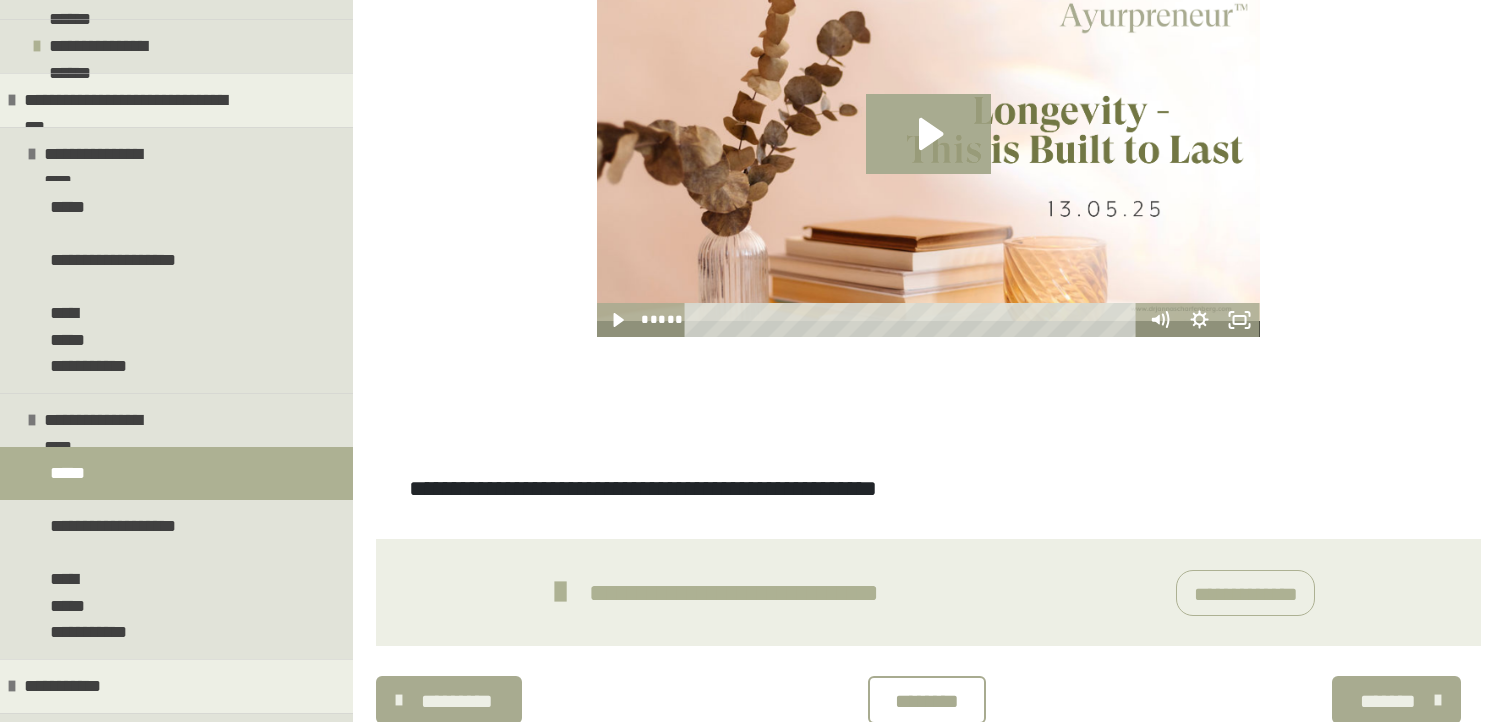 scroll, scrollTop: 860, scrollLeft: 0, axis: vertical 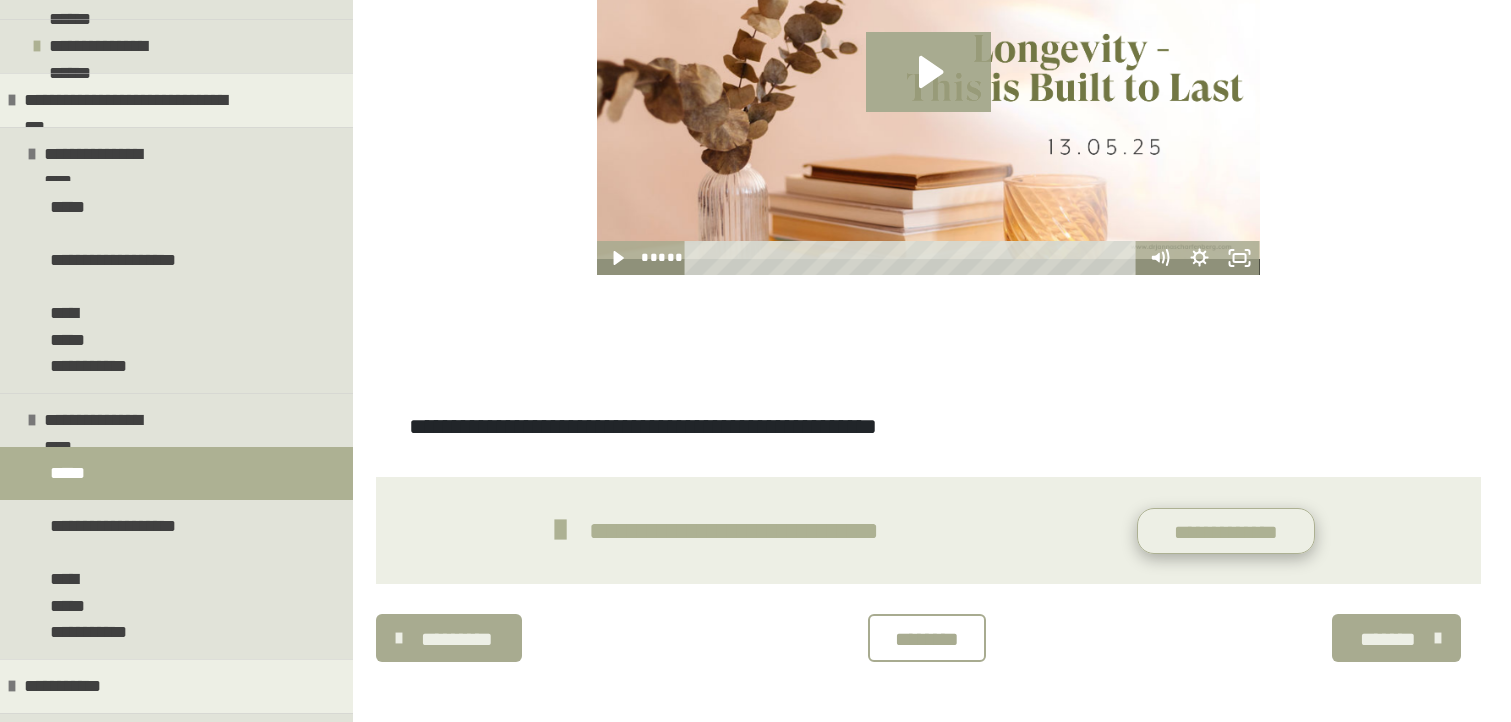 click on "**********" at bounding box center (1226, 531) 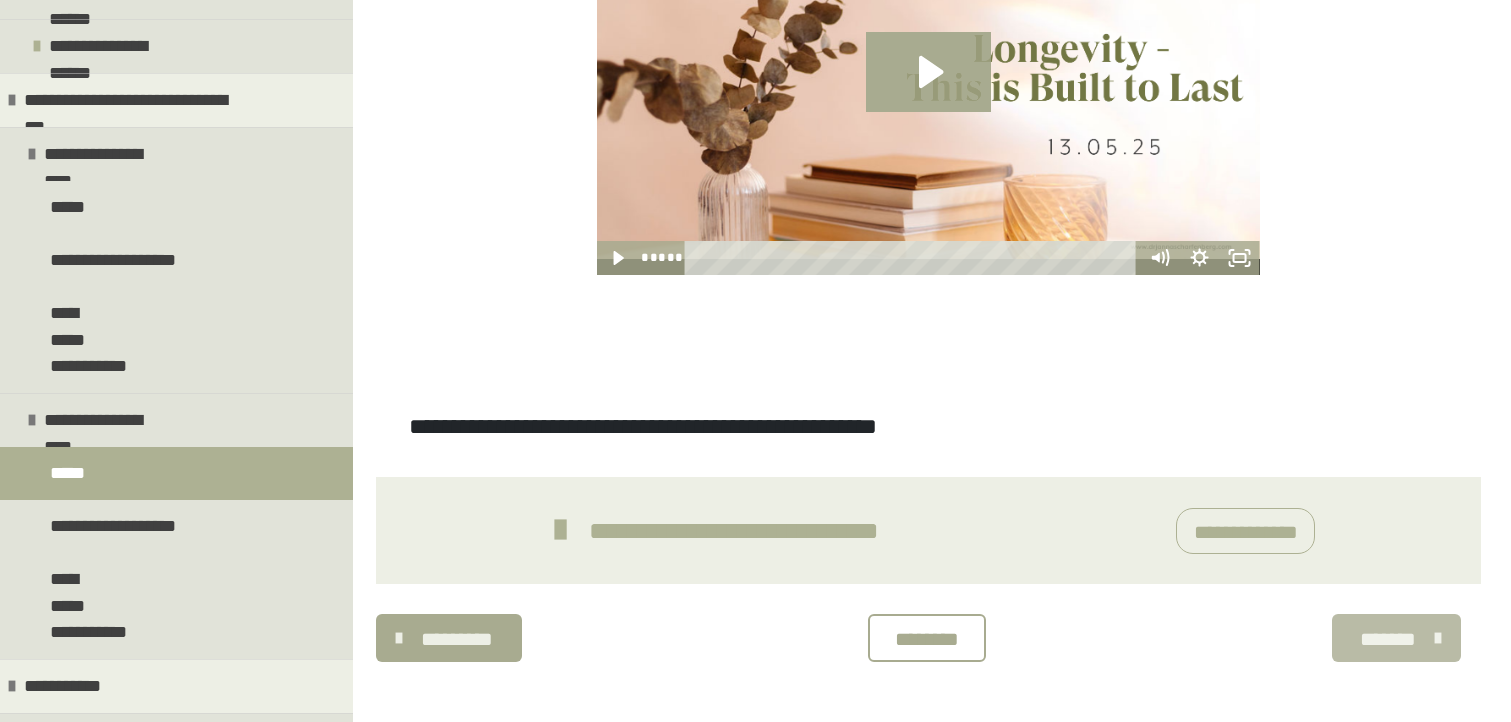 click on "*******" at bounding box center (1388, 639) 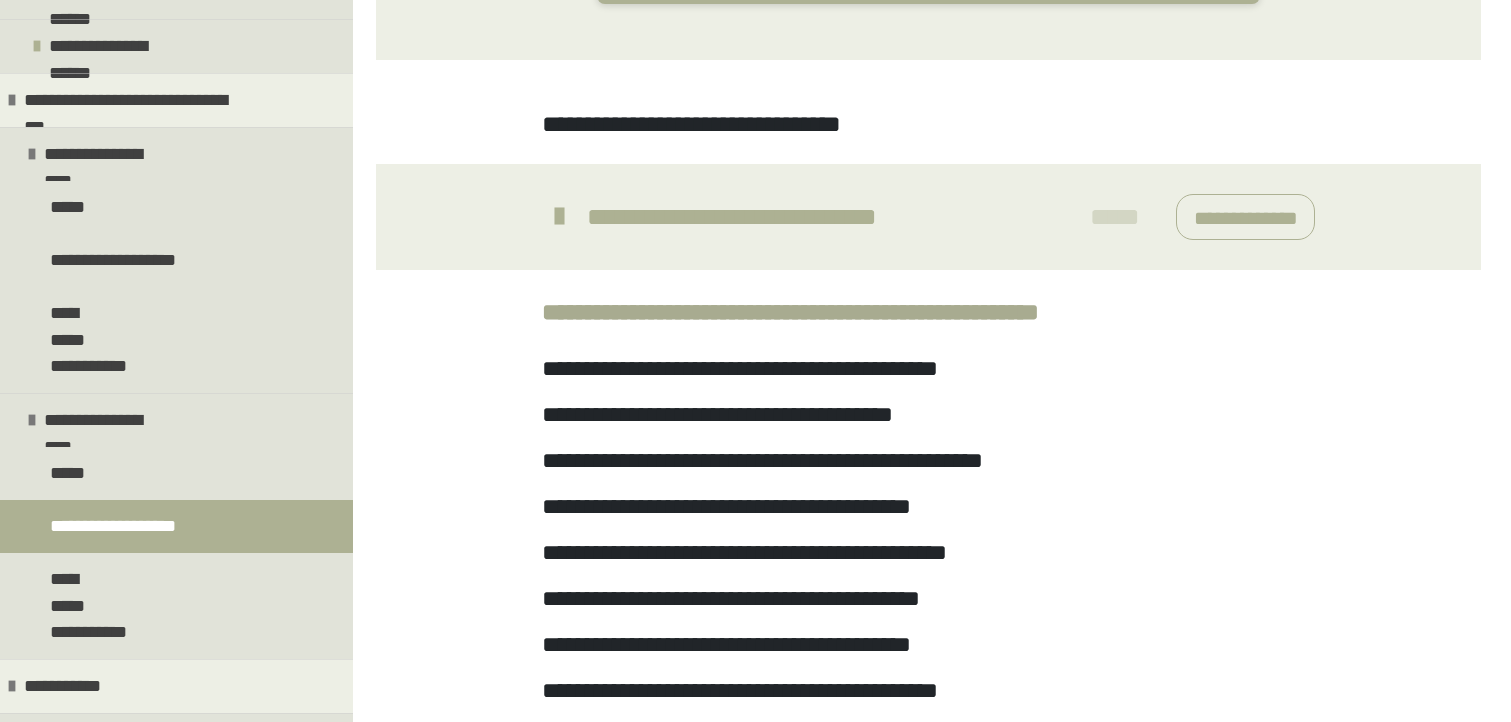 scroll, scrollTop: 722, scrollLeft: 0, axis: vertical 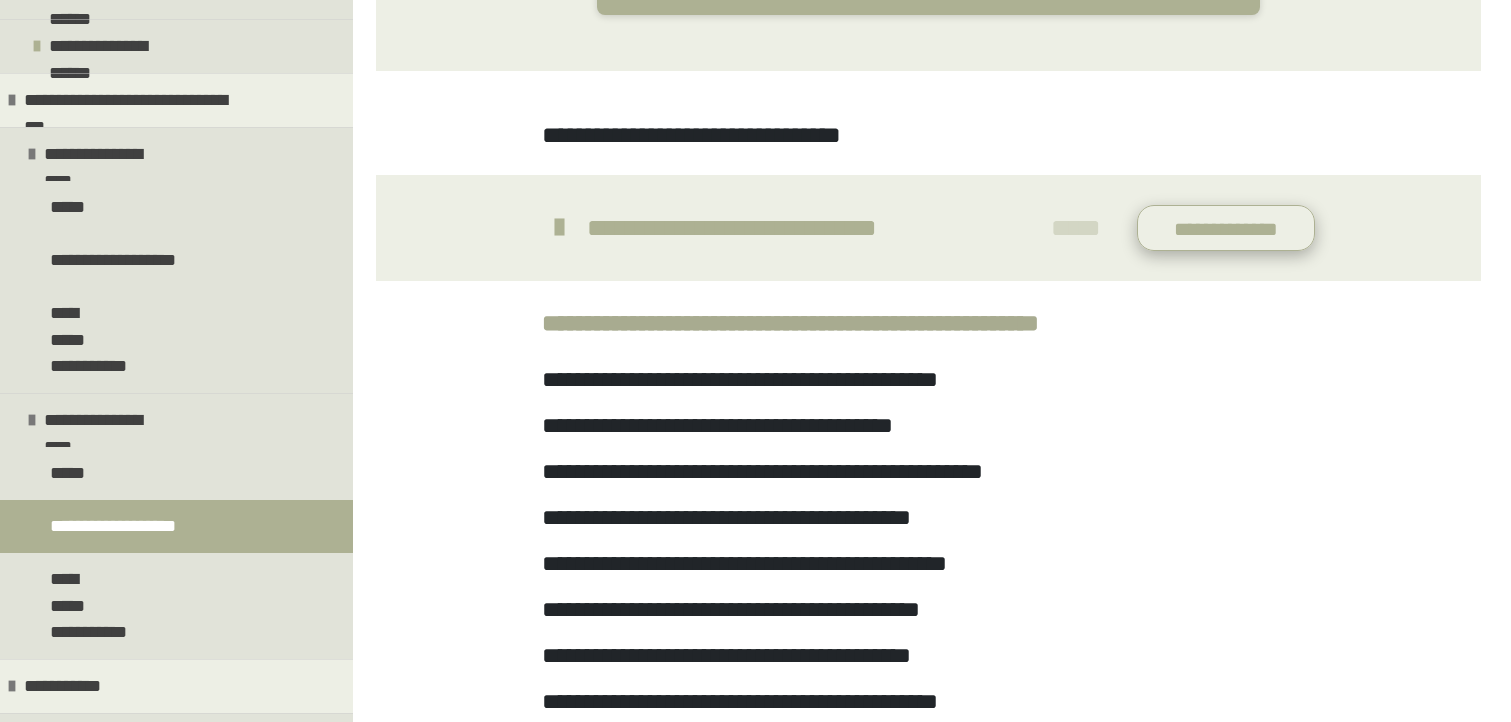 click on "**********" at bounding box center [1226, 228] 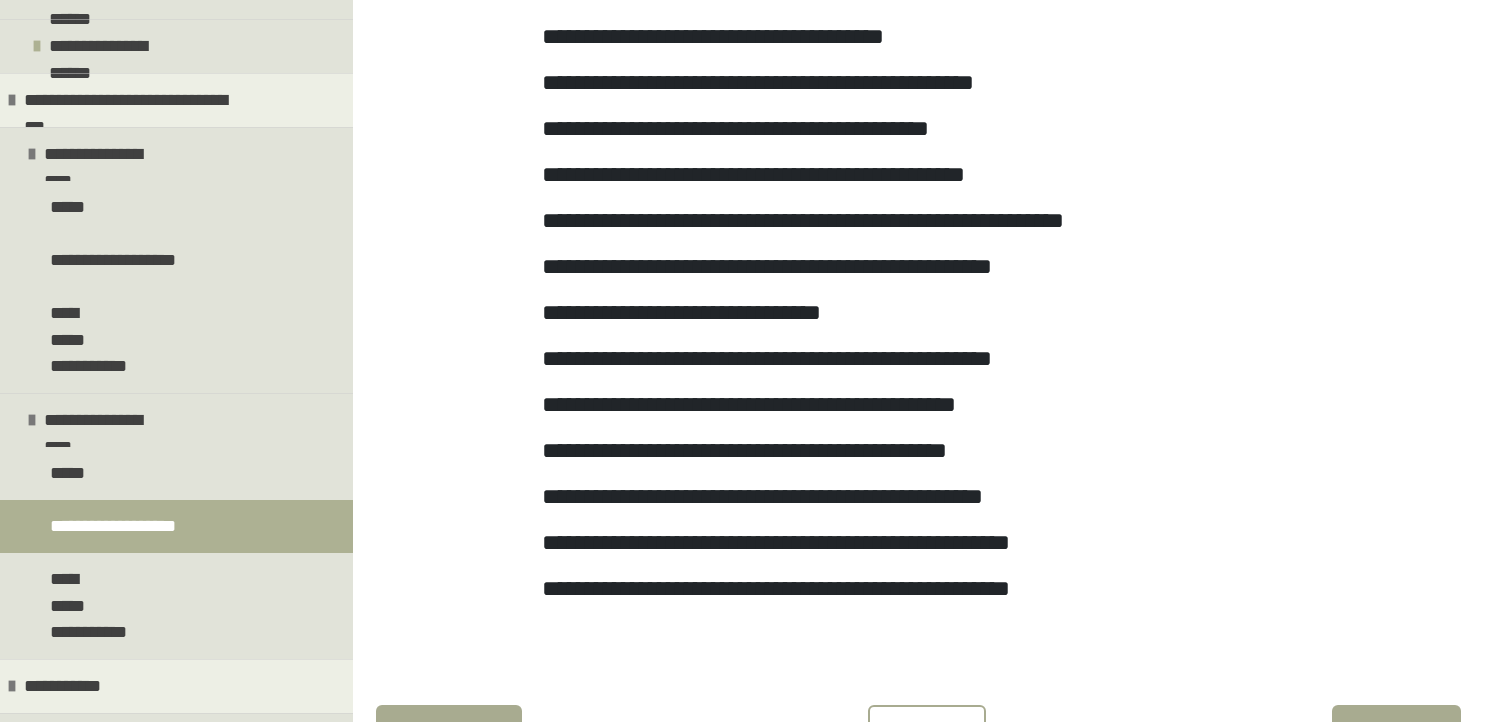 scroll, scrollTop: 1570, scrollLeft: 0, axis: vertical 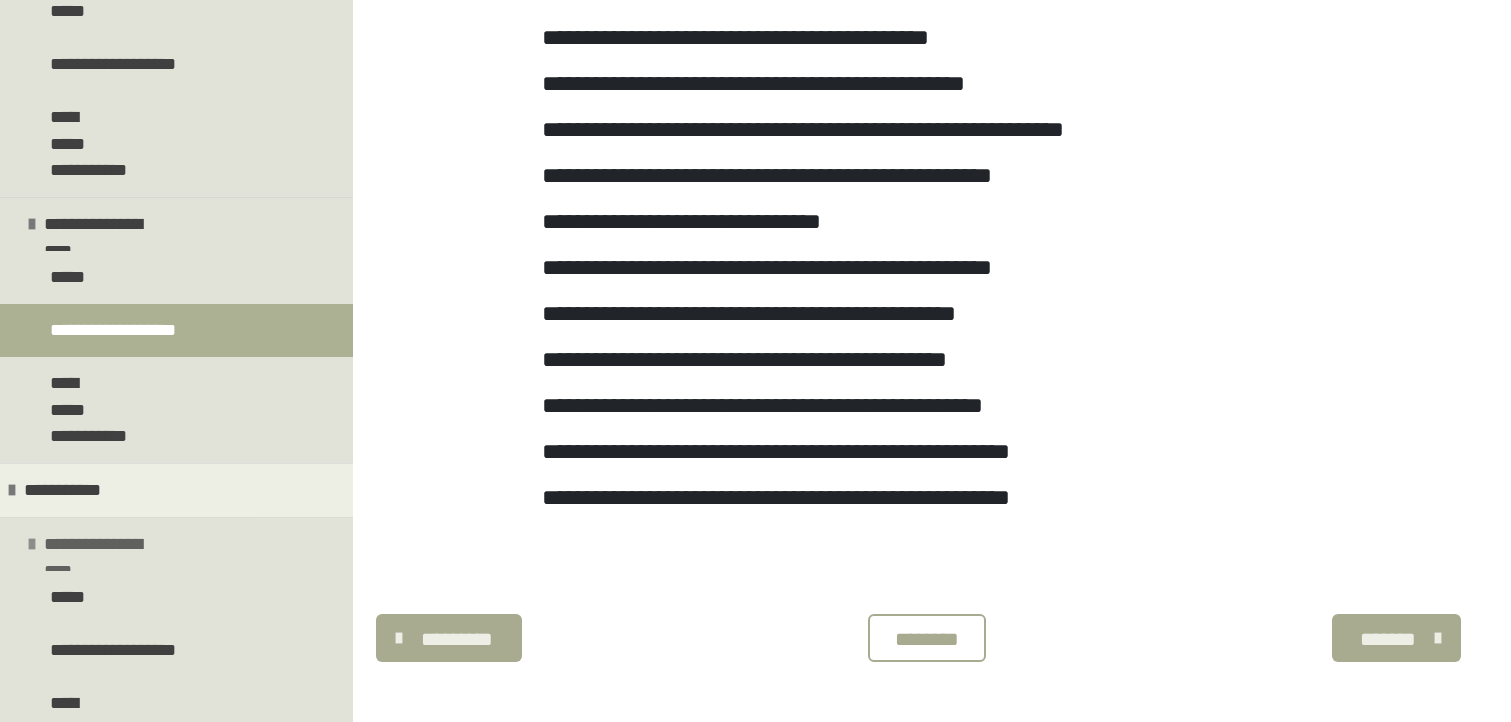 click on "**********" at bounding box center [106, 544] 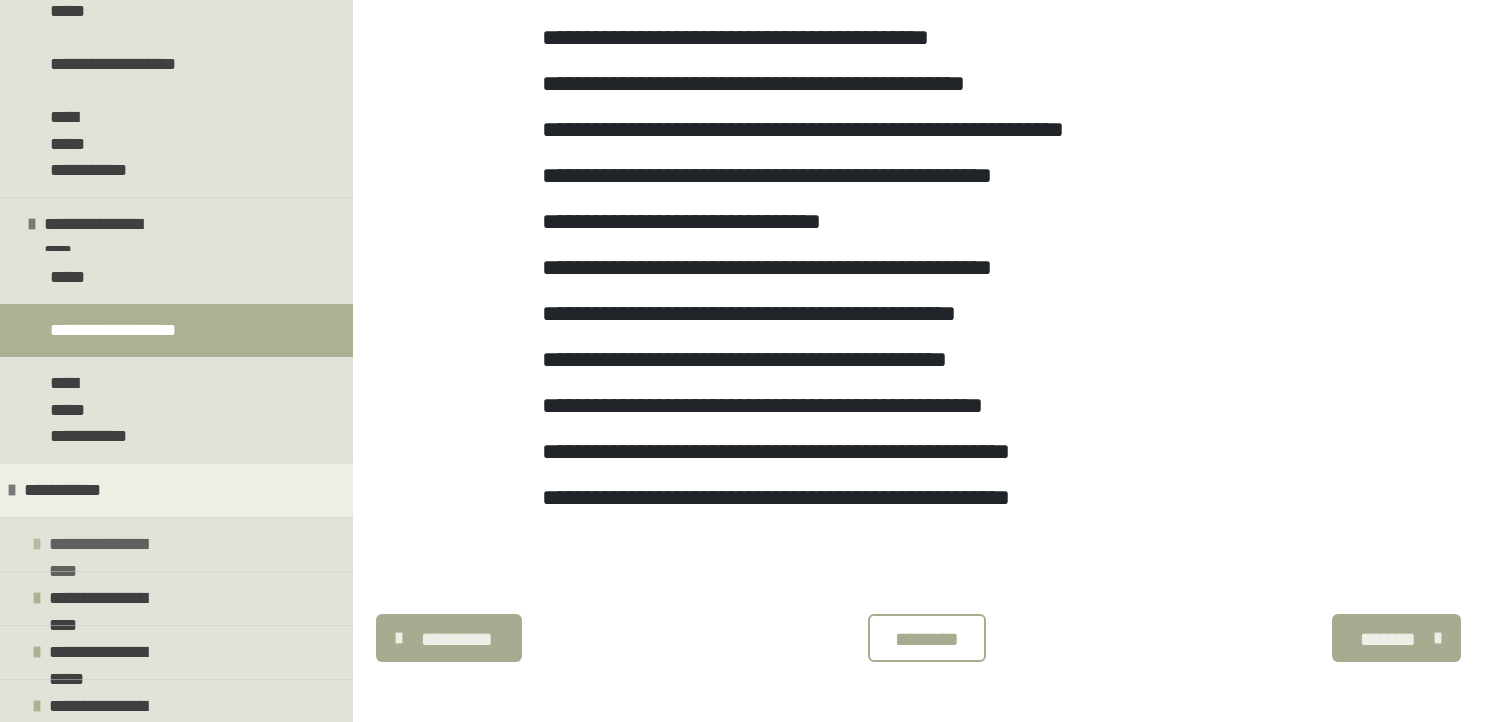 click on "**********" at bounding box center (111, 544) 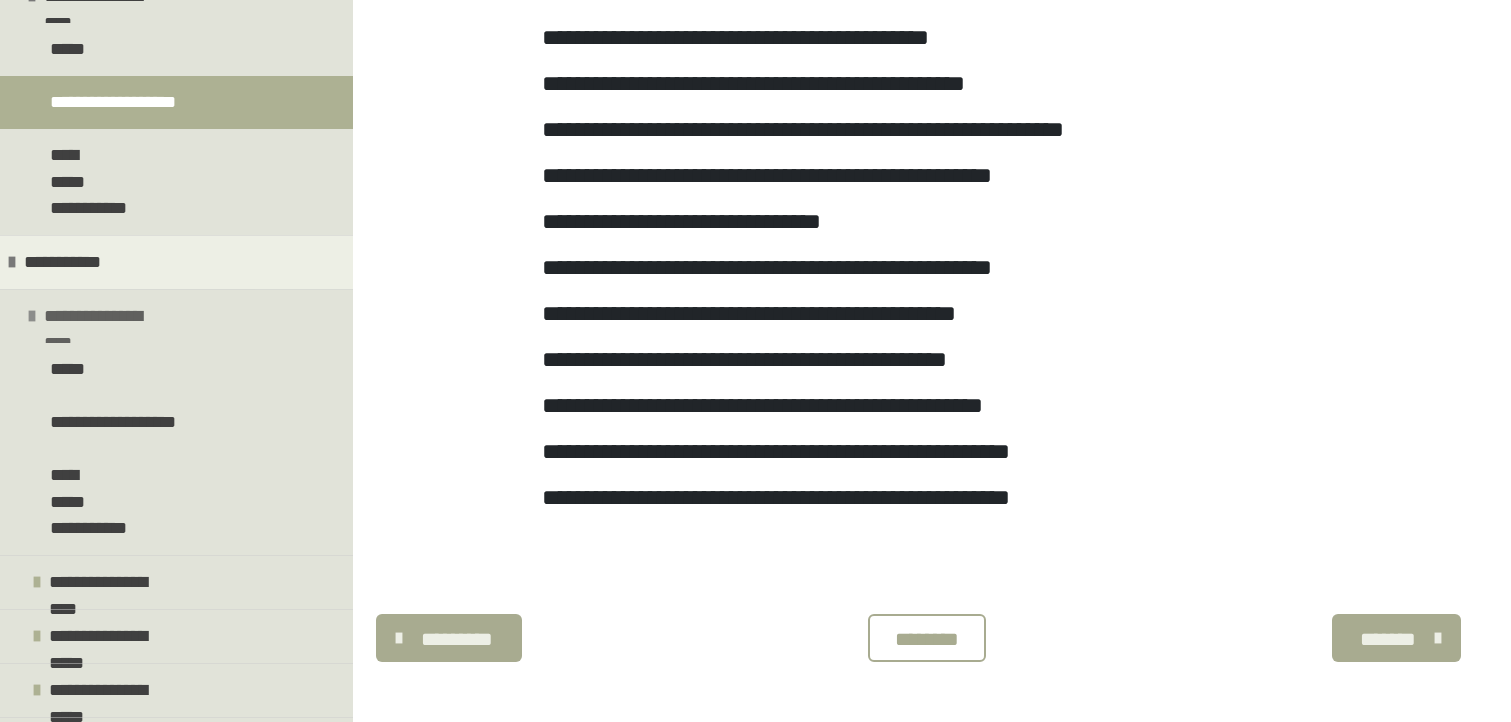 scroll, scrollTop: 954, scrollLeft: 0, axis: vertical 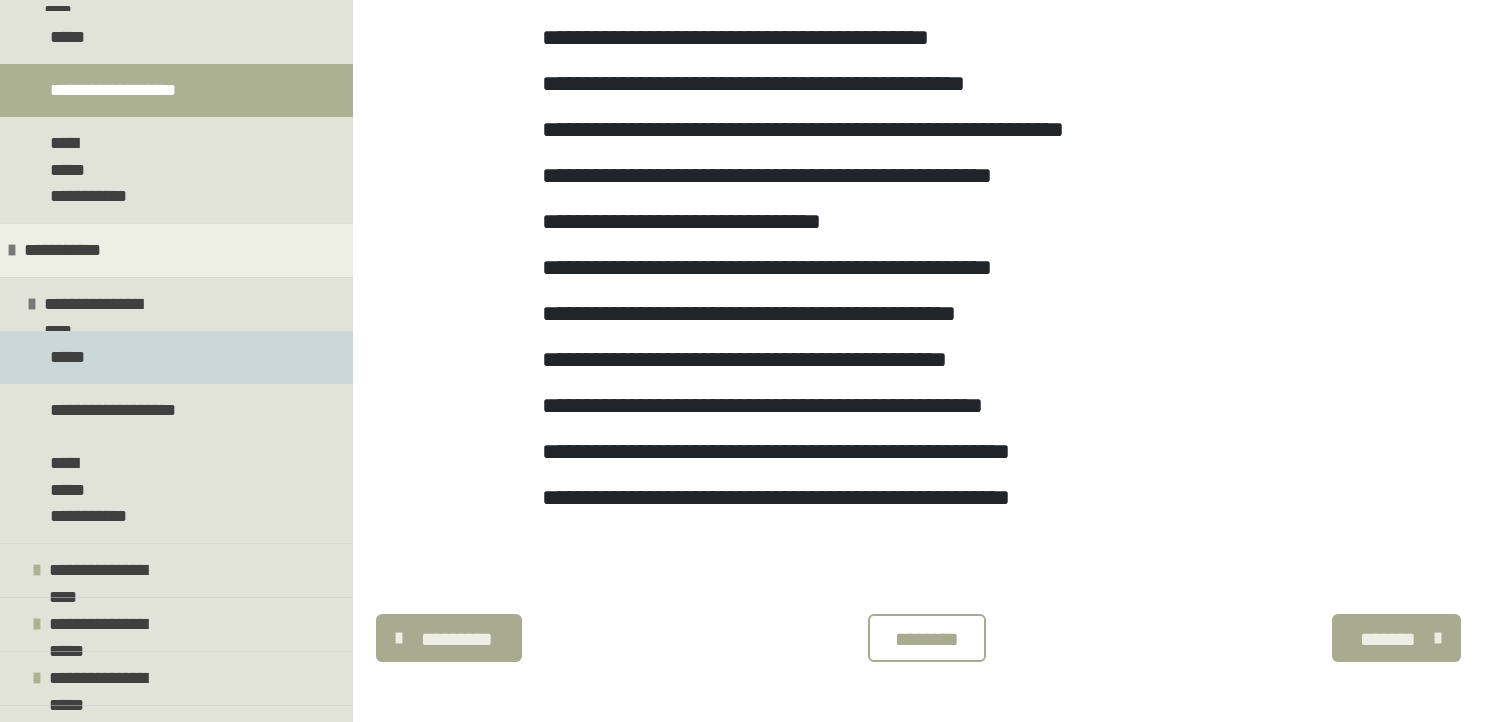 click on "*****" at bounding box center [176, 357] 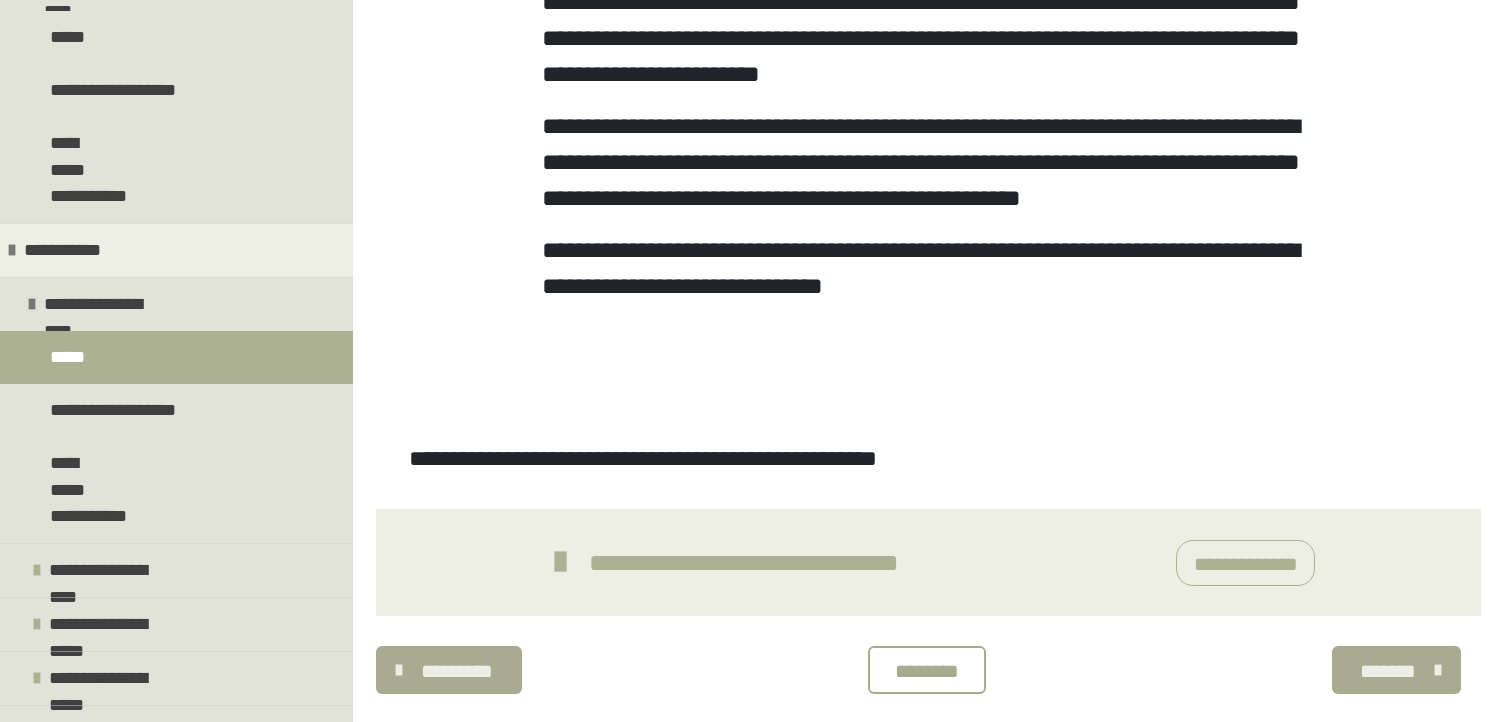 scroll, scrollTop: 1376, scrollLeft: 0, axis: vertical 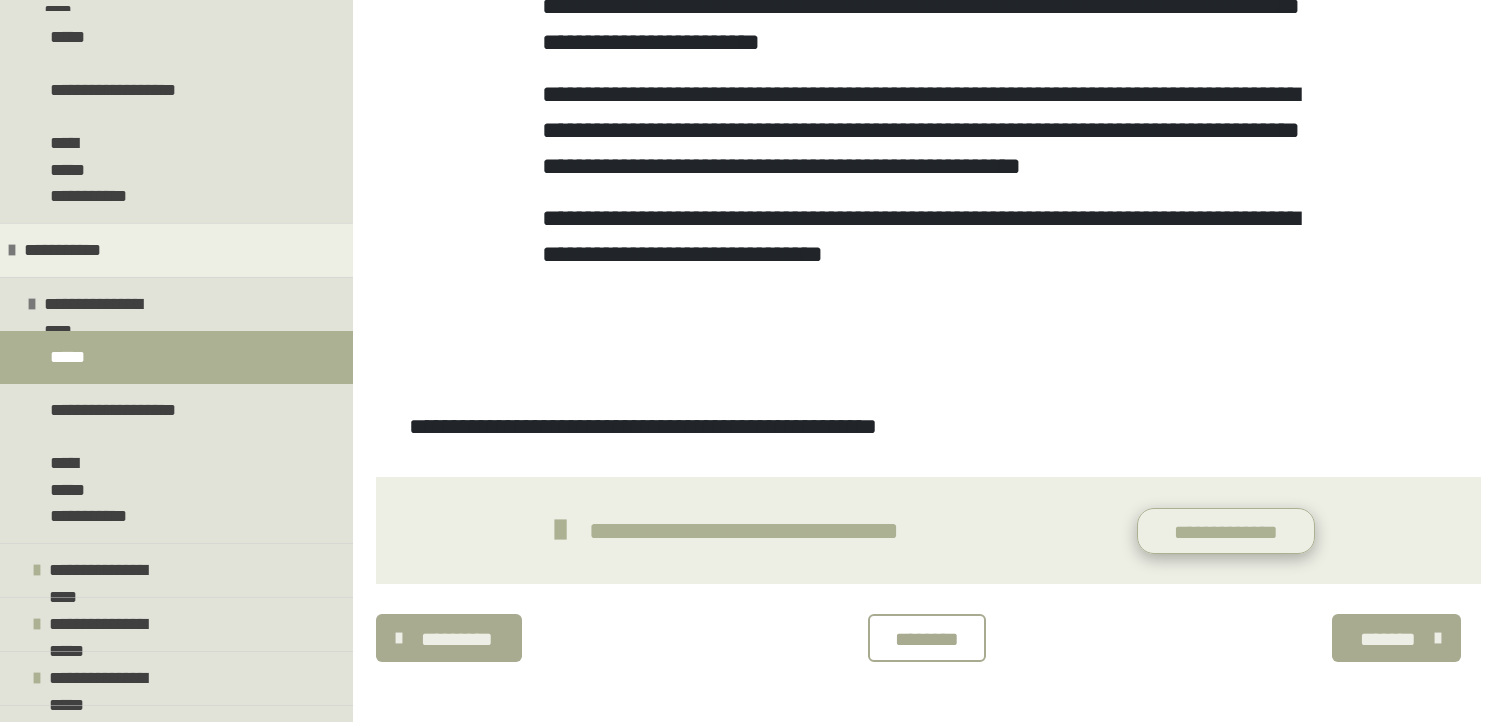 click on "**********" at bounding box center (1226, 531) 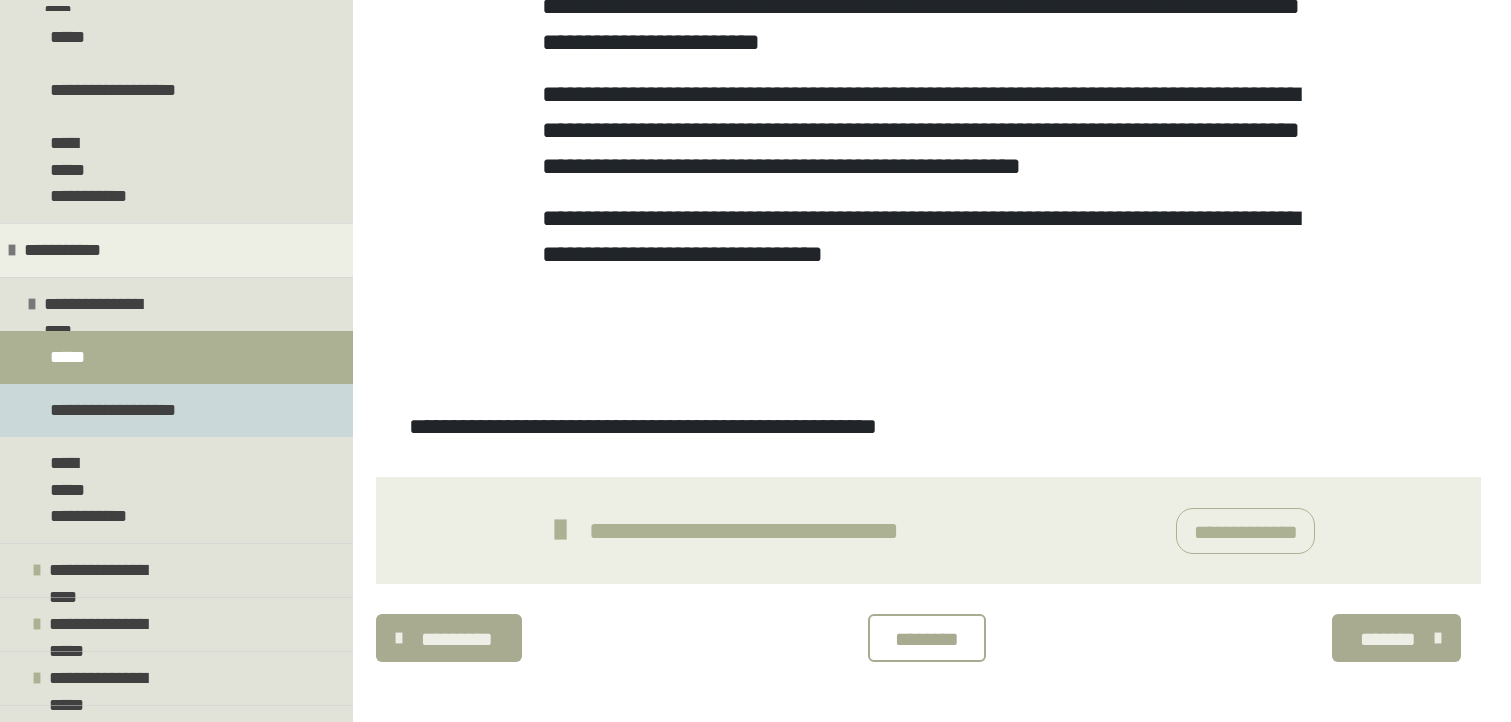 click on "**********" at bounding box center (123, 410) 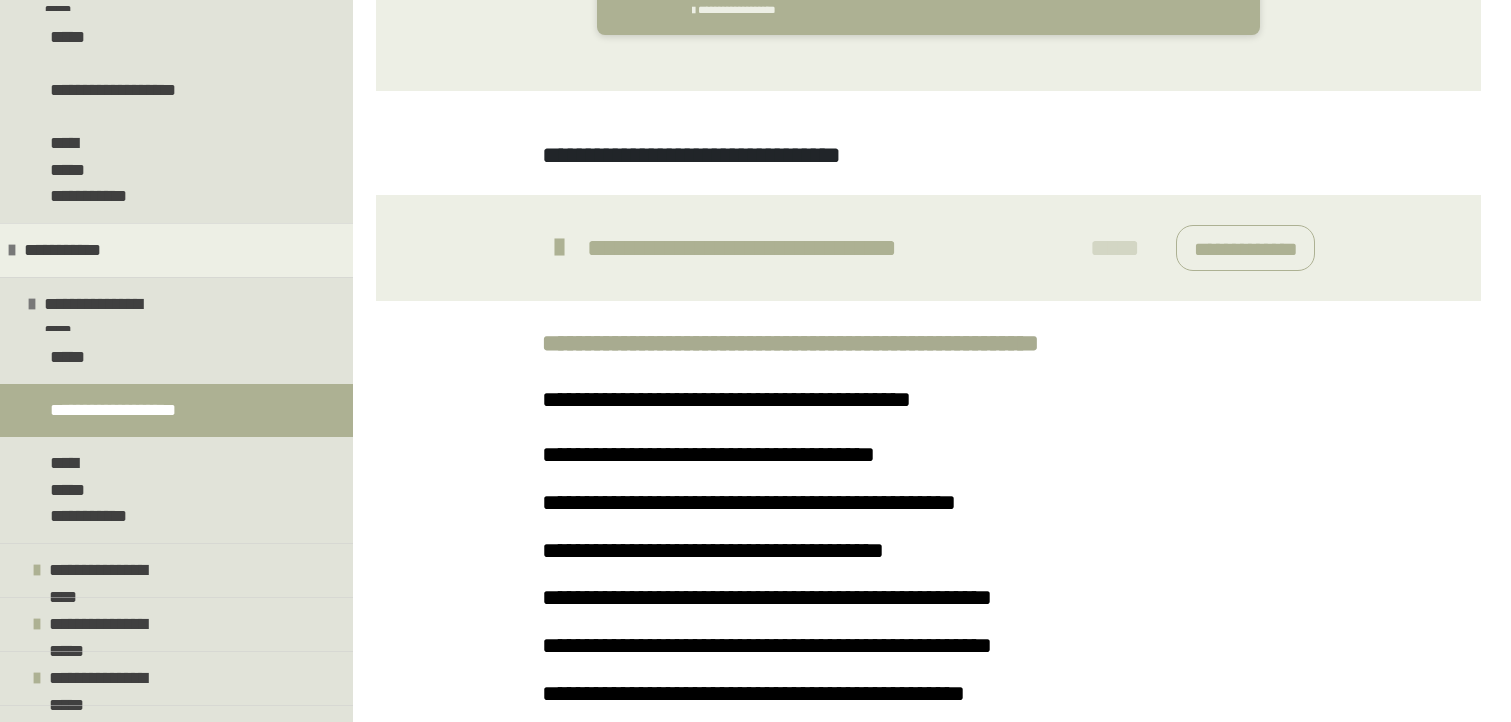 scroll, scrollTop: 723, scrollLeft: 0, axis: vertical 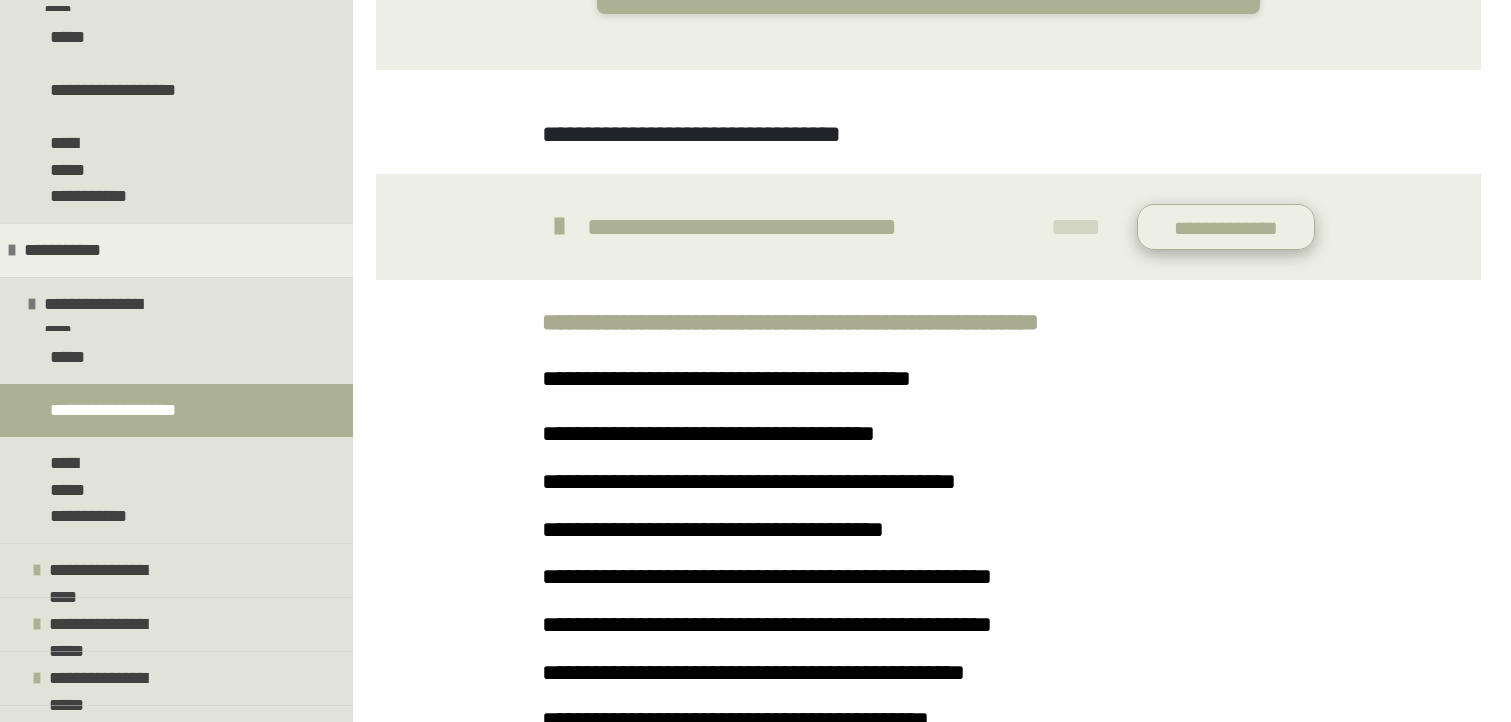 click on "**********" at bounding box center (1226, 227) 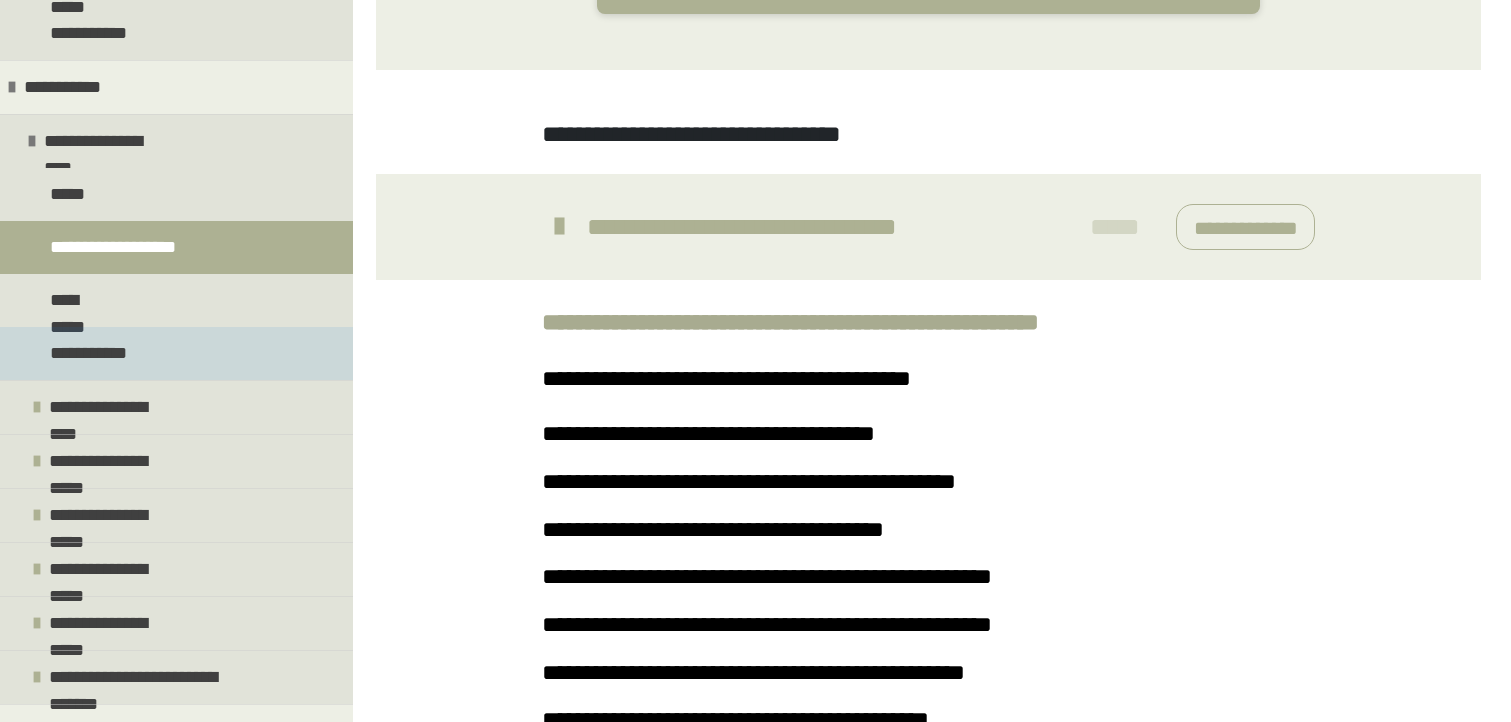 scroll, scrollTop: 1144, scrollLeft: 0, axis: vertical 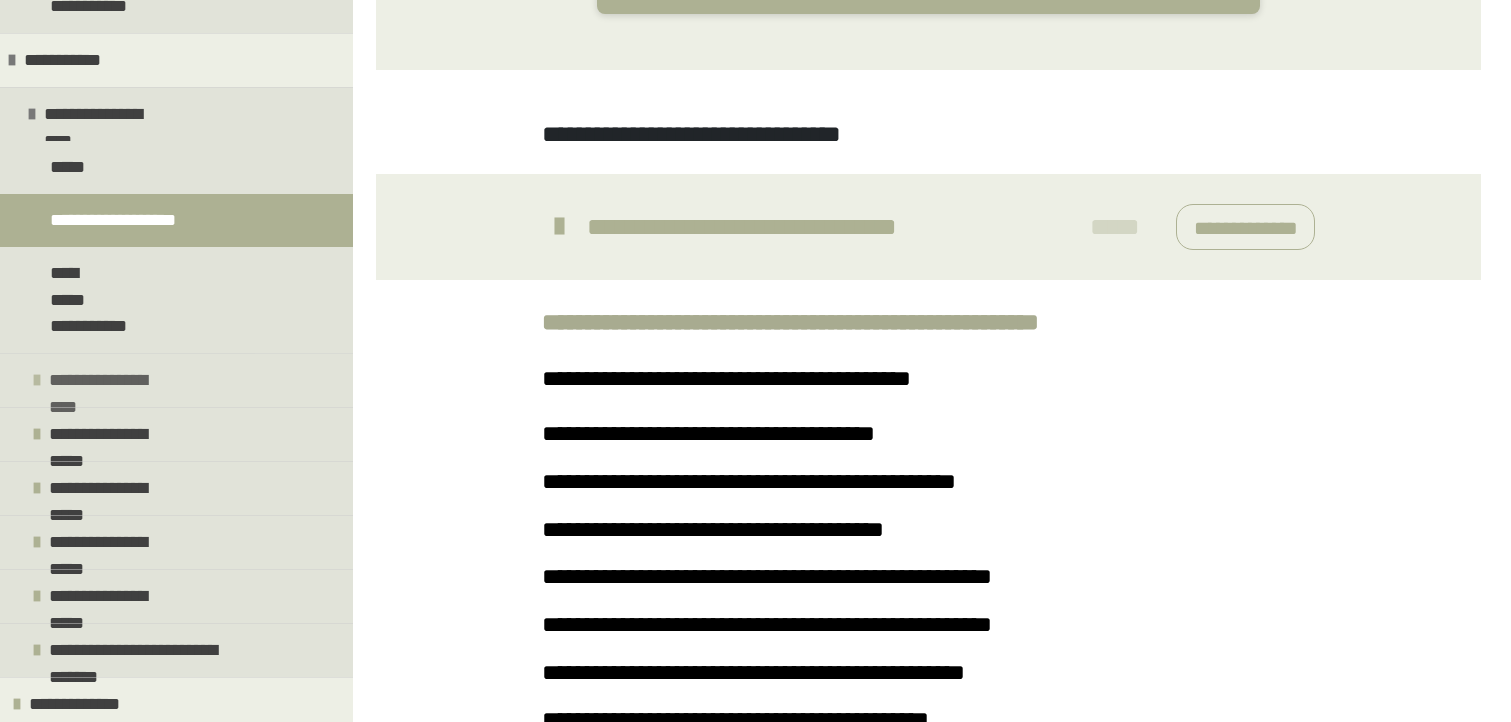 click on "**********" at bounding box center [111, 380] 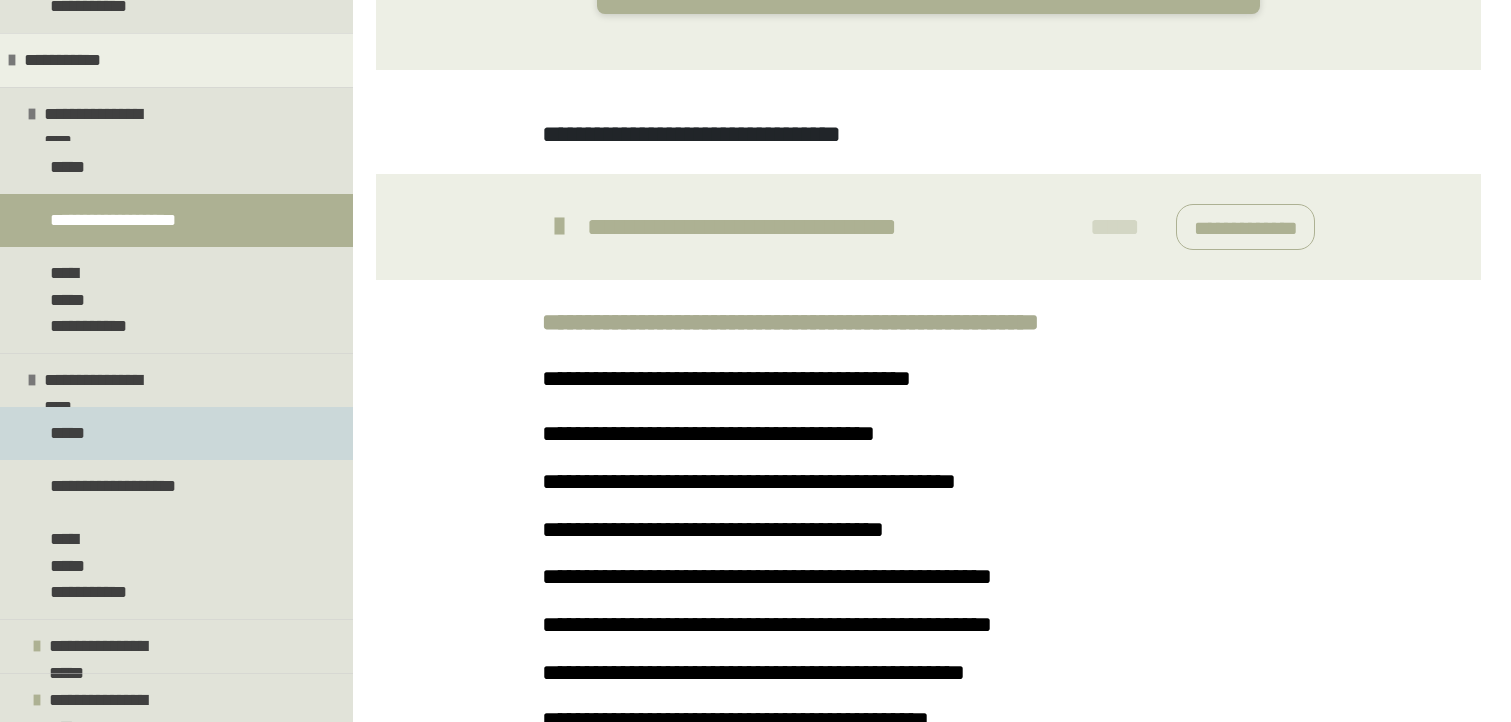 click on "*****" at bounding box center [176, 433] 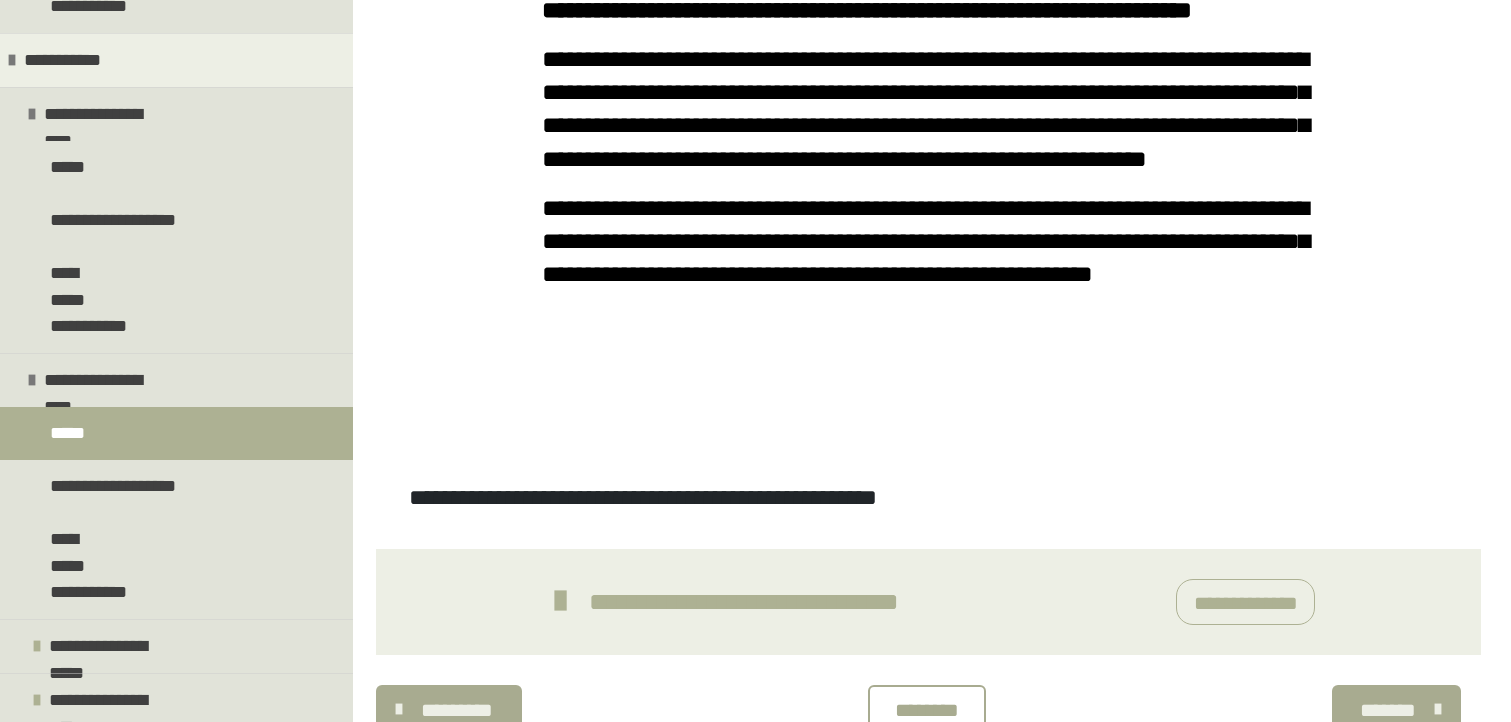 scroll, scrollTop: 1082, scrollLeft: 0, axis: vertical 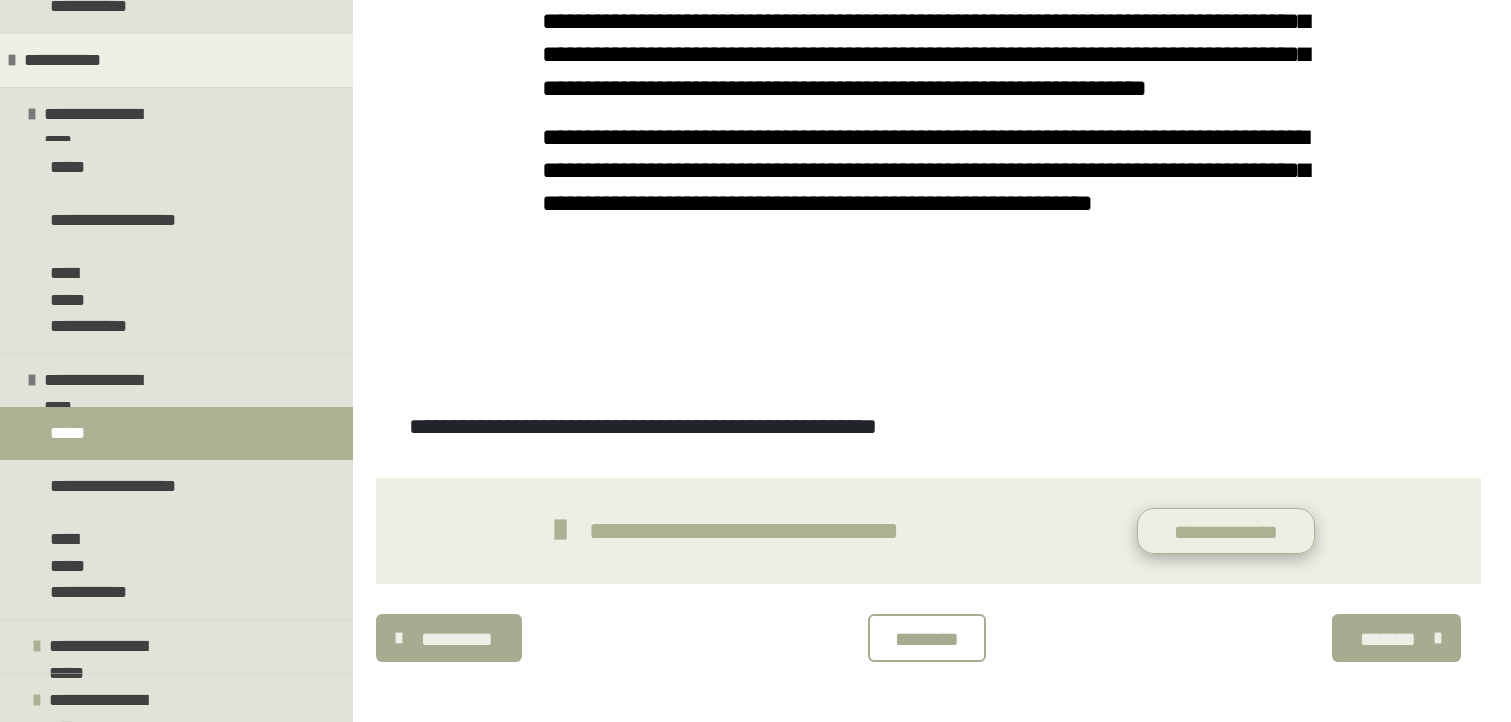 click on "**********" at bounding box center [1226, 531] 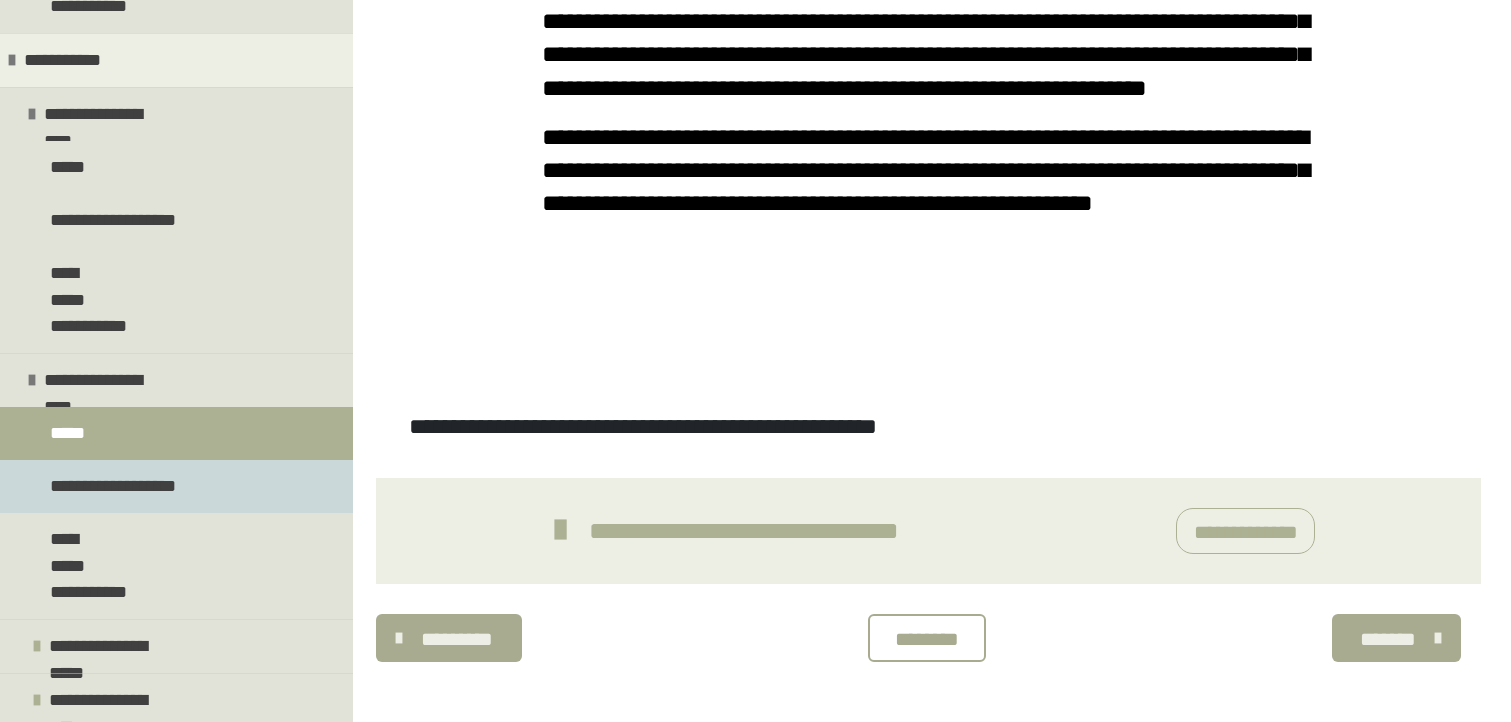 click on "**********" at bounding box center [123, 486] 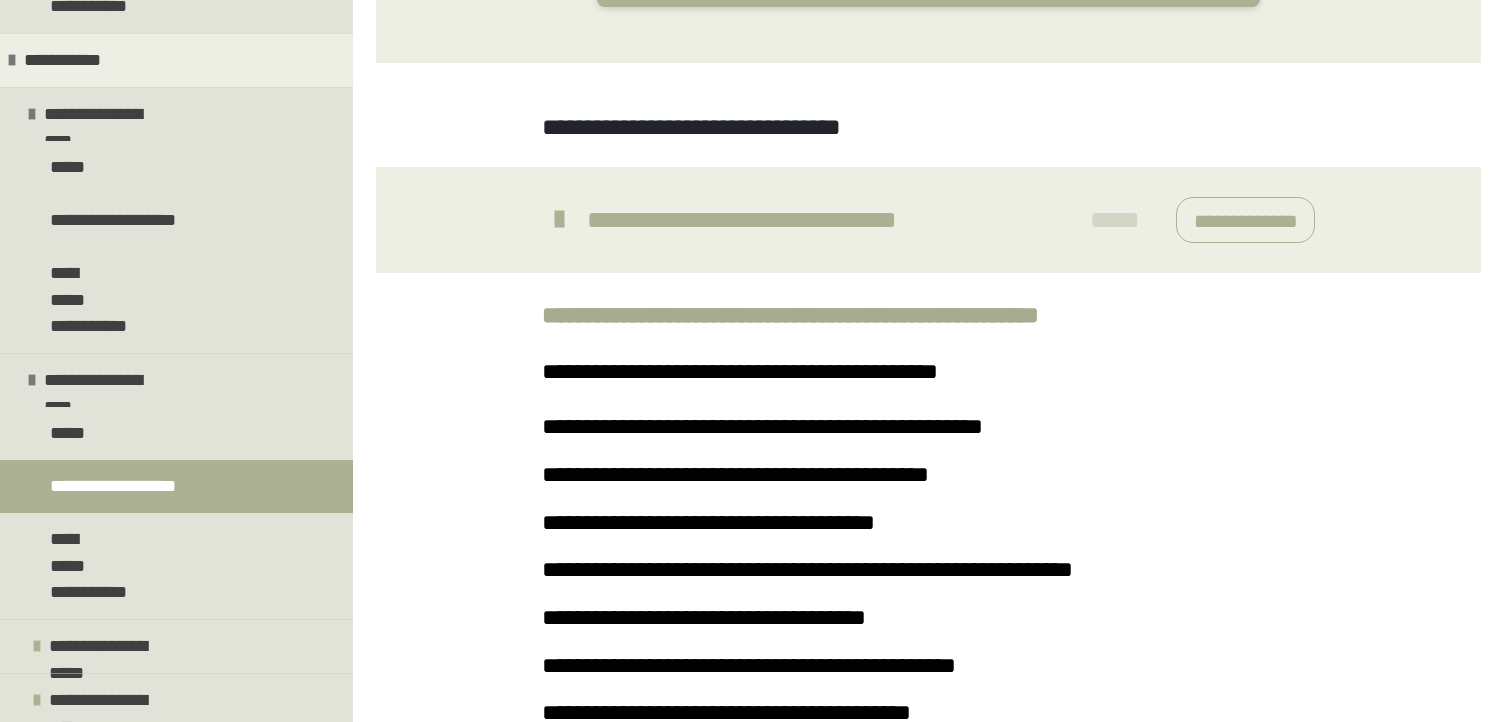 scroll, scrollTop: 813, scrollLeft: 0, axis: vertical 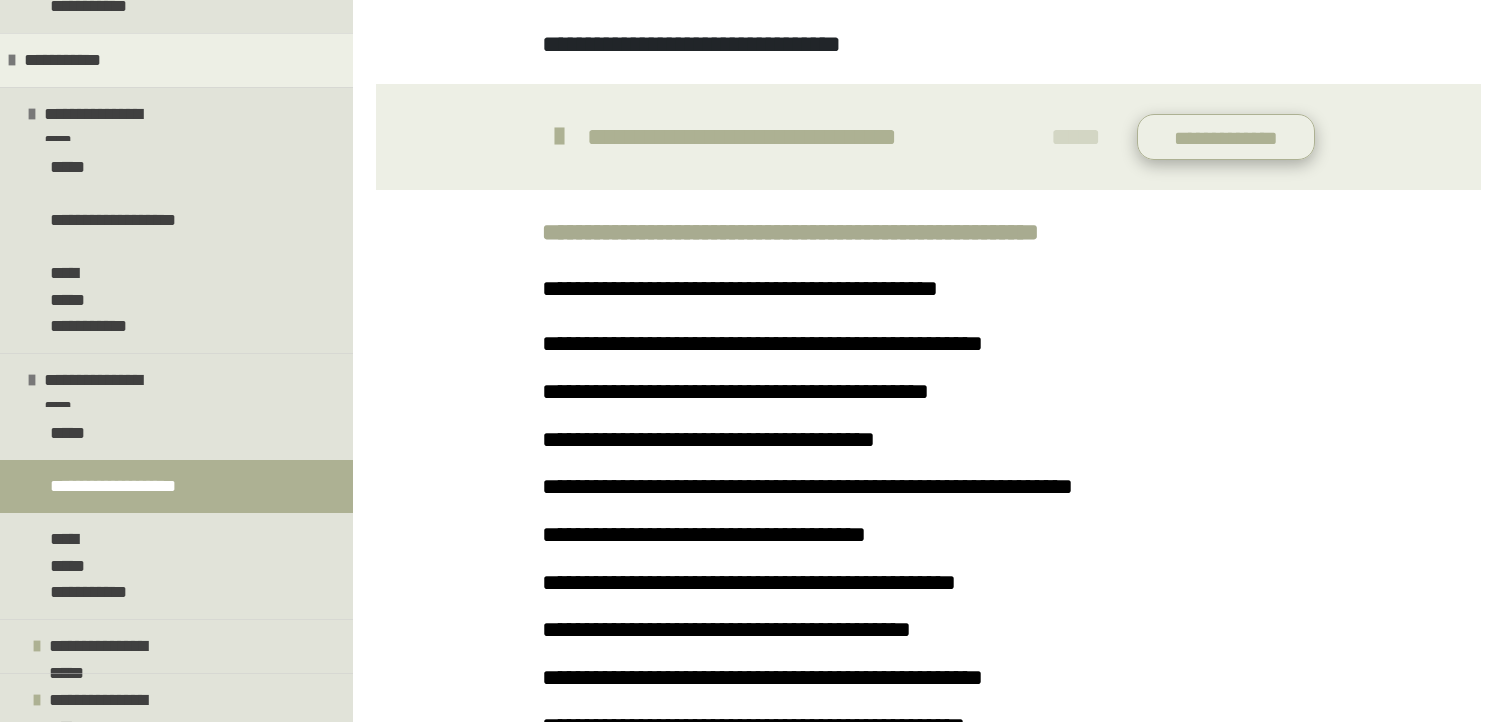 click on "**********" at bounding box center [1226, 137] 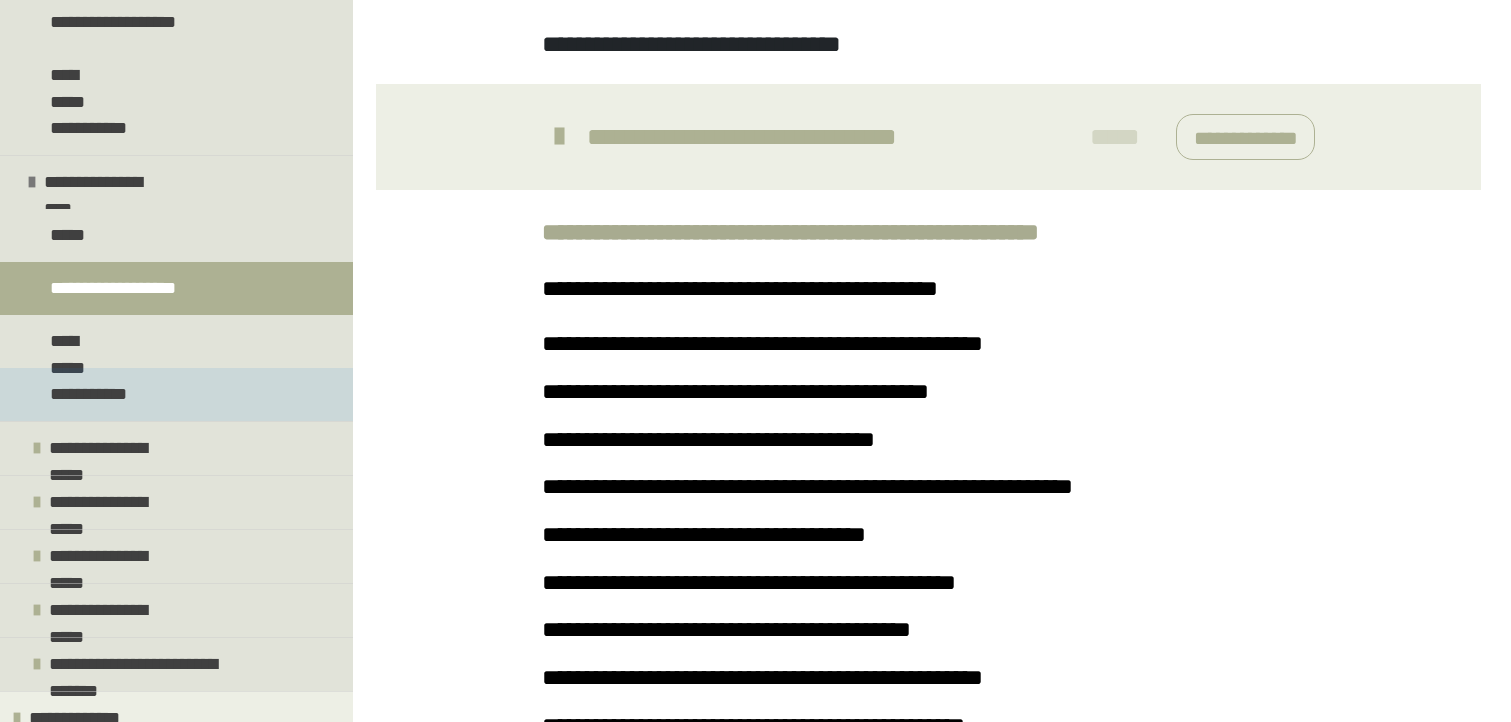 scroll, scrollTop: 1359, scrollLeft: 0, axis: vertical 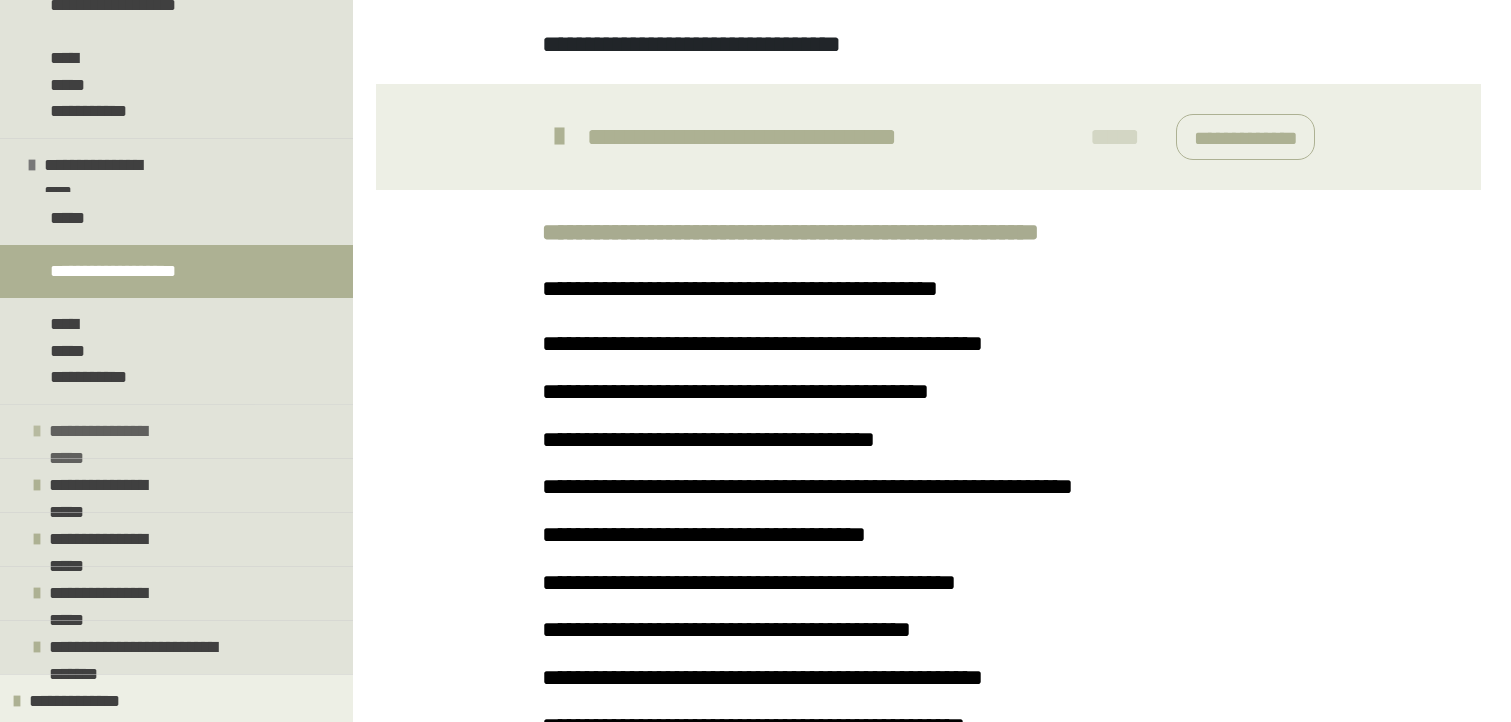click on "**********" at bounding box center [111, 431] 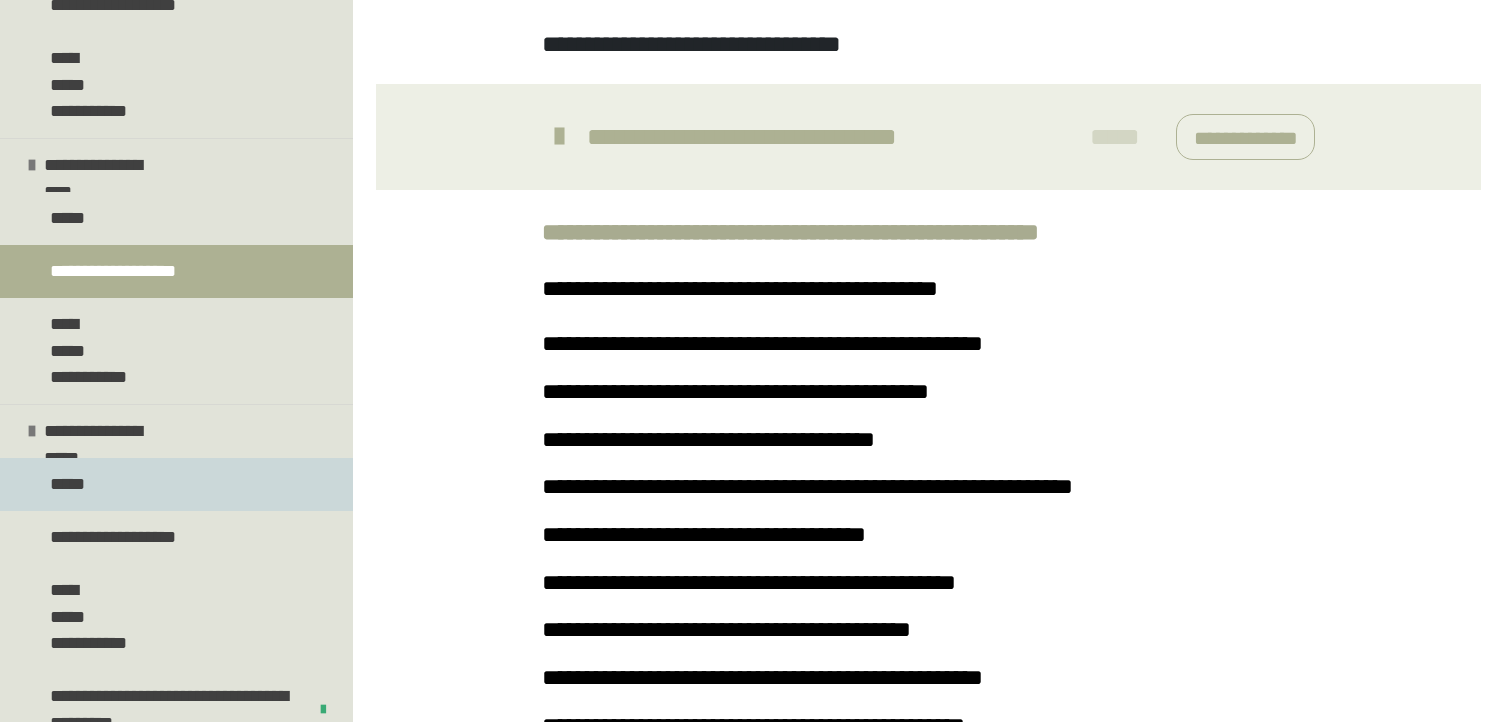 click on "*****" at bounding box center [176, 484] 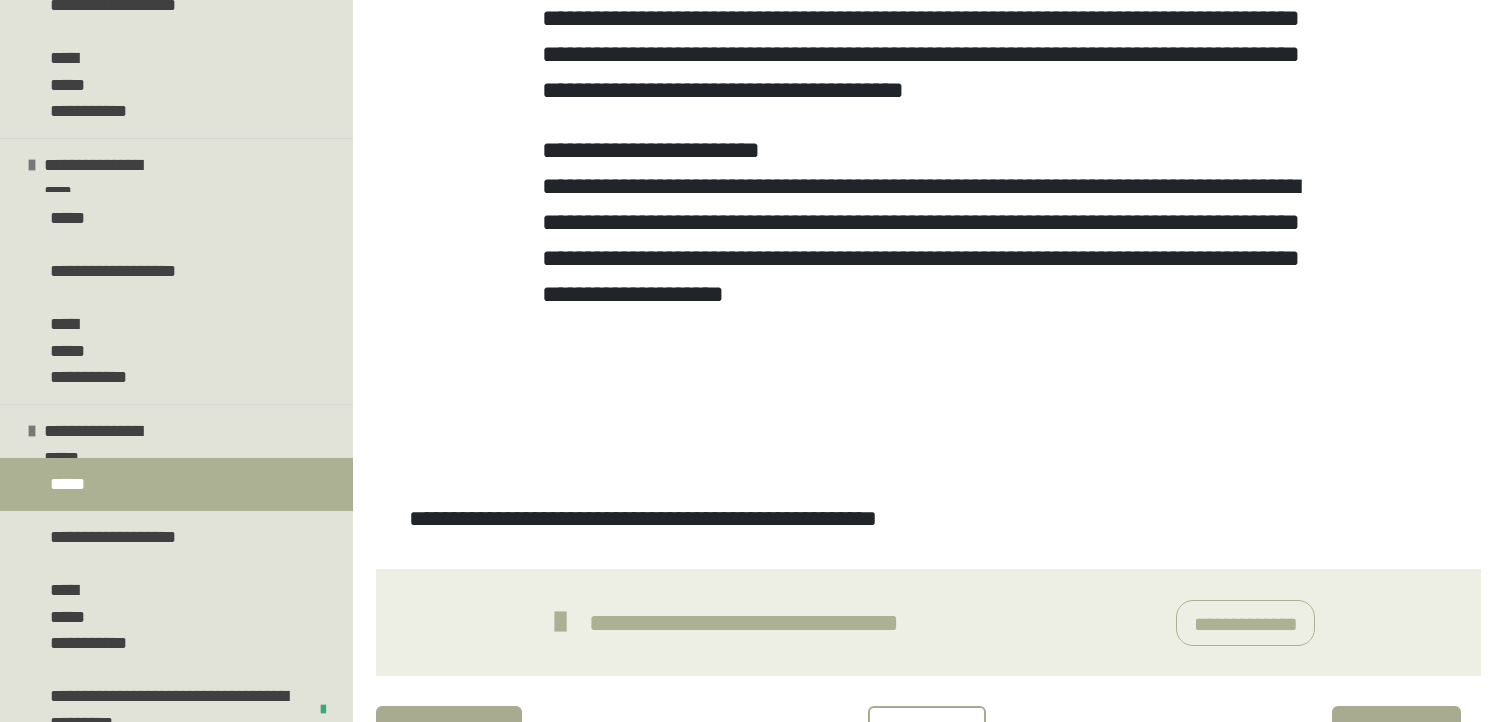 scroll, scrollTop: 1560, scrollLeft: 0, axis: vertical 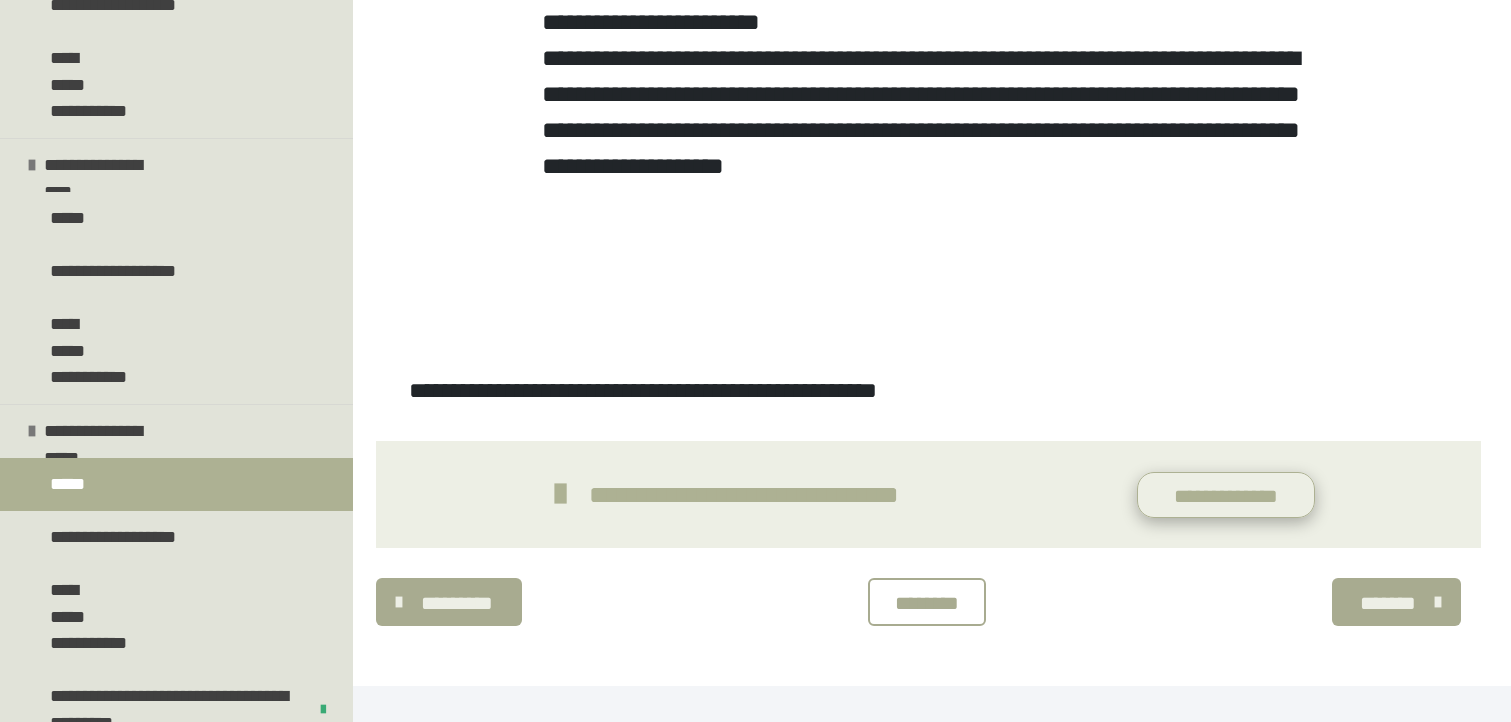 click on "**********" at bounding box center (1226, 495) 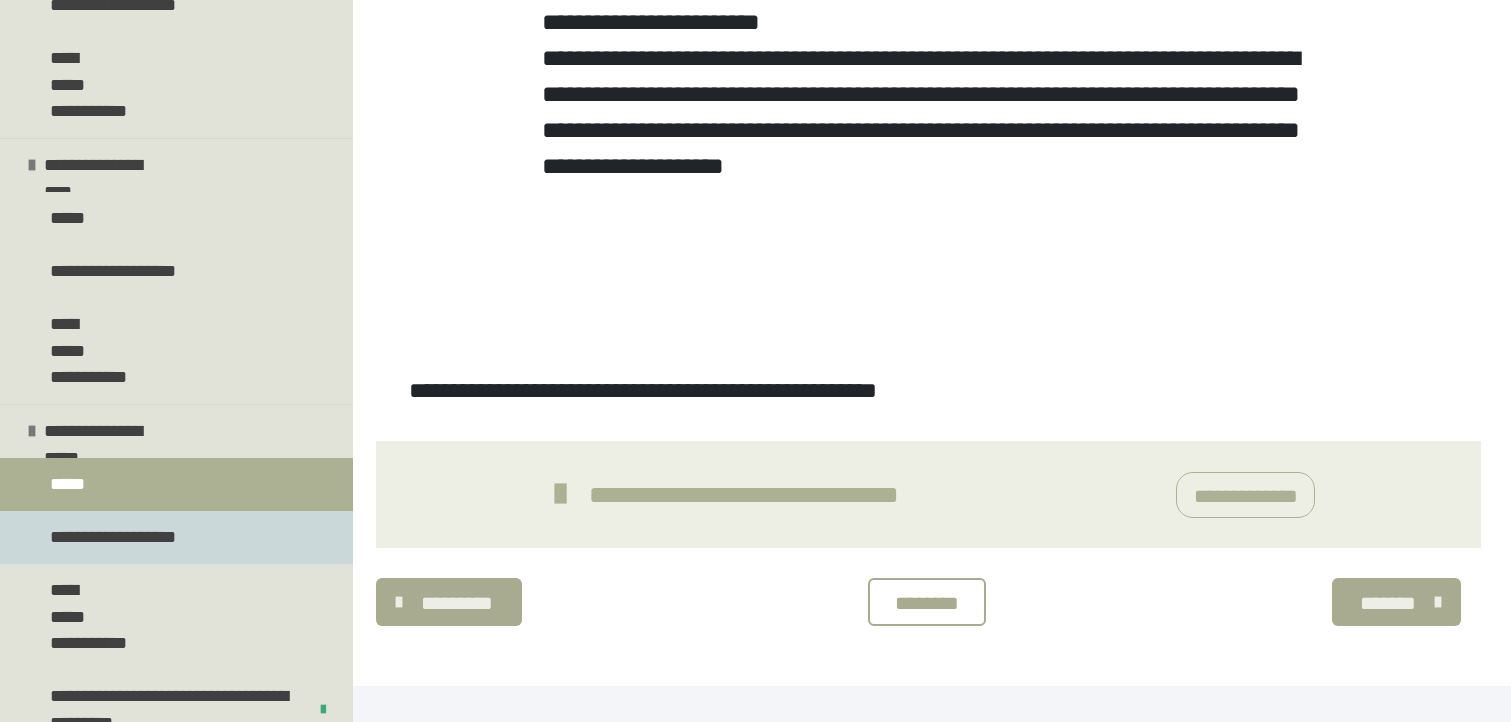 click on "**********" at bounding box center [123, 537] 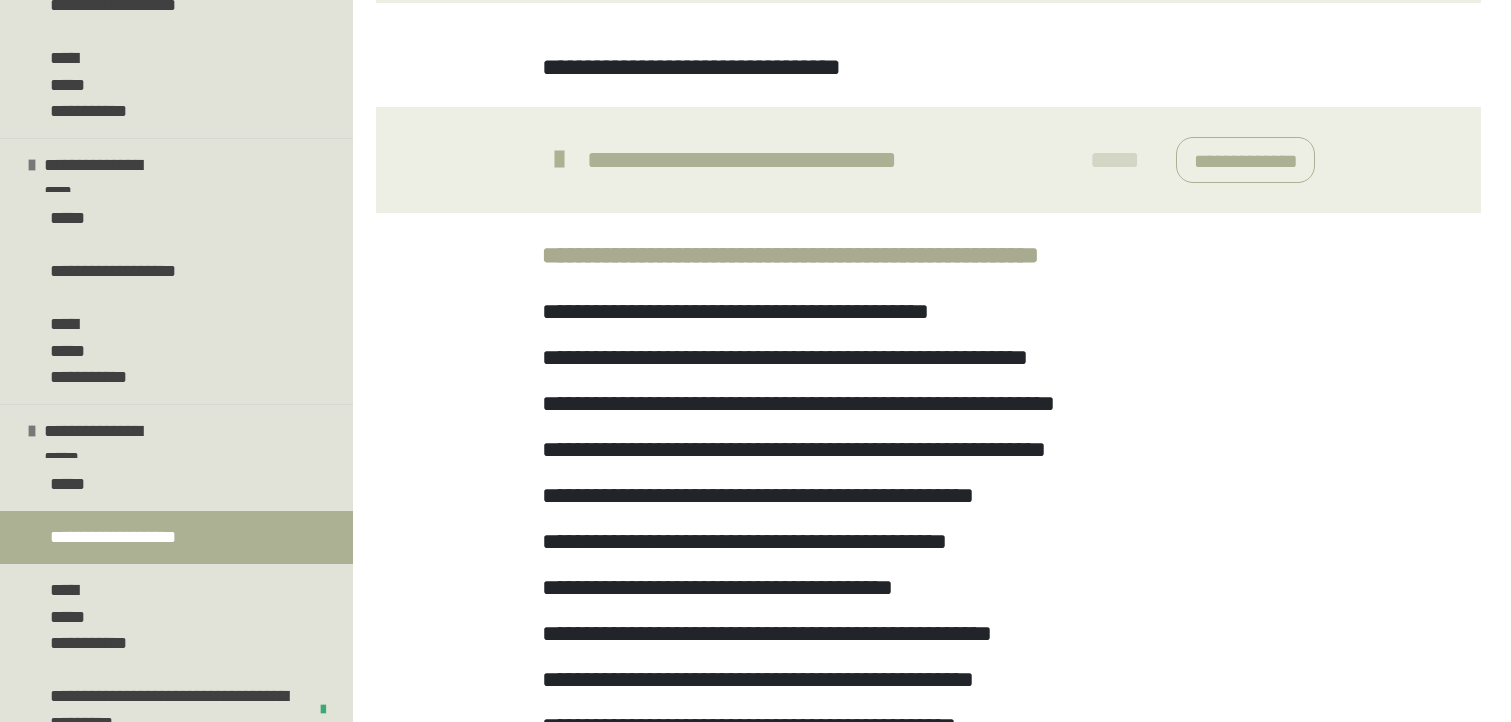 scroll, scrollTop: 804, scrollLeft: 0, axis: vertical 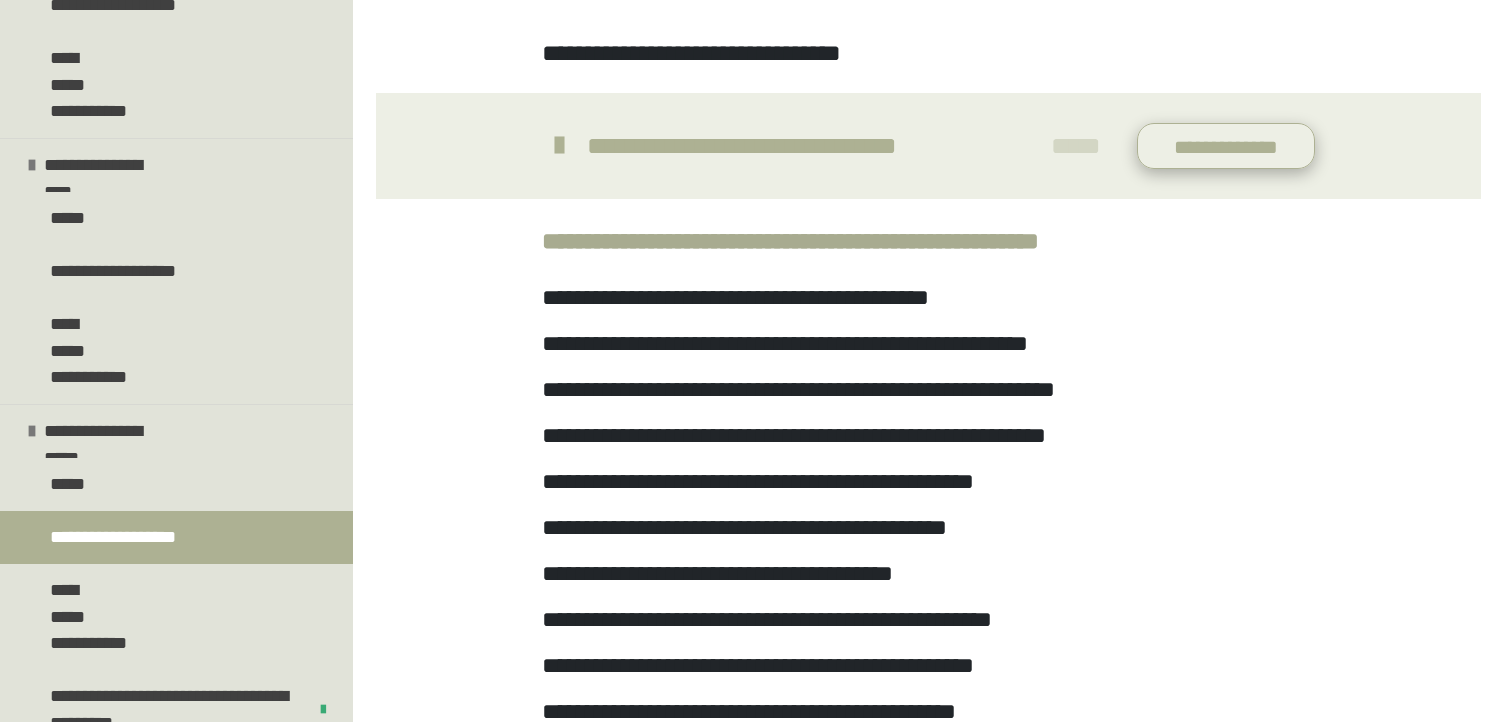 click on "**********" at bounding box center [1226, 146] 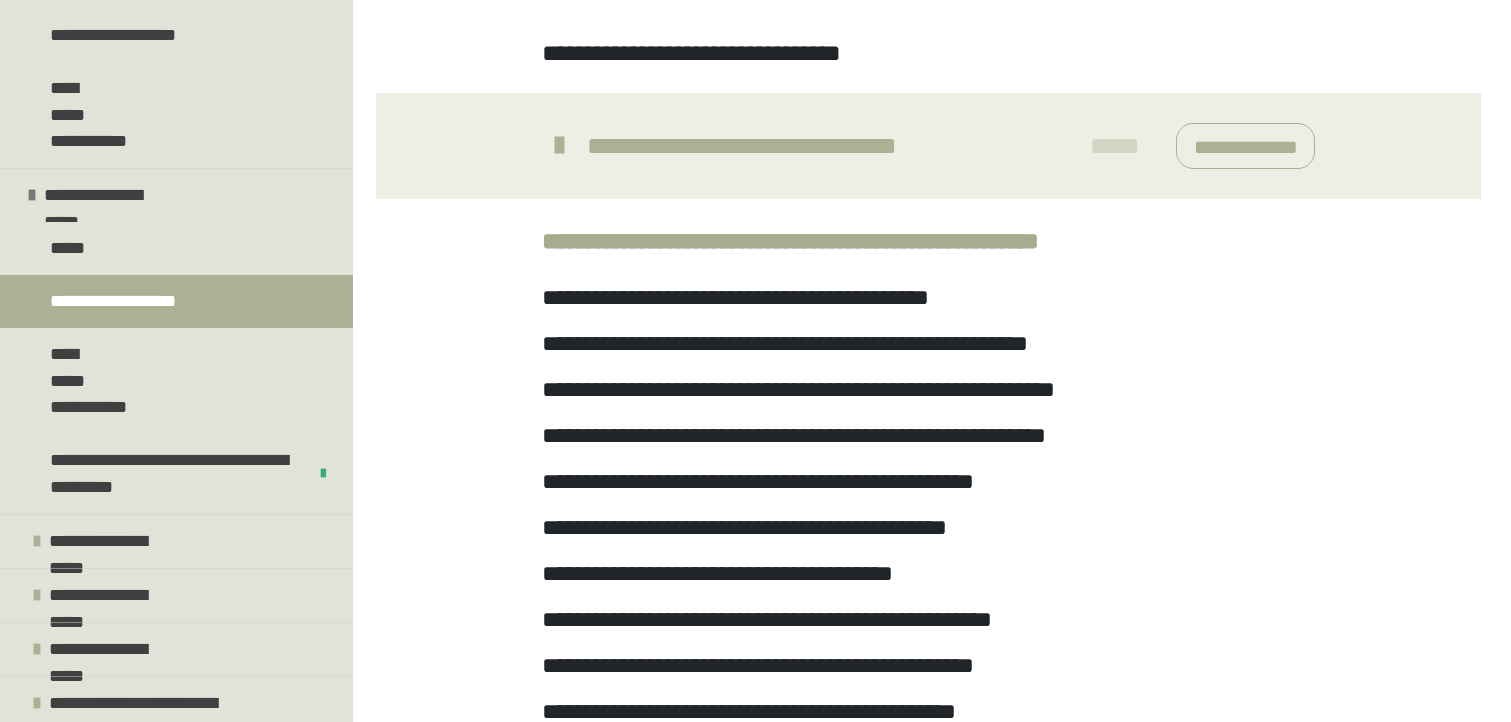 scroll, scrollTop: 1651, scrollLeft: 0, axis: vertical 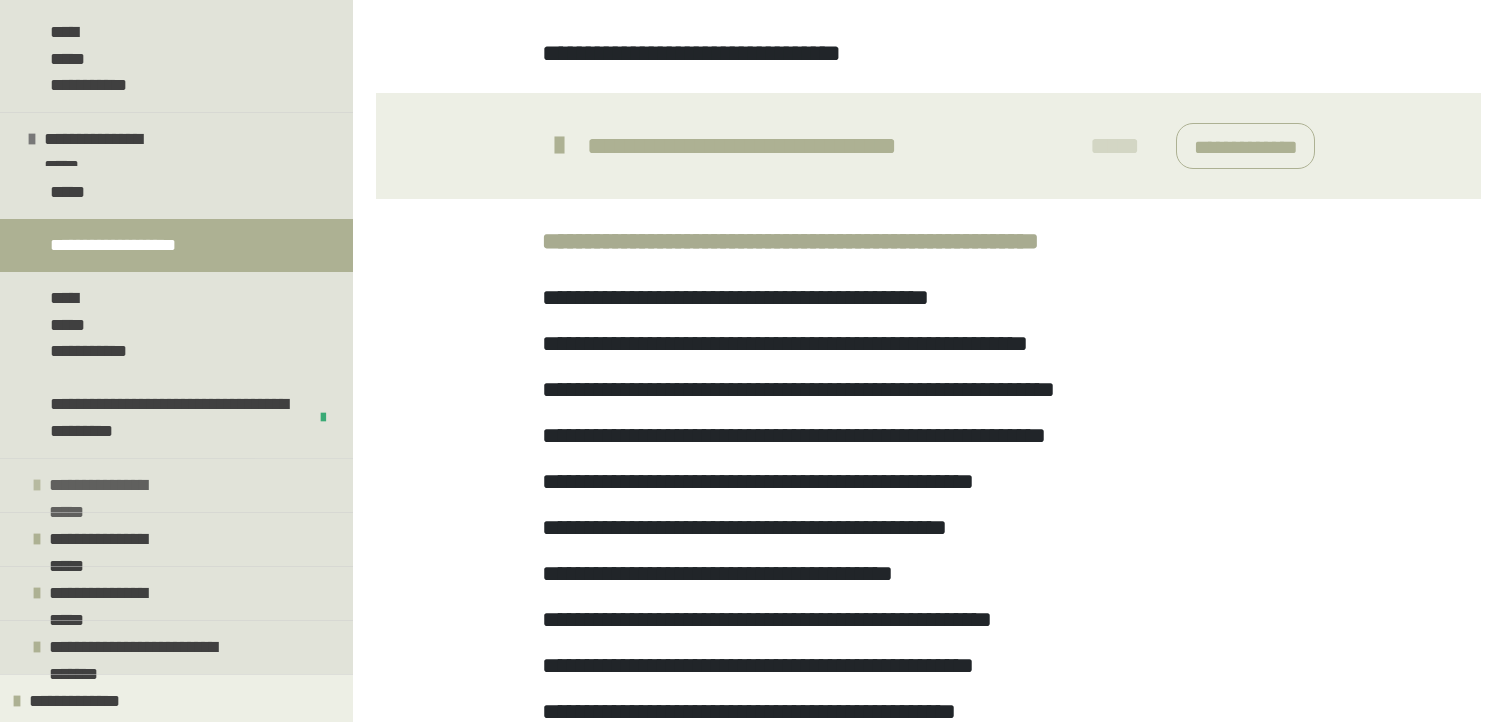 click on "**********" at bounding box center (108, 485) 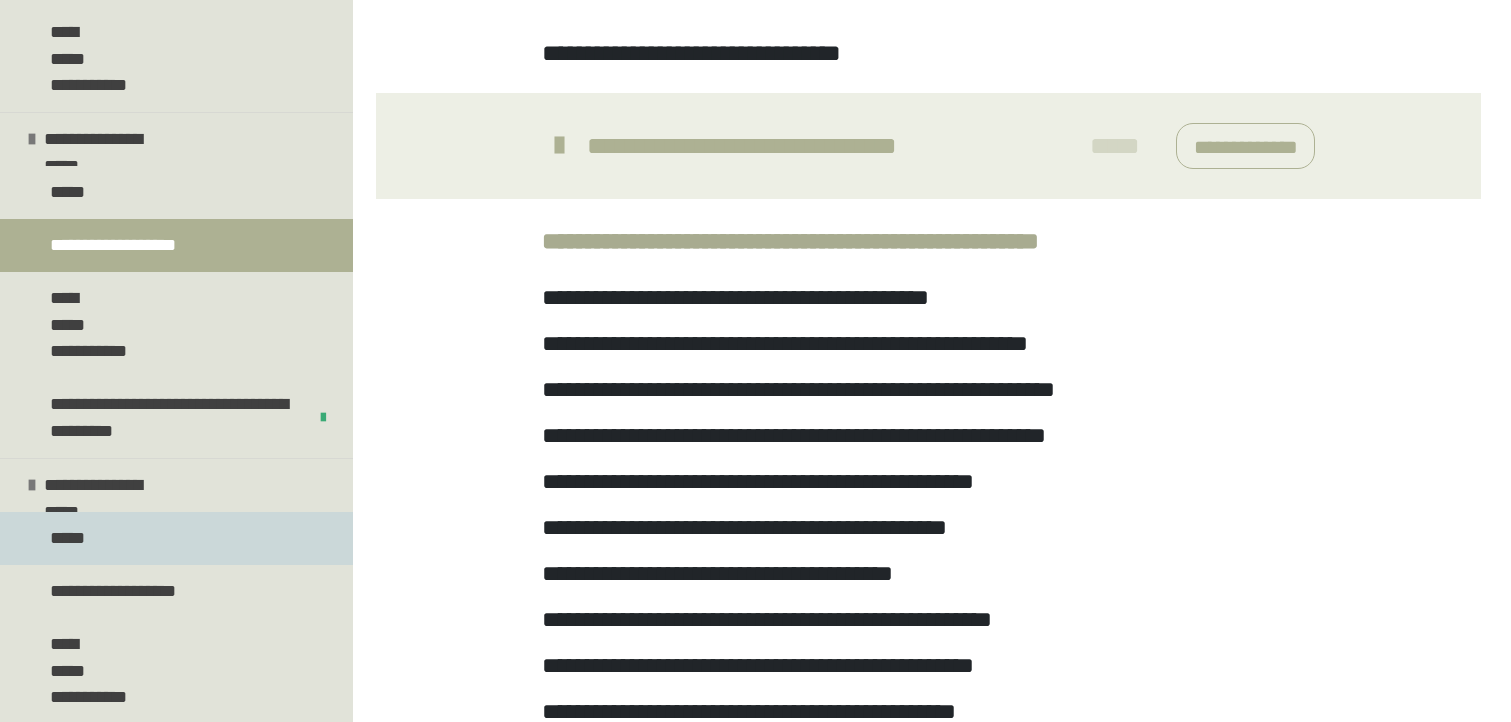 click on "*****" at bounding box center (176, 538) 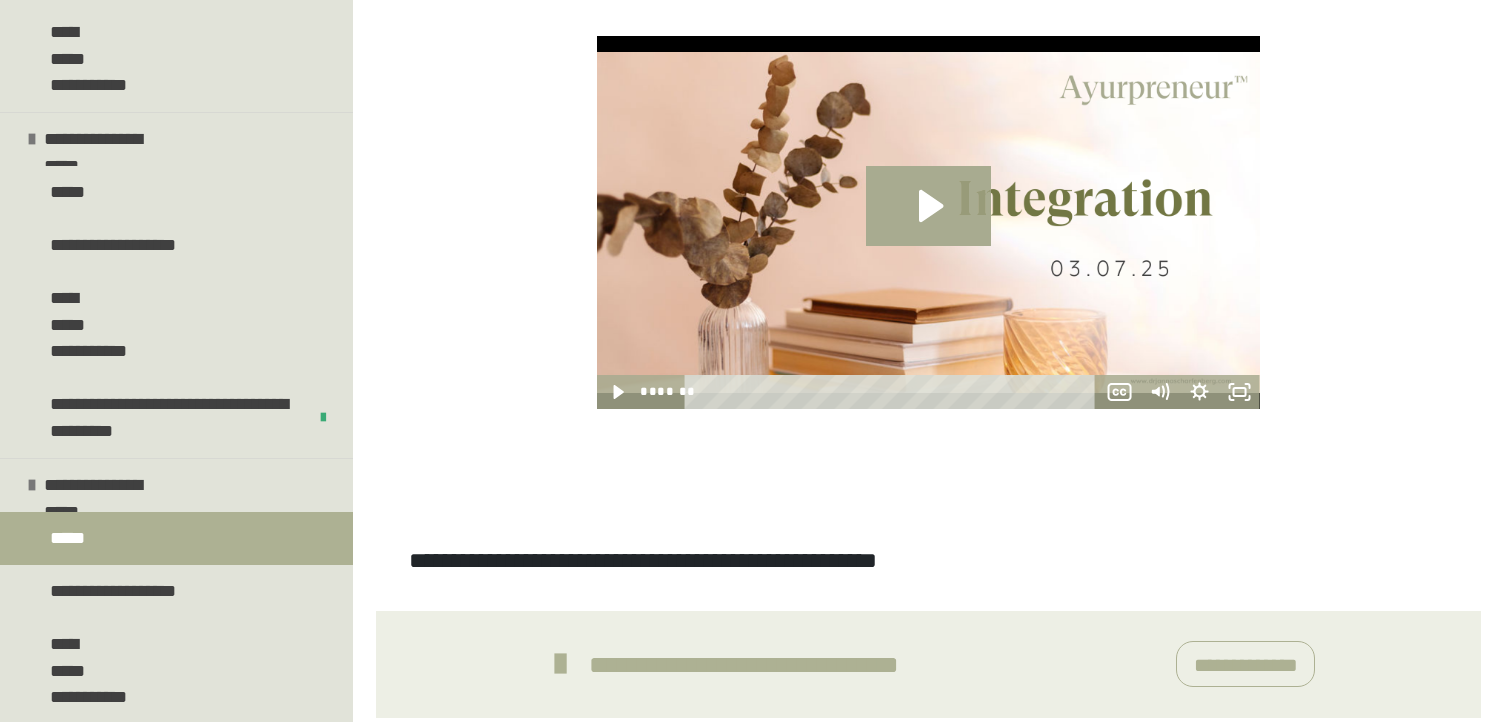 scroll, scrollTop: 638, scrollLeft: 0, axis: vertical 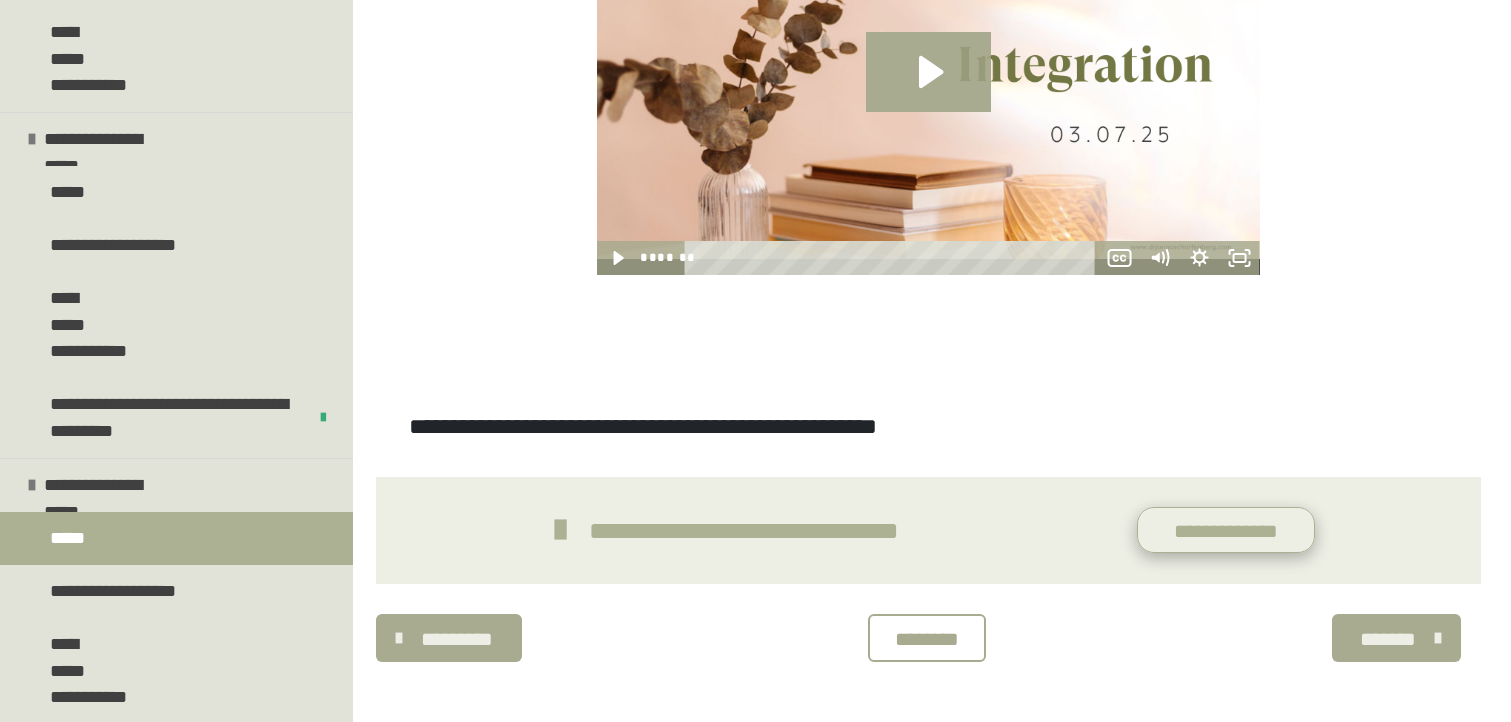click on "**********" at bounding box center (1226, 530) 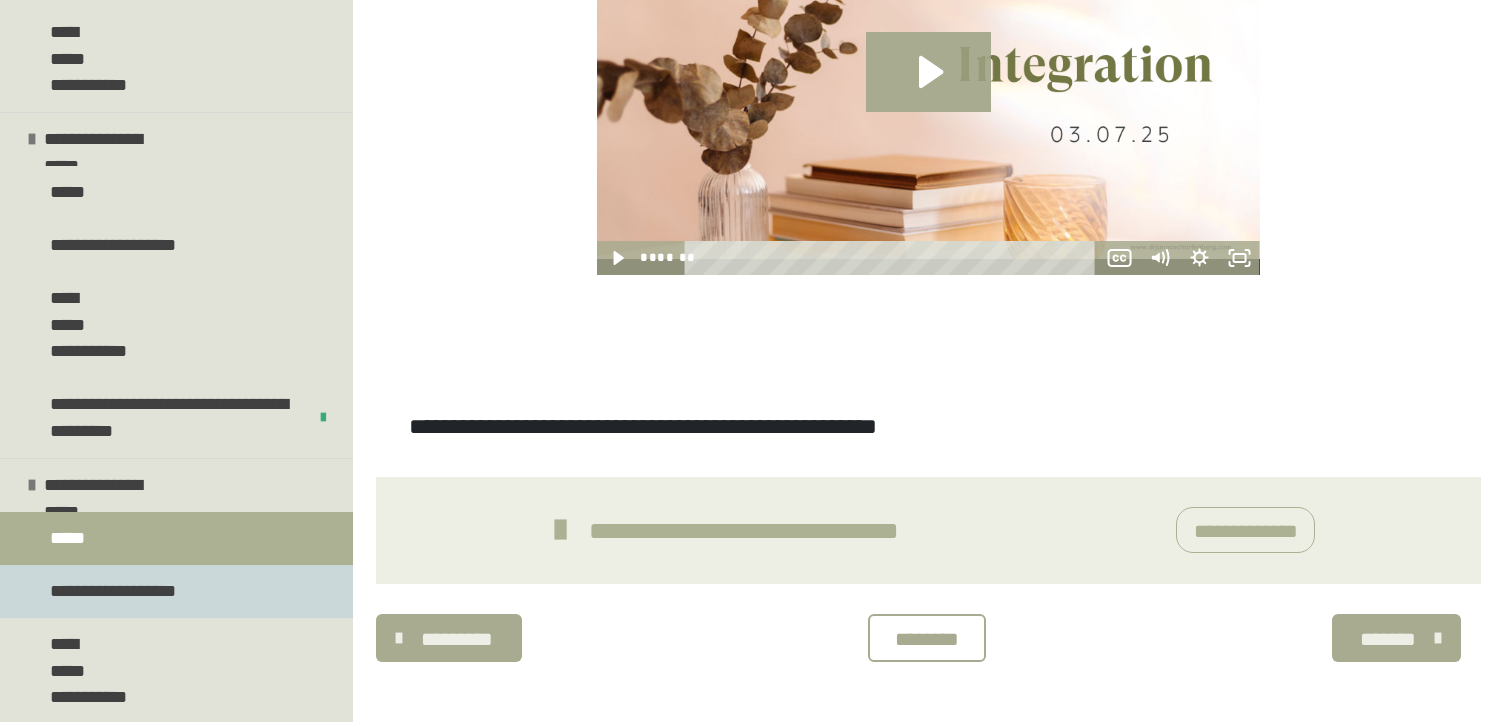 click on "**********" at bounding box center [123, 591] 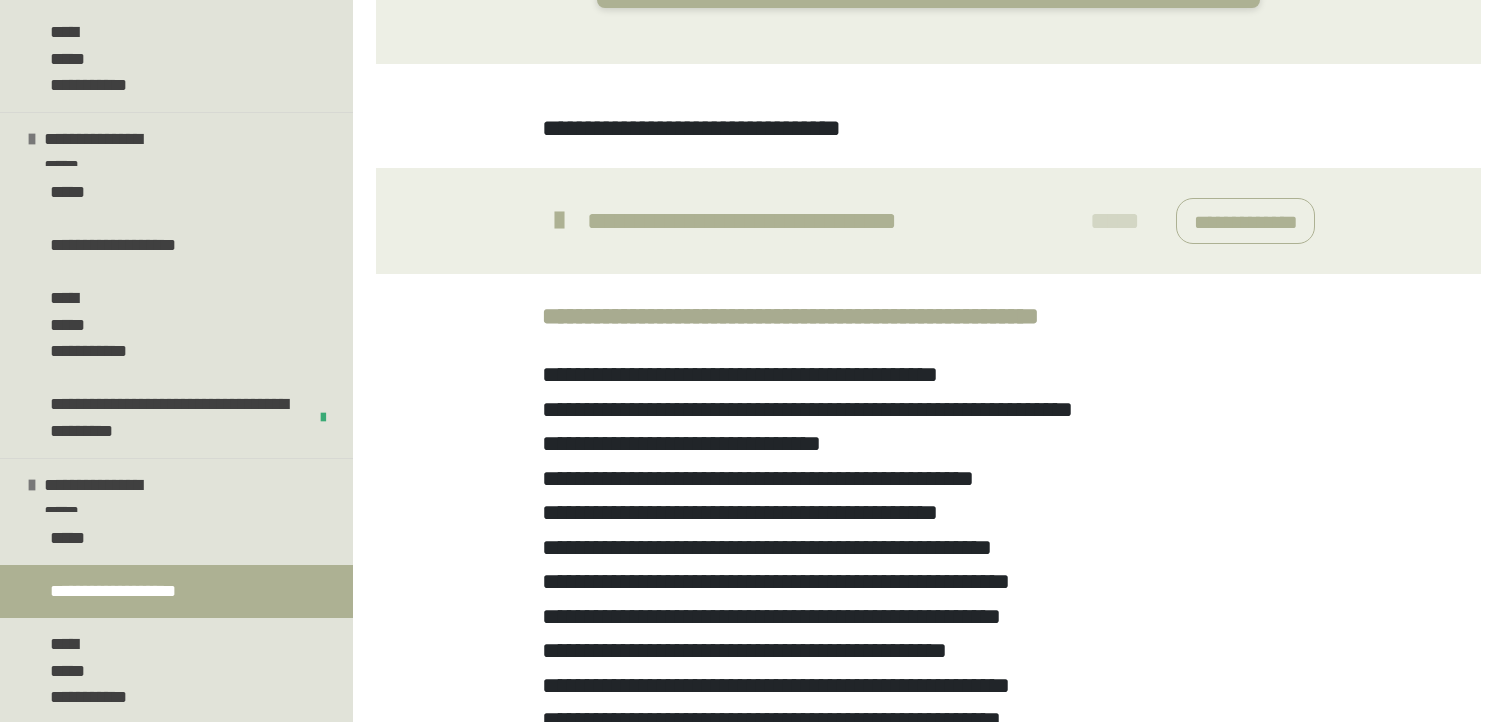 scroll, scrollTop: 751, scrollLeft: 0, axis: vertical 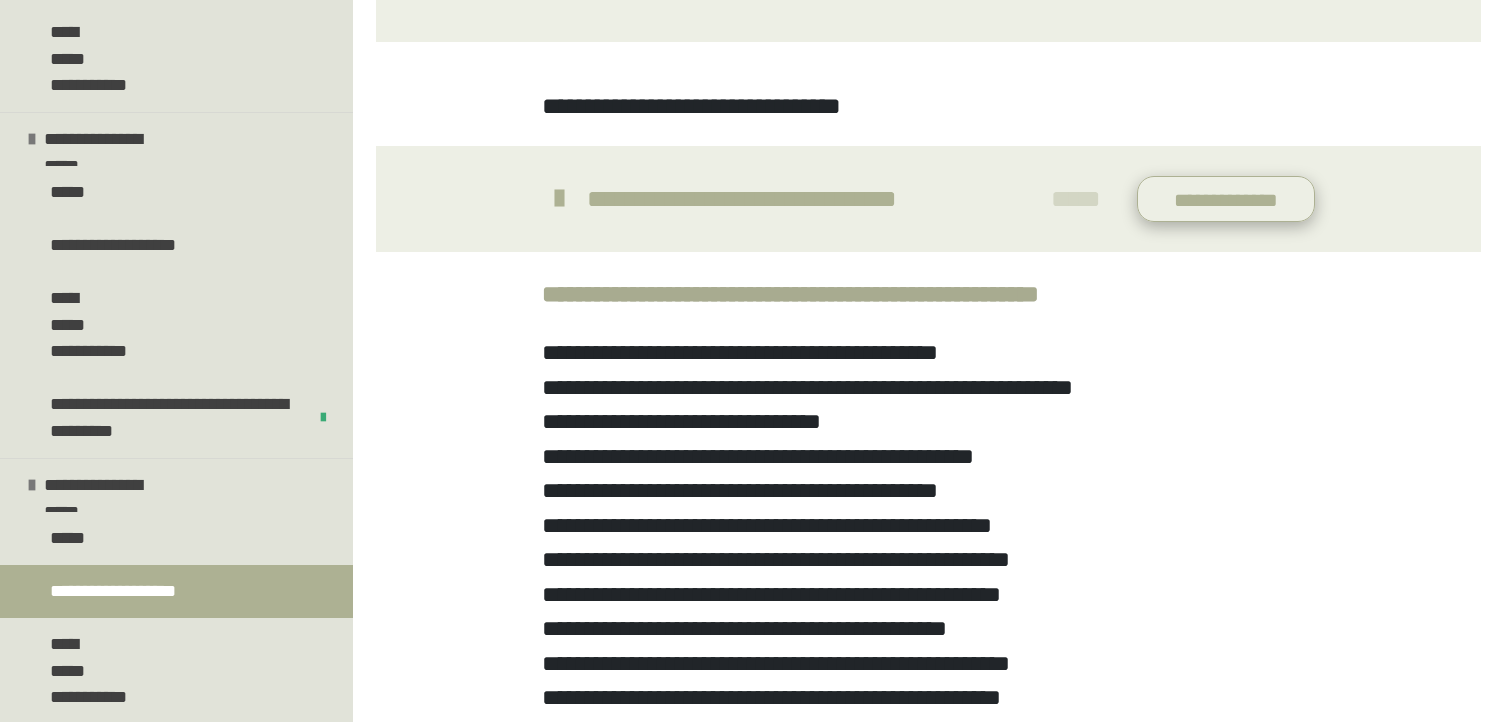 click on "**********" at bounding box center [1226, 199] 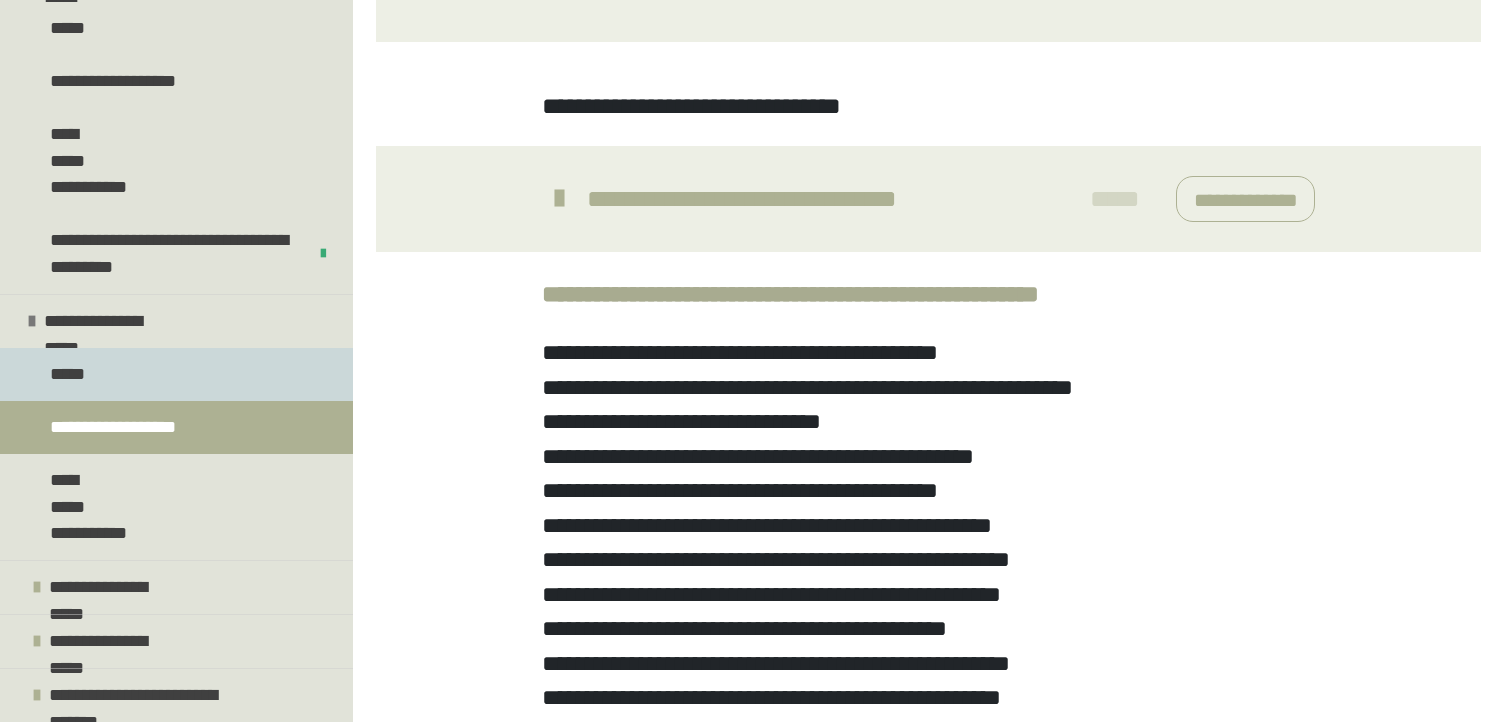 scroll, scrollTop: 1863, scrollLeft: 0, axis: vertical 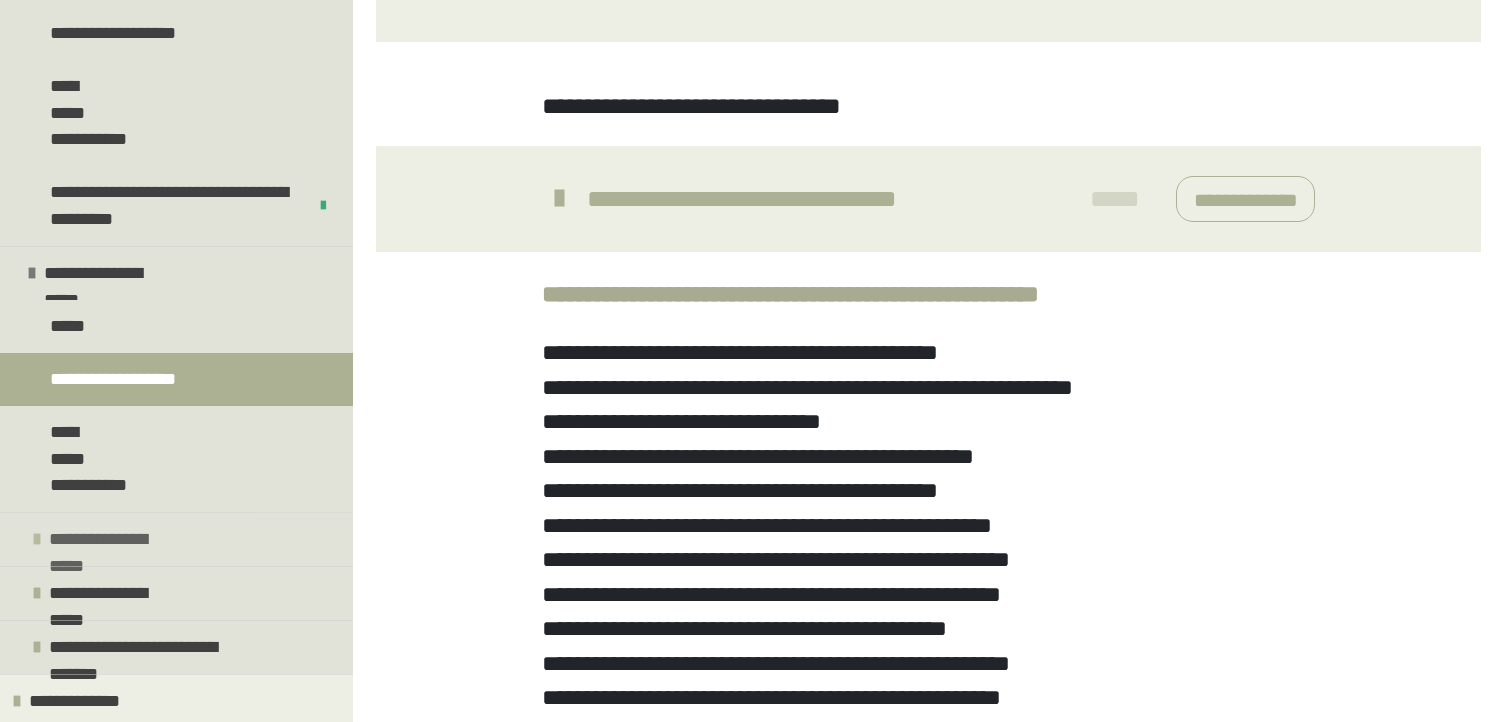click on "**********" at bounding box center [107, 539] 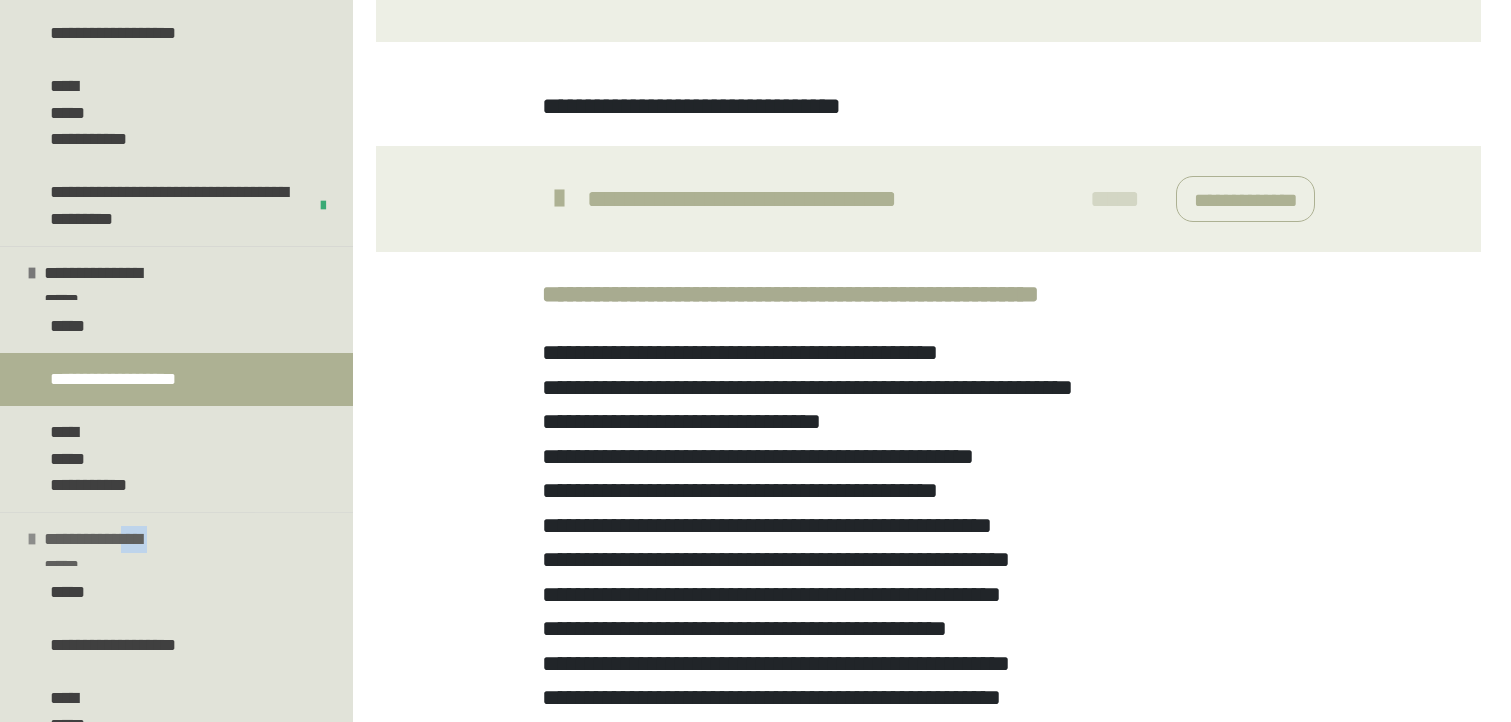 click on "**********" at bounding box center [102, 539] 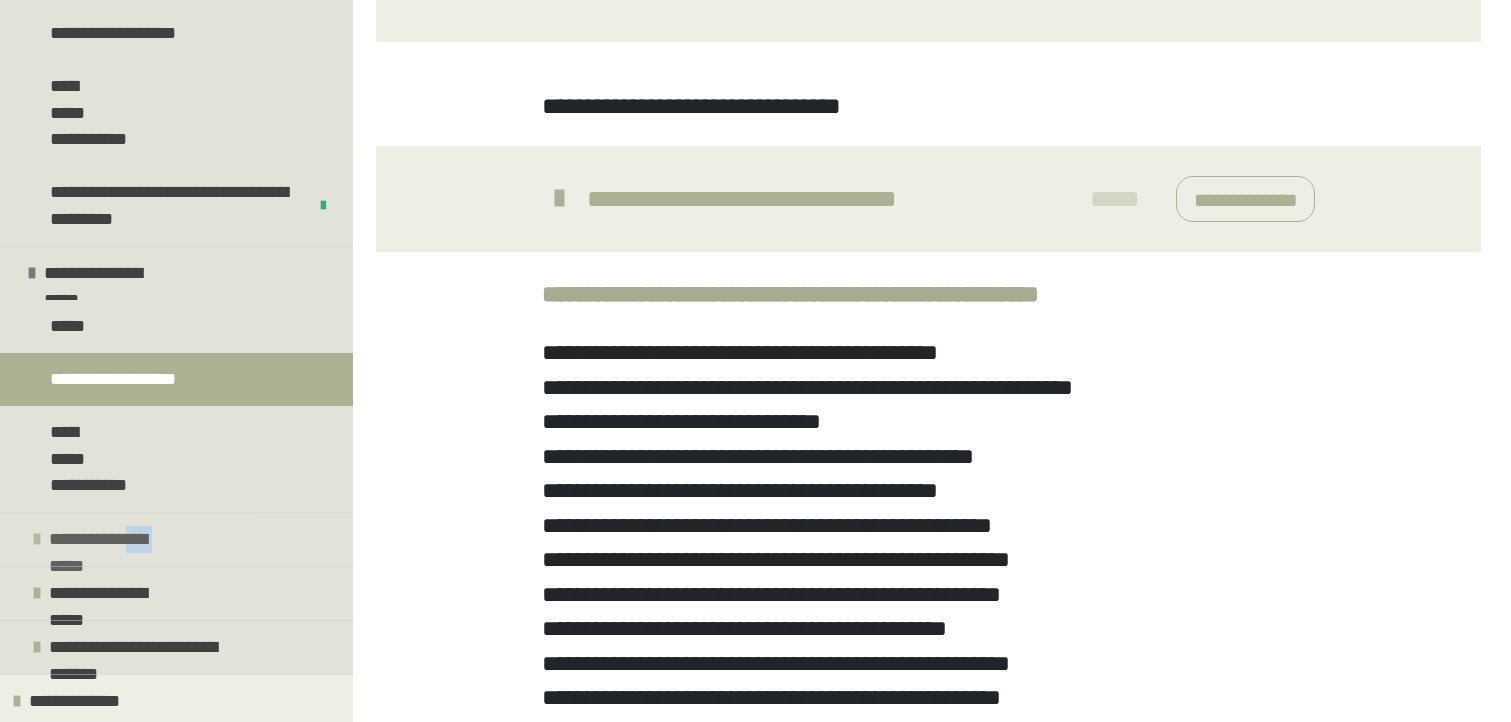 click on "**********" at bounding box center (107, 539) 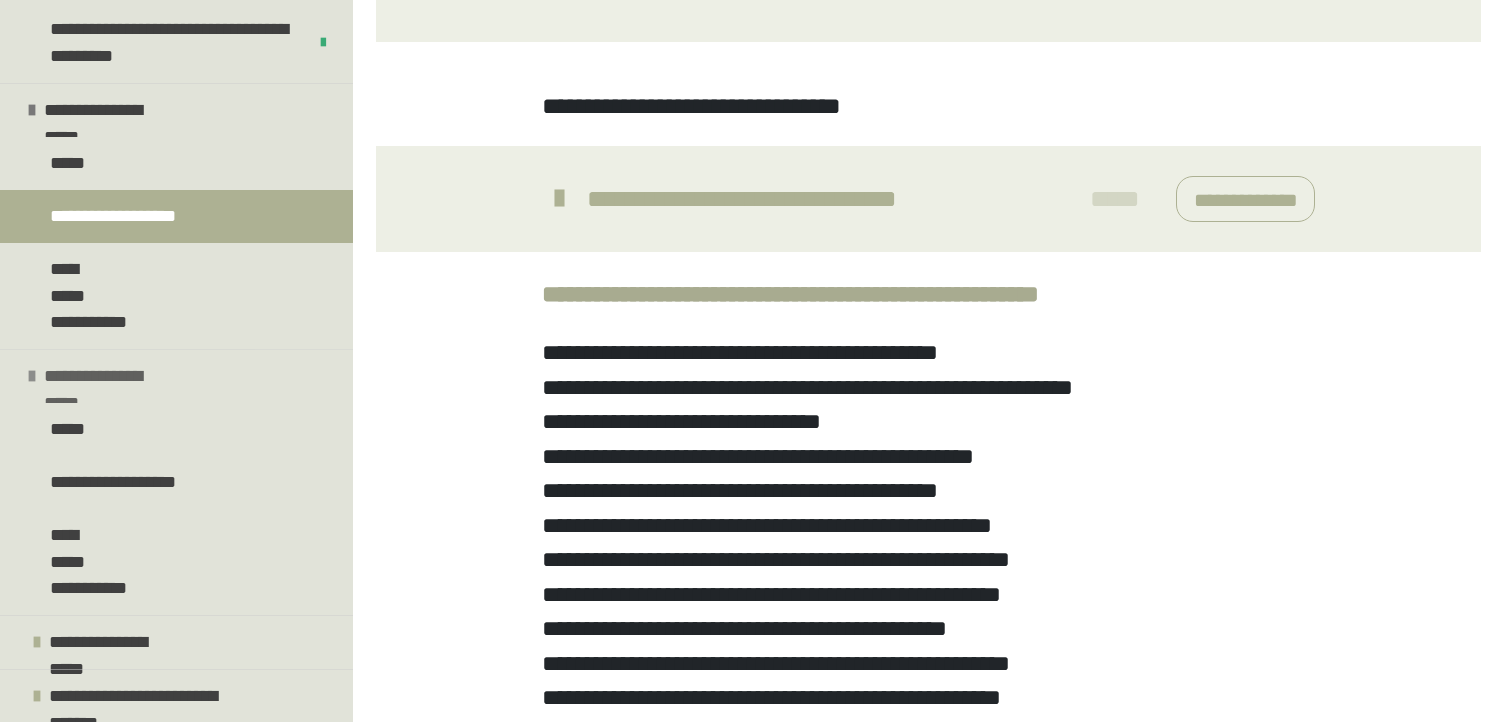scroll, scrollTop: 2055, scrollLeft: 0, axis: vertical 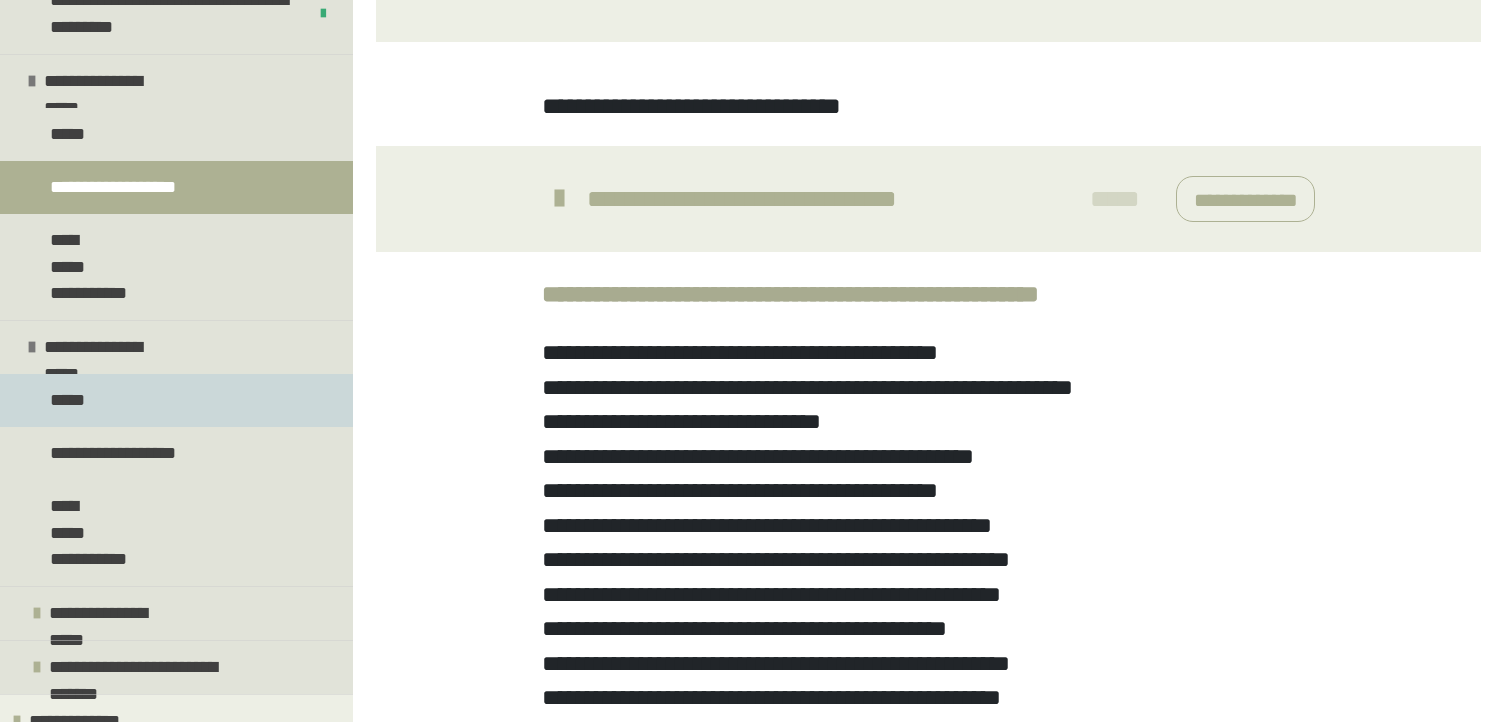 click on "*****" at bounding box center [176, 400] 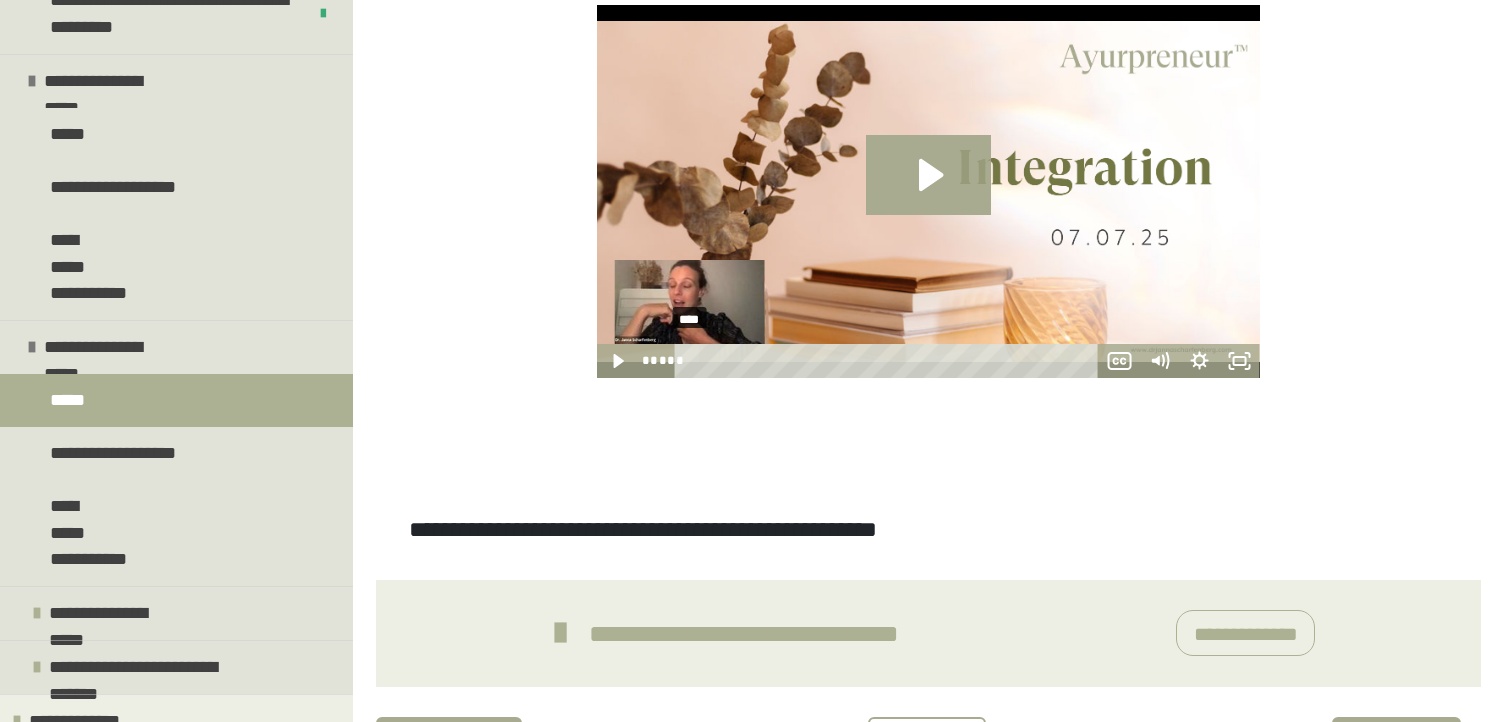 scroll, scrollTop: 638, scrollLeft: 0, axis: vertical 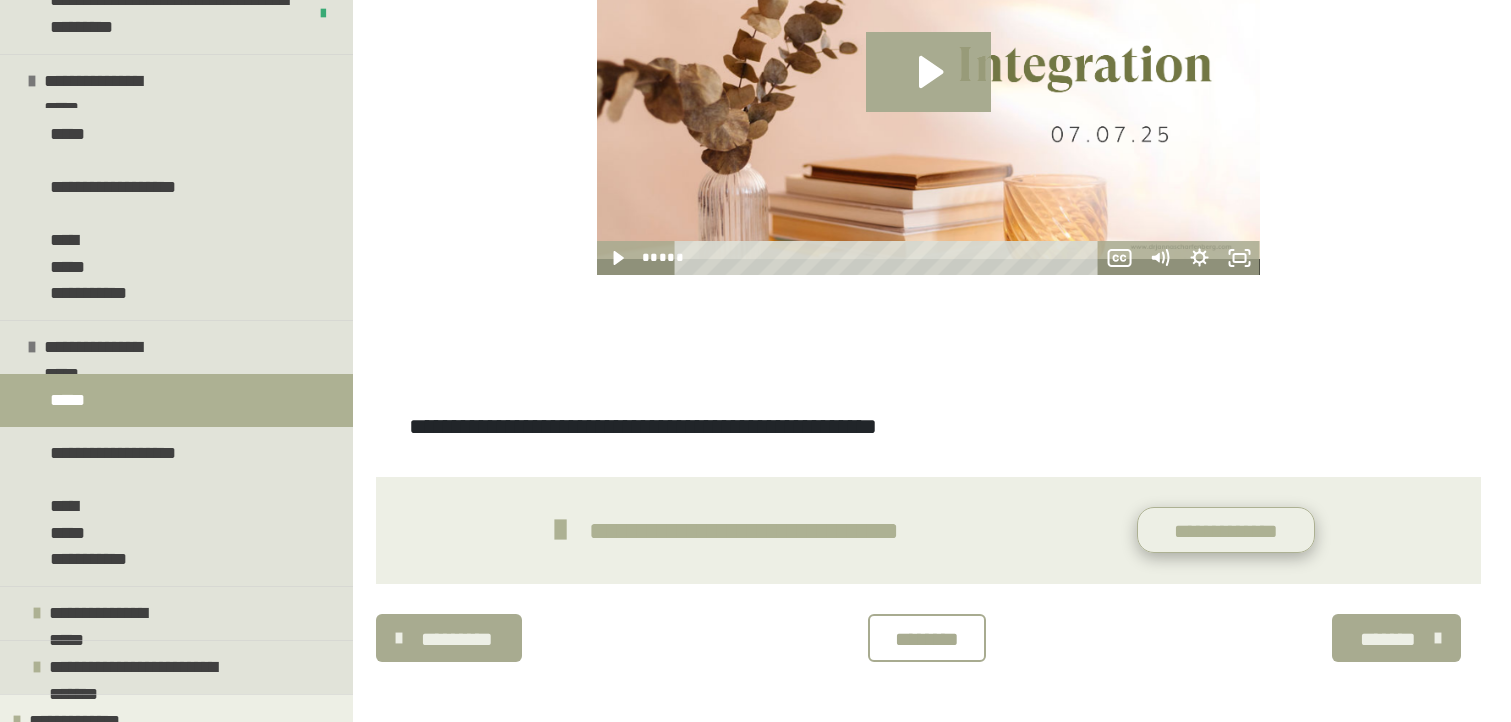 click on "**********" at bounding box center (1226, 530) 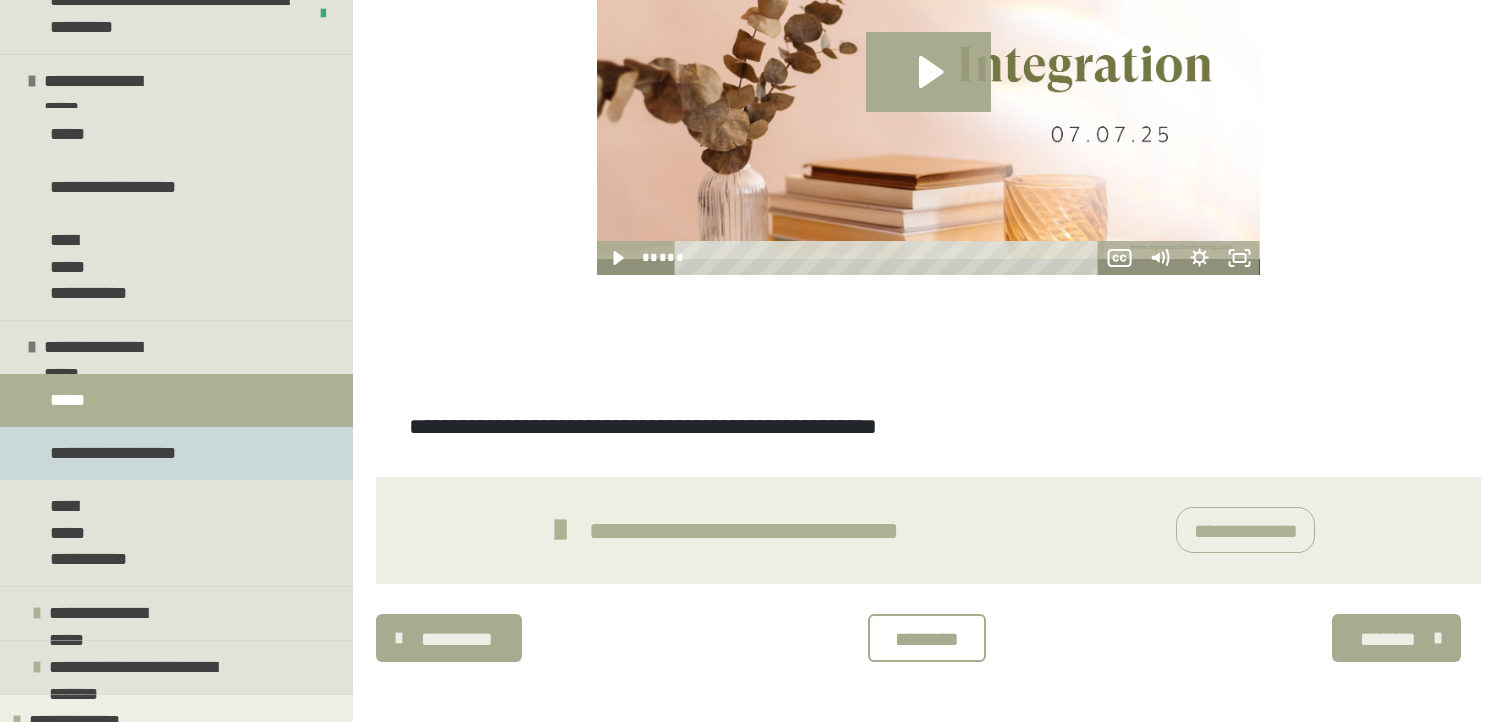 click on "**********" at bounding box center [123, 453] 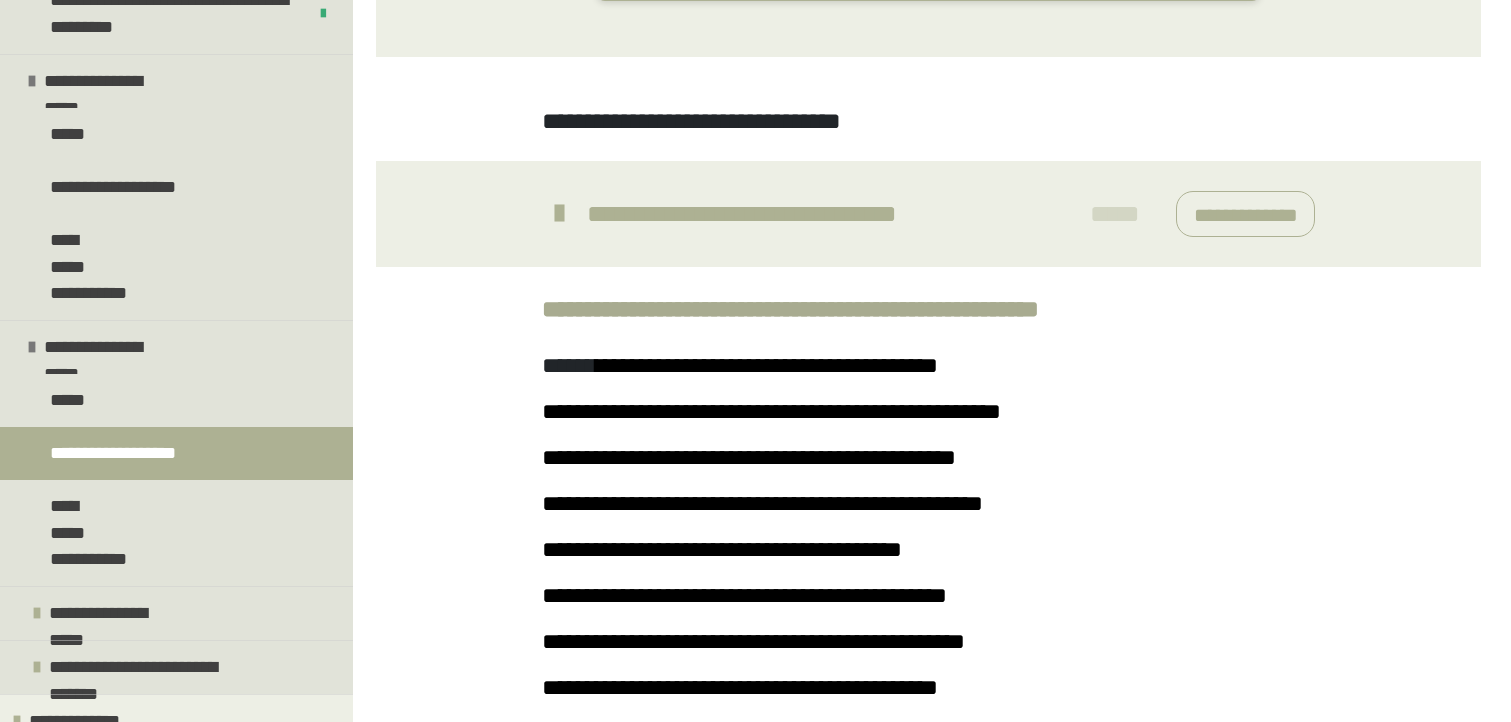 scroll, scrollTop: 711, scrollLeft: 0, axis: vertical 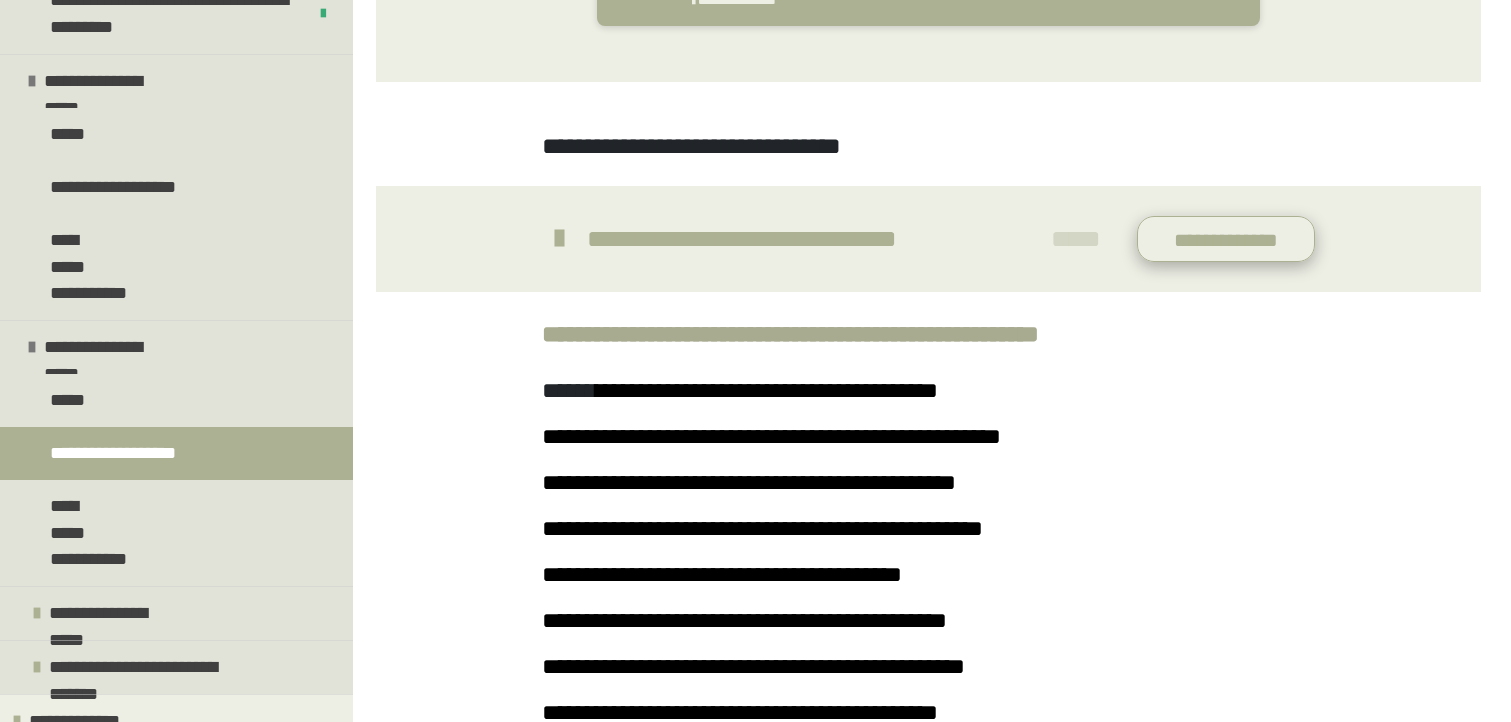 click on "**********" at bounding box center (1226, 239) 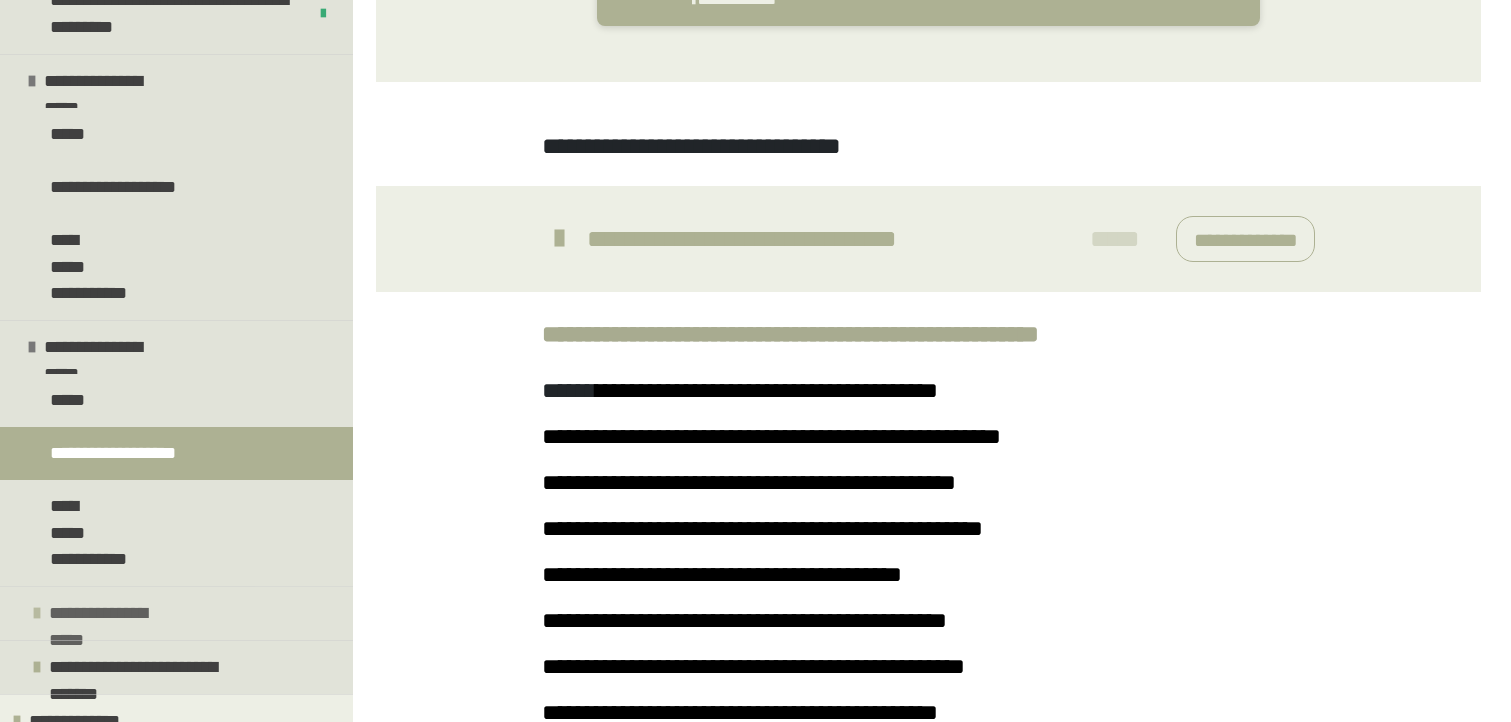 click on "**********" at bounding box center (106, 613) 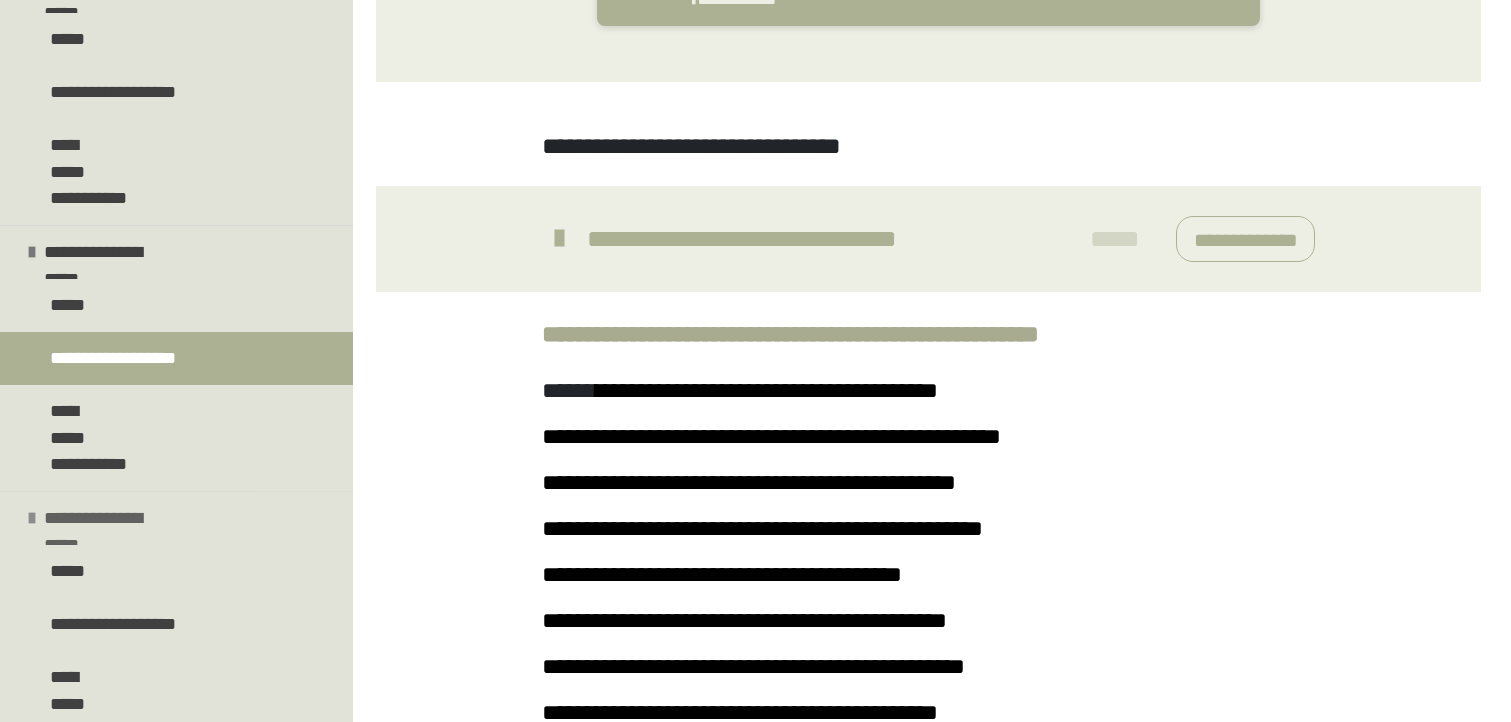 scroll, scrollTop: 2154, scrollLeft: 0, axis: vertical 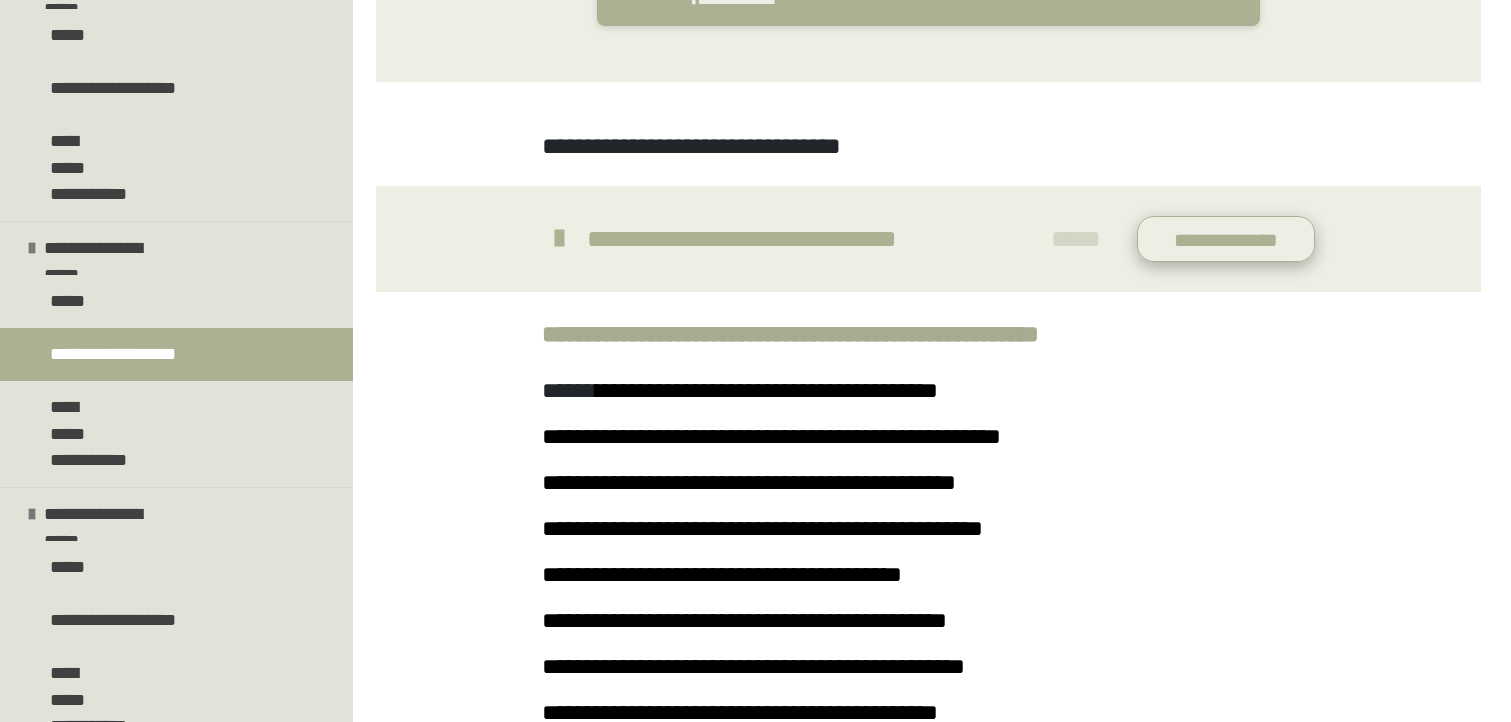 click on "**********" at bounding box center [1226, 239] 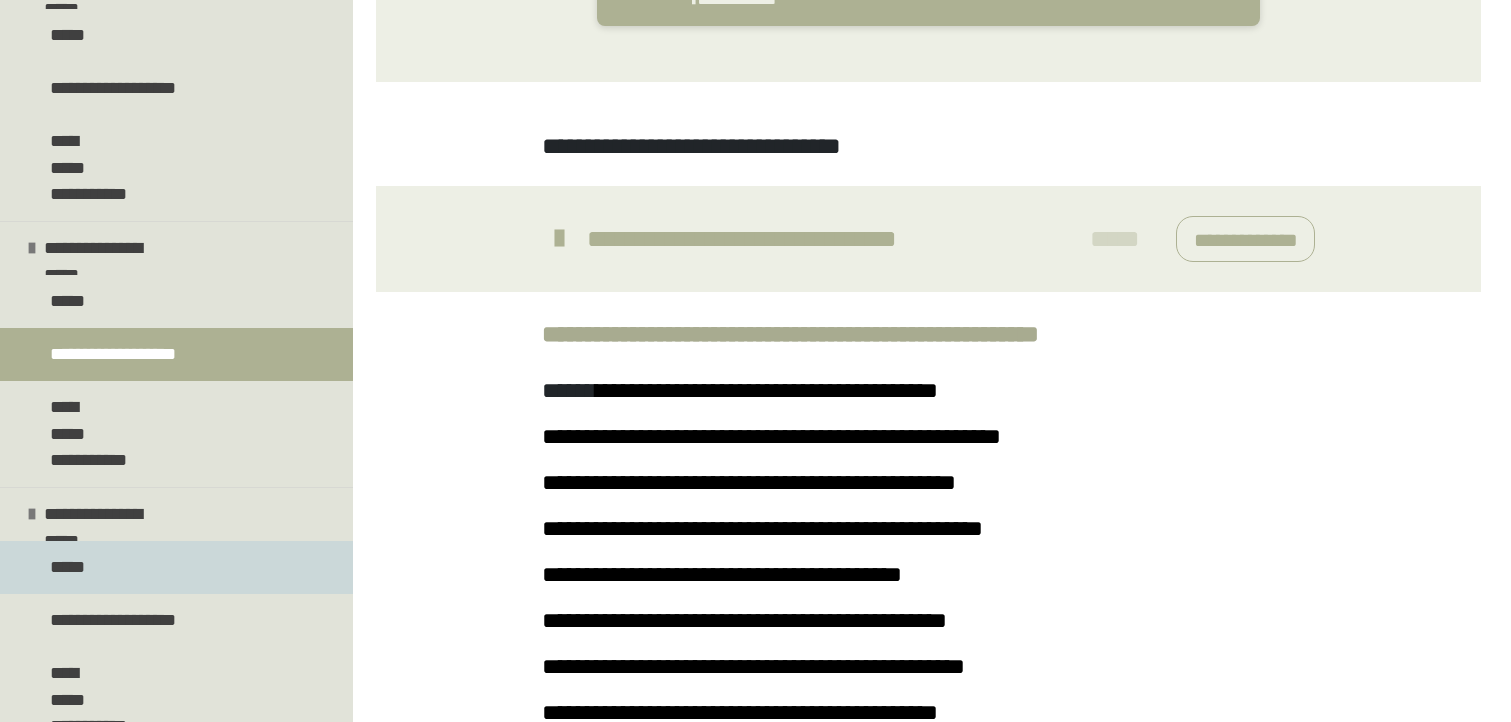 click on "*****" at bounding box center [70, 567] 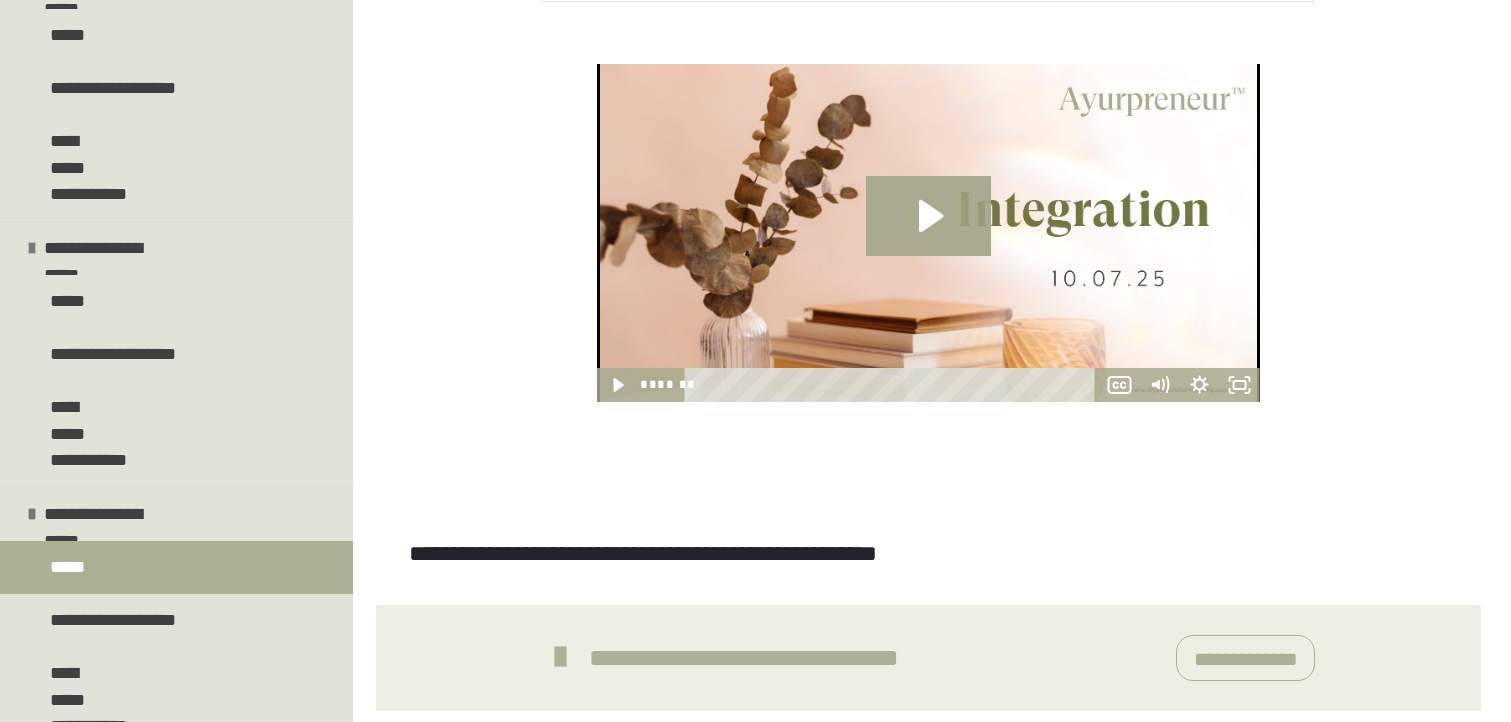 scroll, scrollTop: 603, scrollLeft: 0, axis: vertical 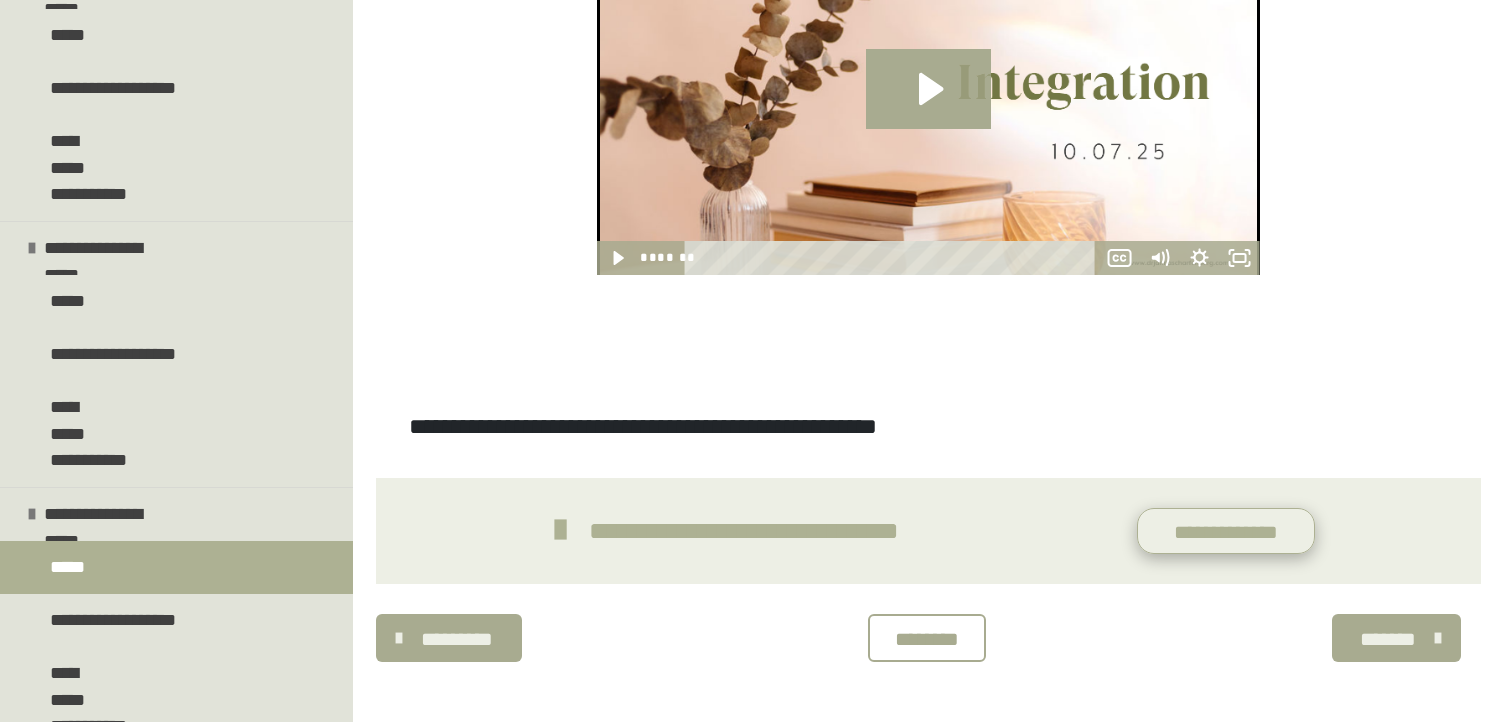 click on "**********" at bounding box center (1226, 531) 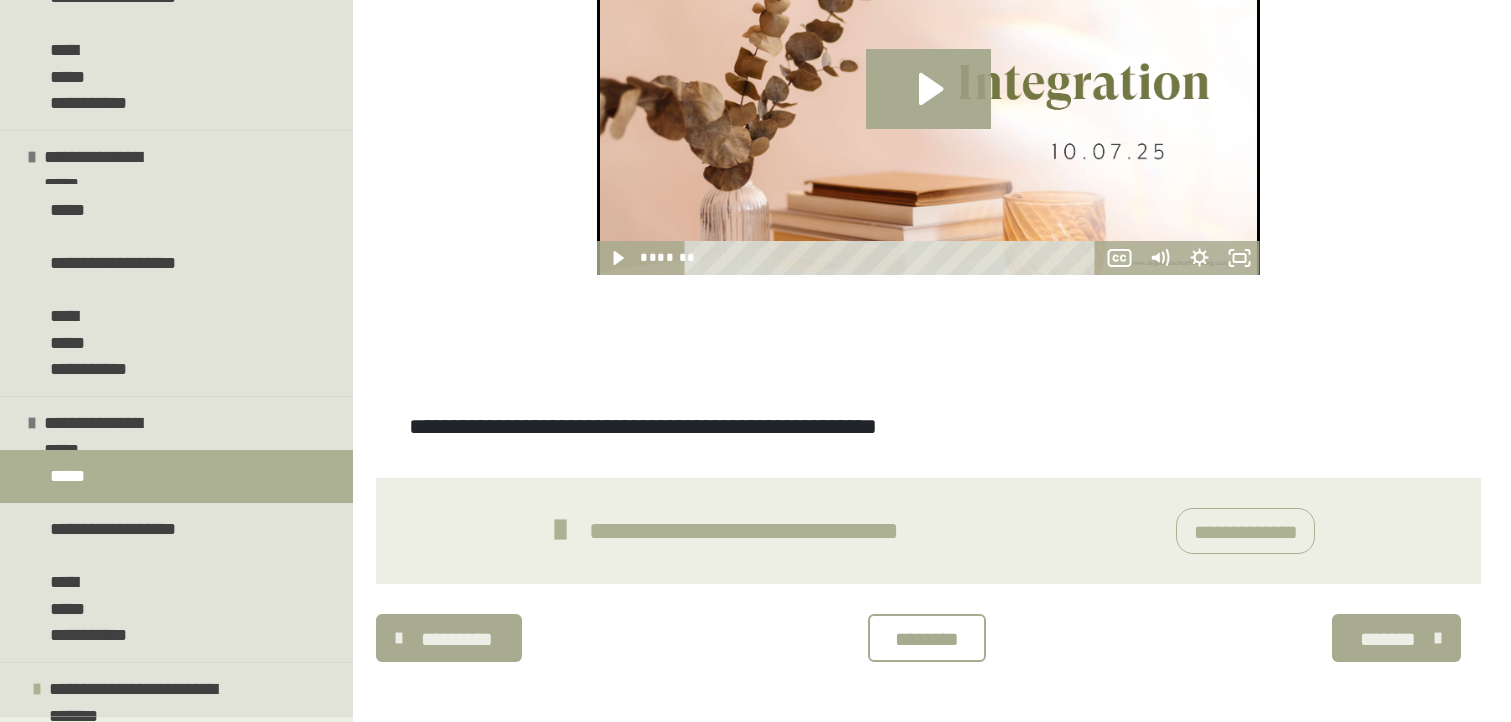 scroll, scrollTop: 2287, scrollLeft: 0, axis: vertical 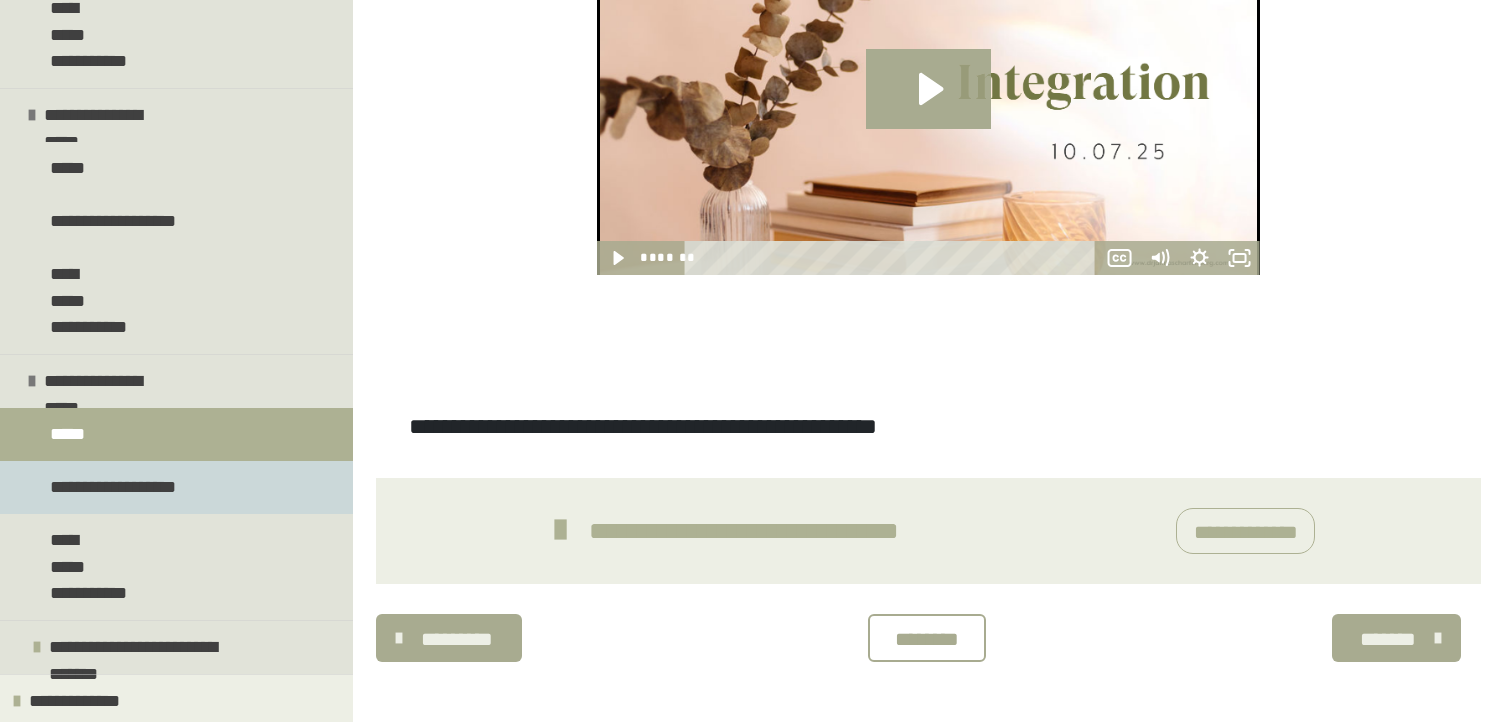 click on "**********" at bounding box center (123, 487) 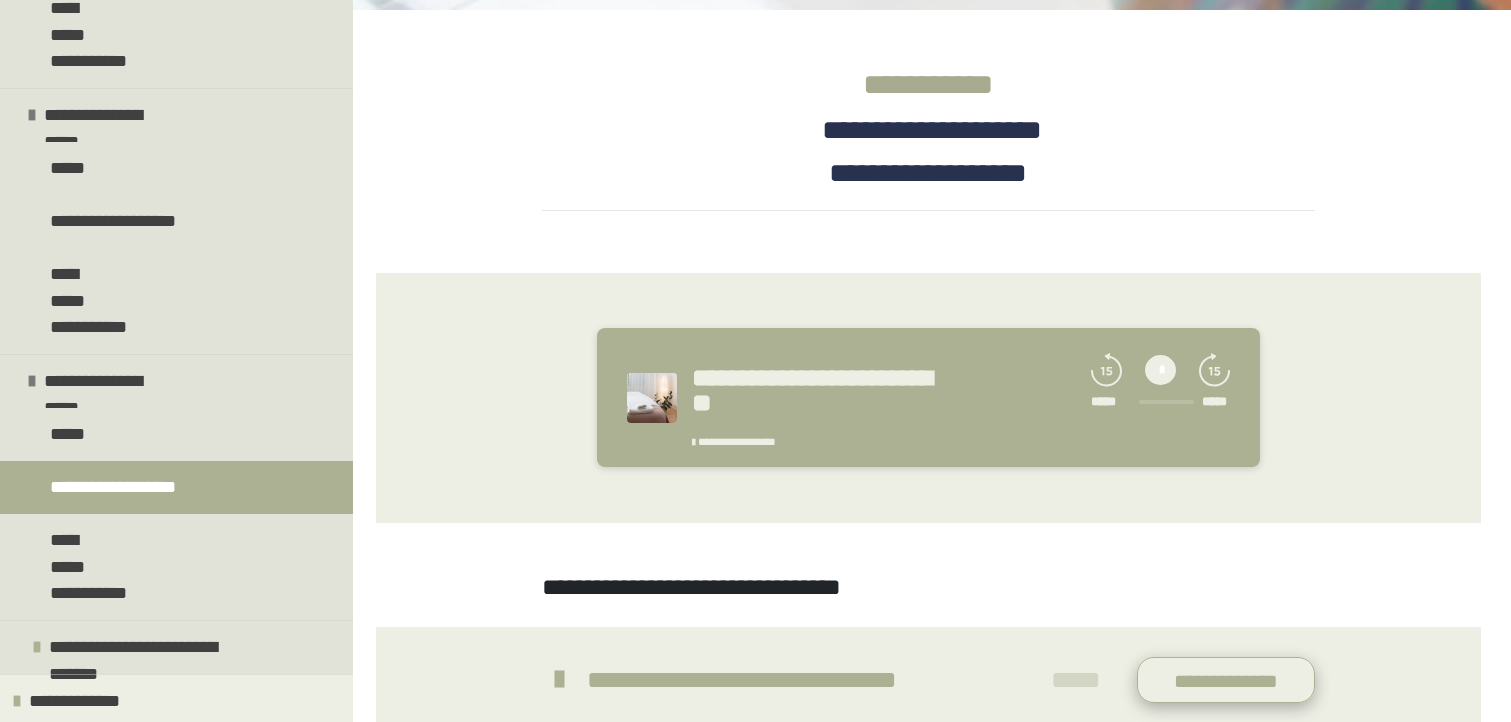 click on "**********" at bounding box center [1226, 680] 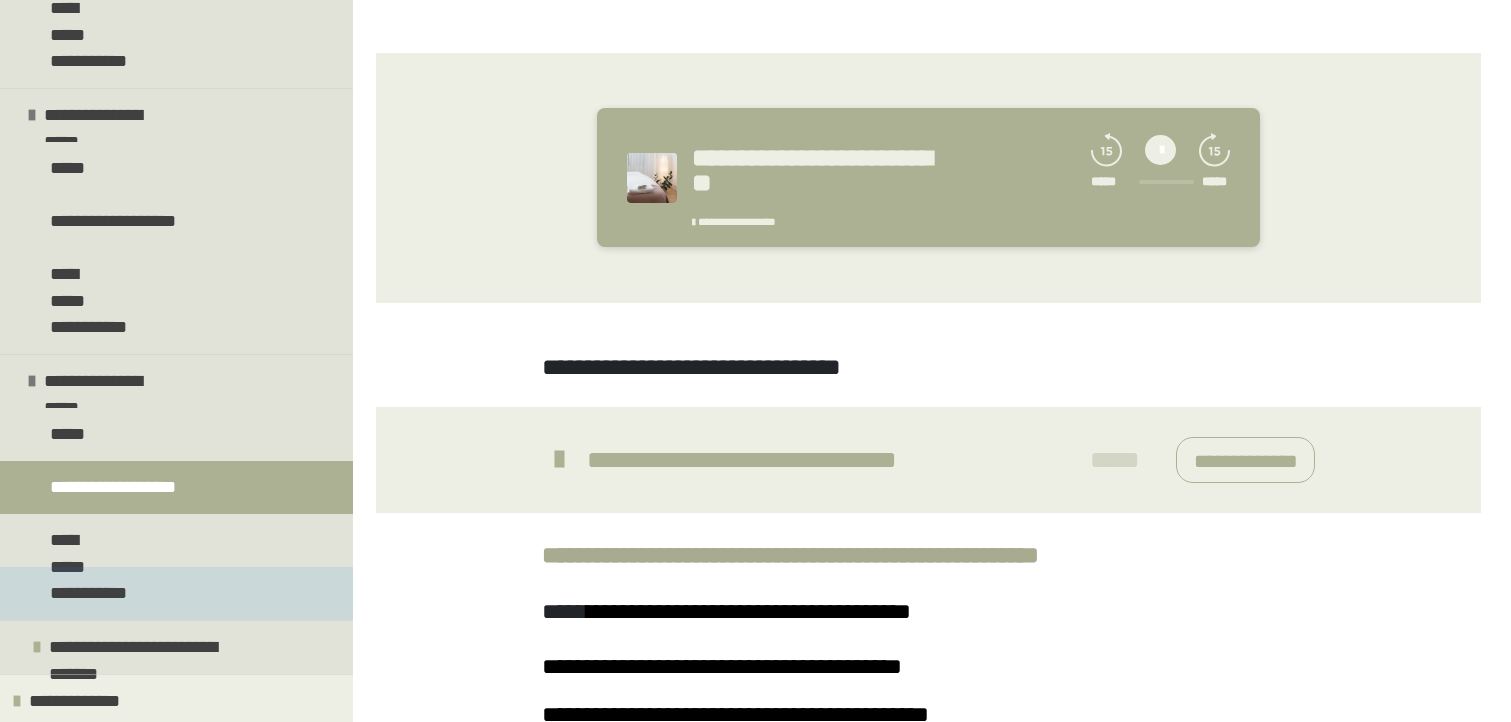 scroll, scrollTop: 499, scrollLeft: 0, axis: vertical 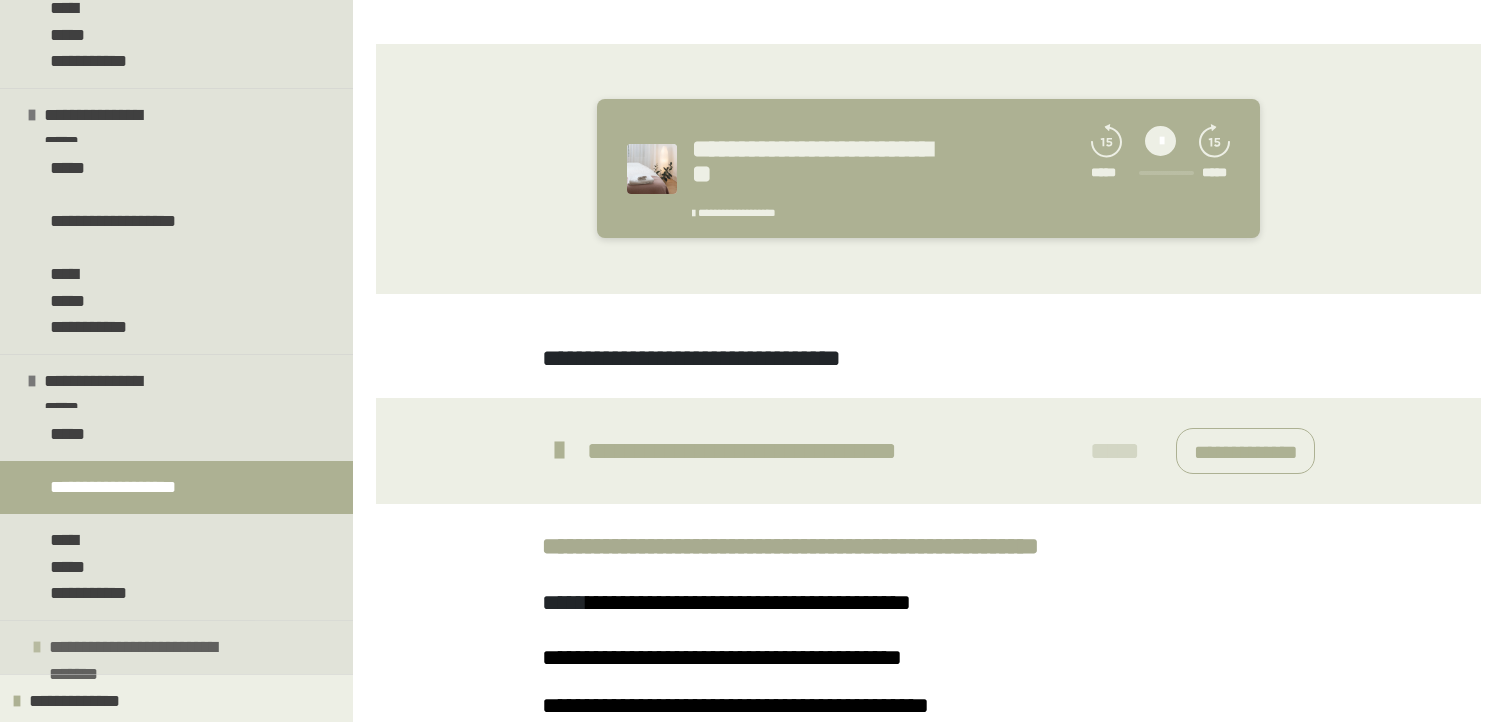 click on "**********" at bounding box center [147, 647] 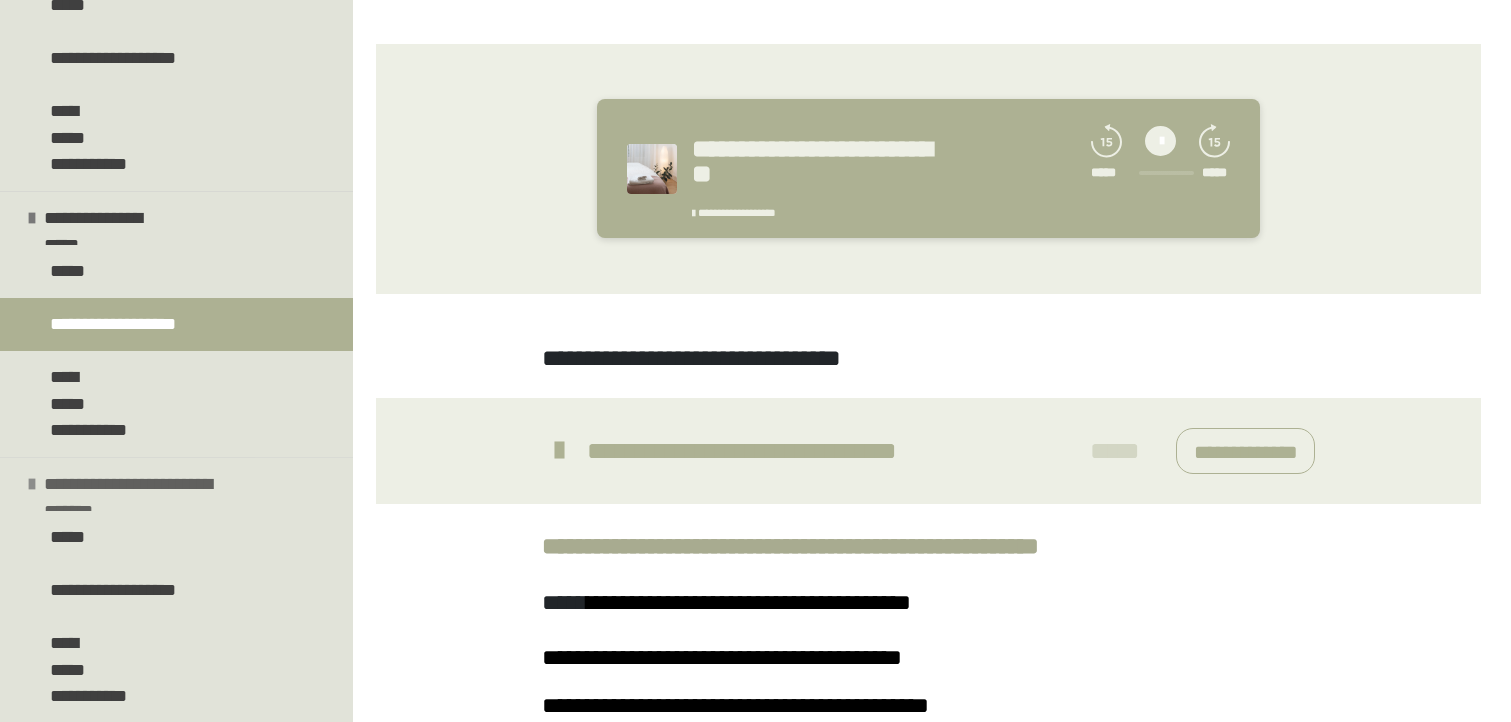 scroll, scrollTop: 2499, scrollLeft: 0, axis: vertical 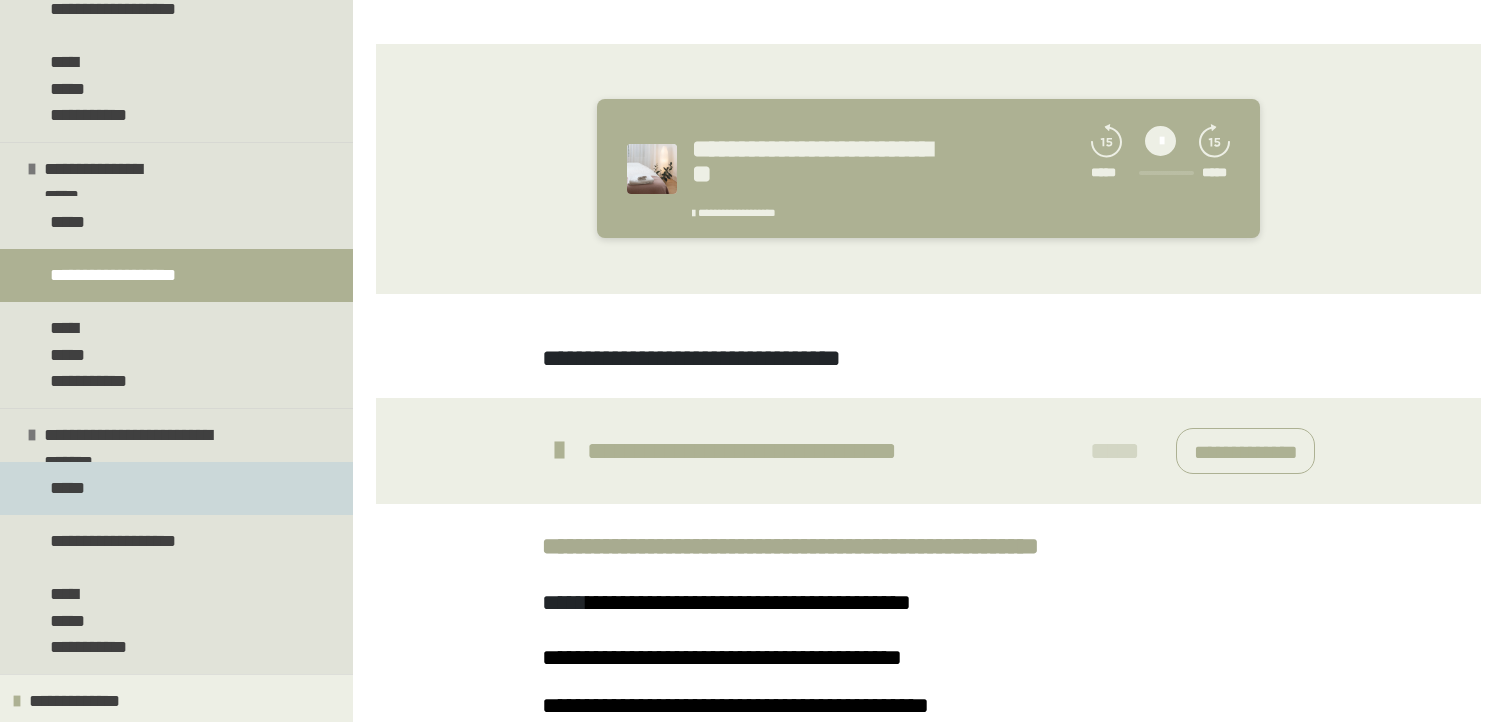 click on "*****" at bounding box center [70, 488] 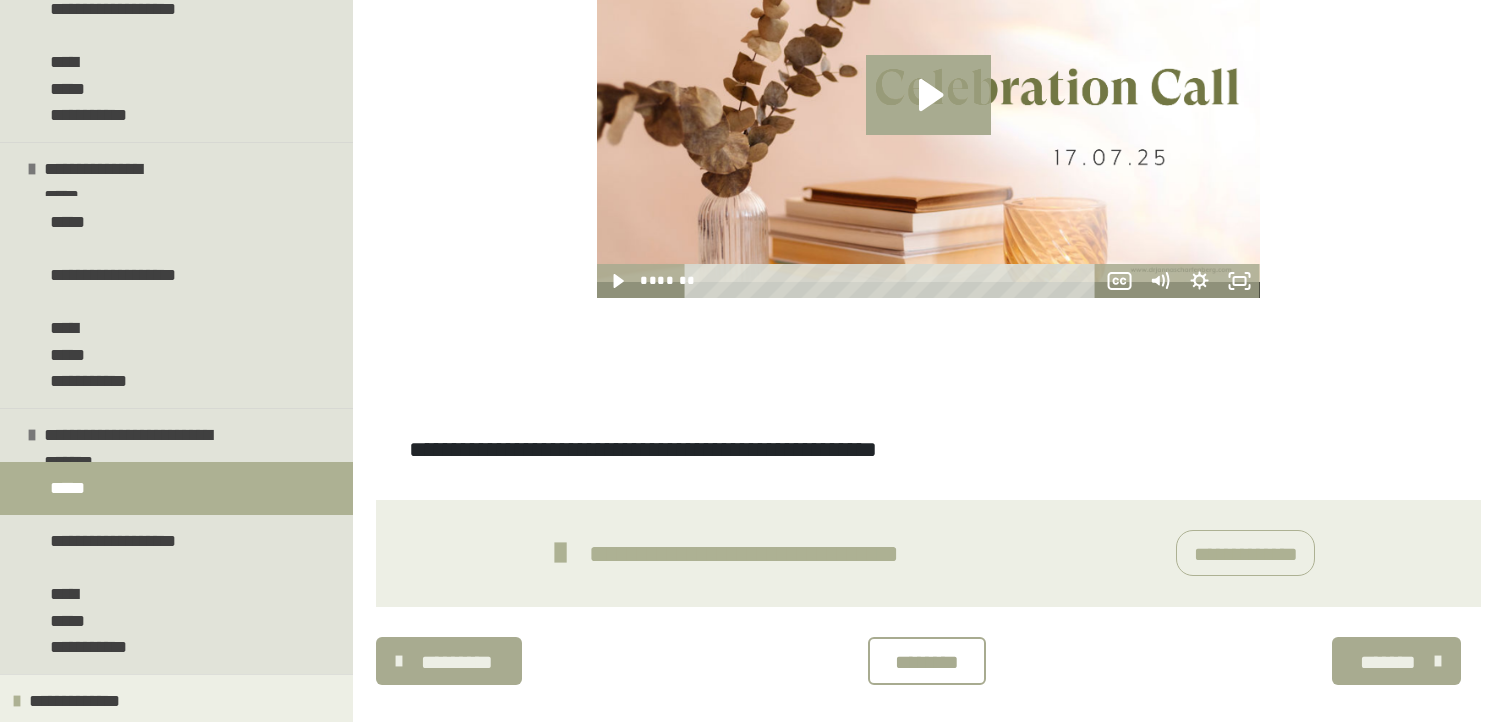 scroll, scrollTop: 638, scrollLeft: 0, axis: vertical 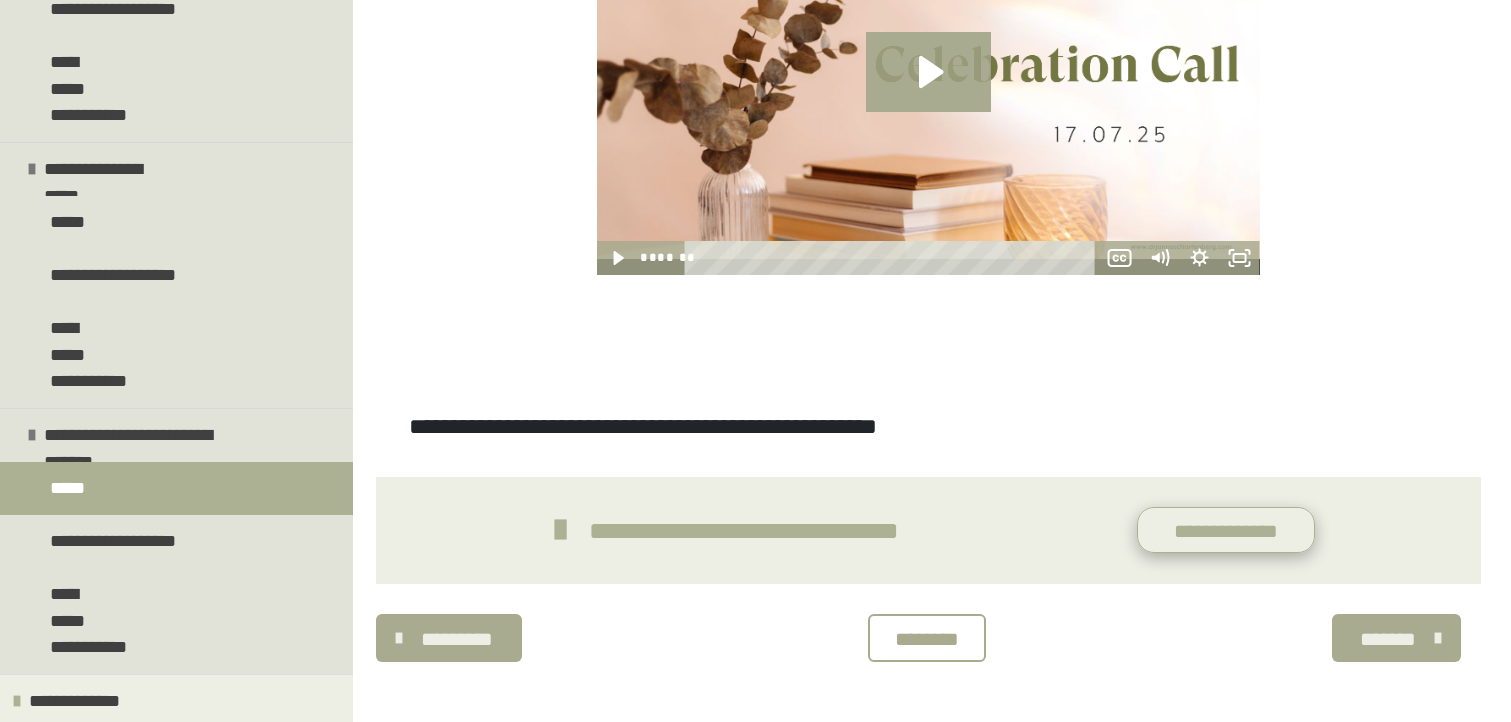 click on "**********" at bounding box center (1226, 530) 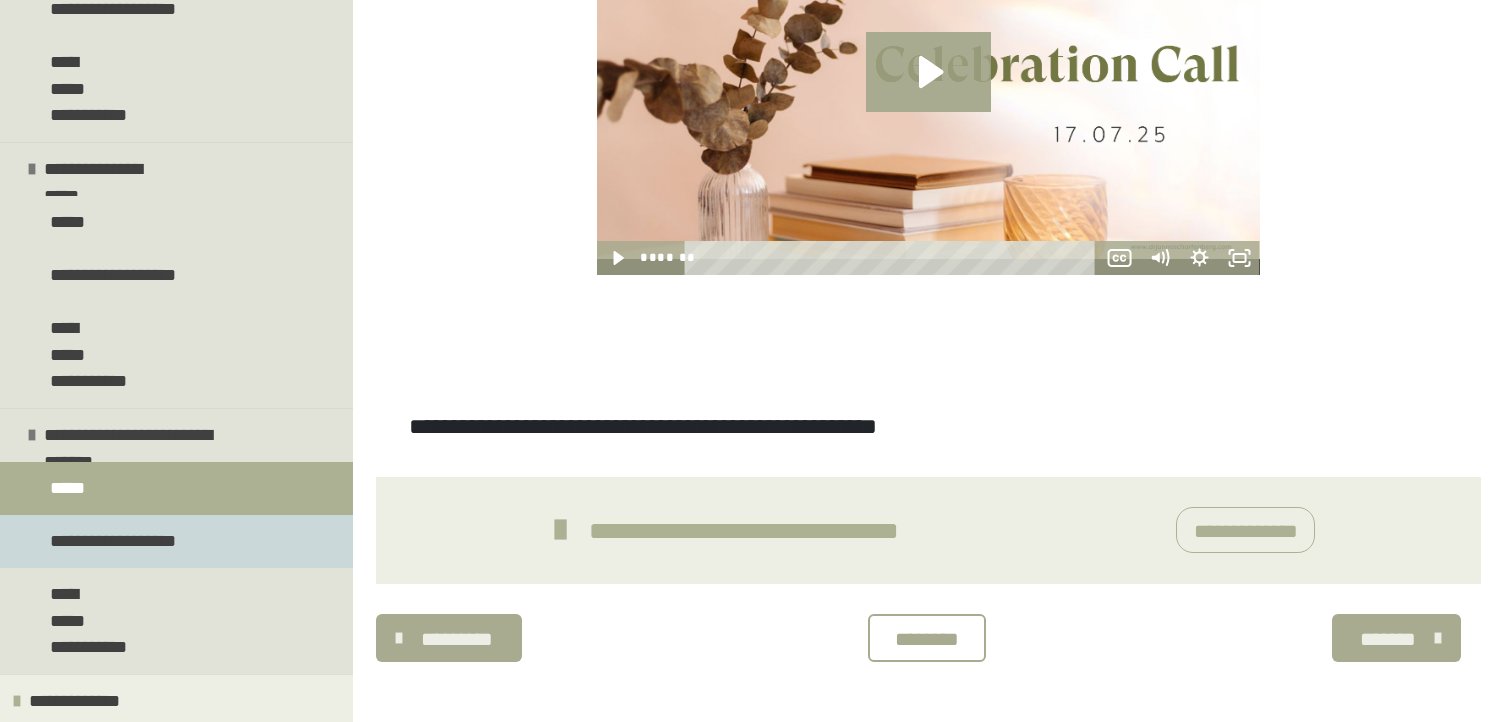 click on "**********" at bounding box center [123, 541] 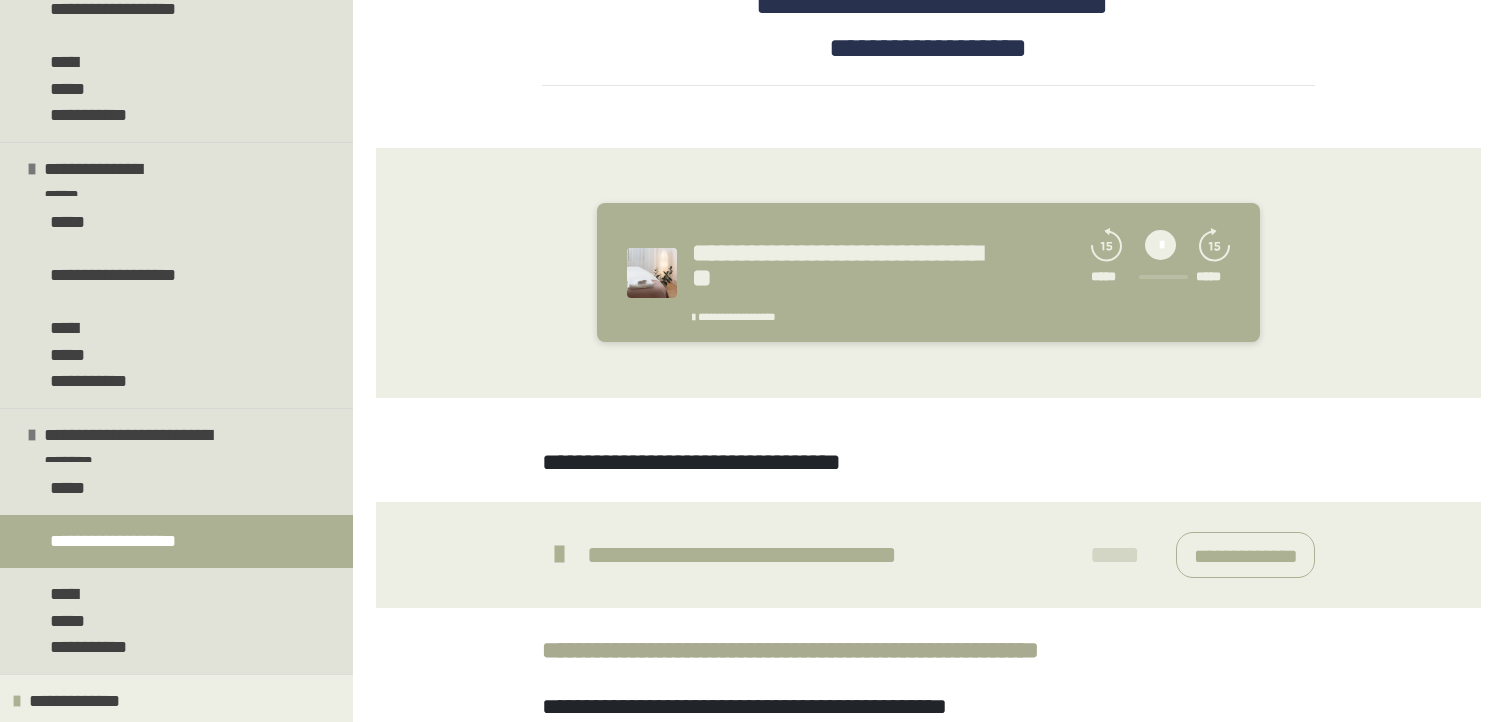 scroll, scrollTop: 403, scrollLeft: 0, axis: vertical 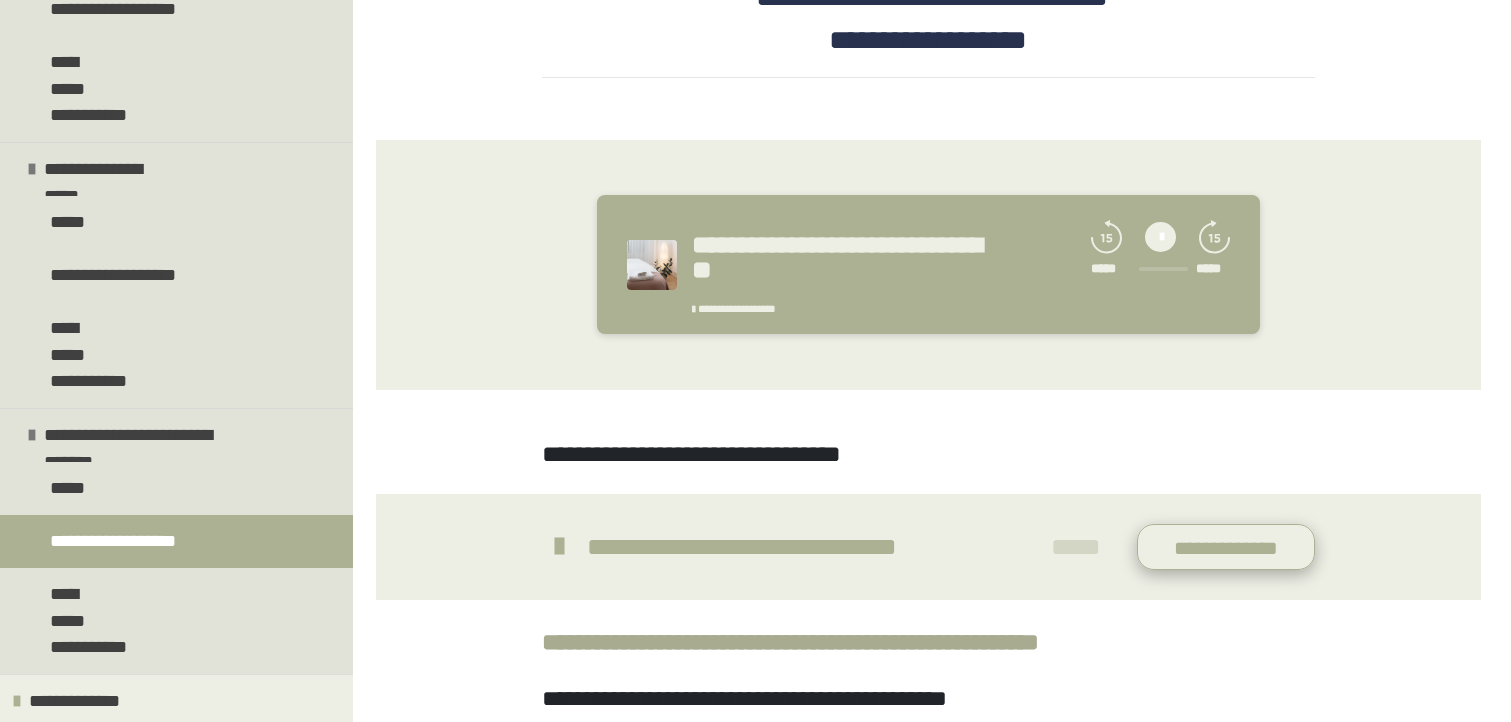 click on "**********" at bounding box center [1226, 547] 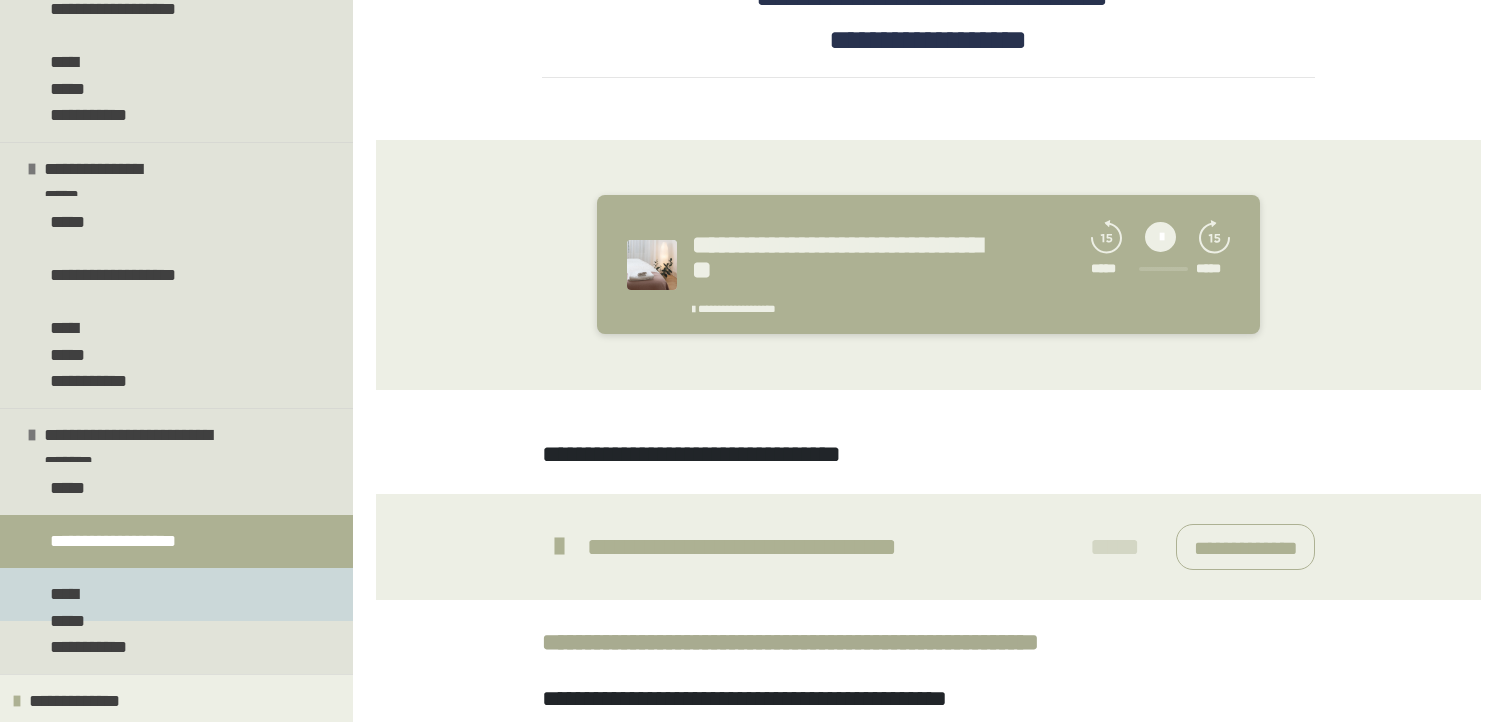 click on "**********" at bounding box center [176, 594] 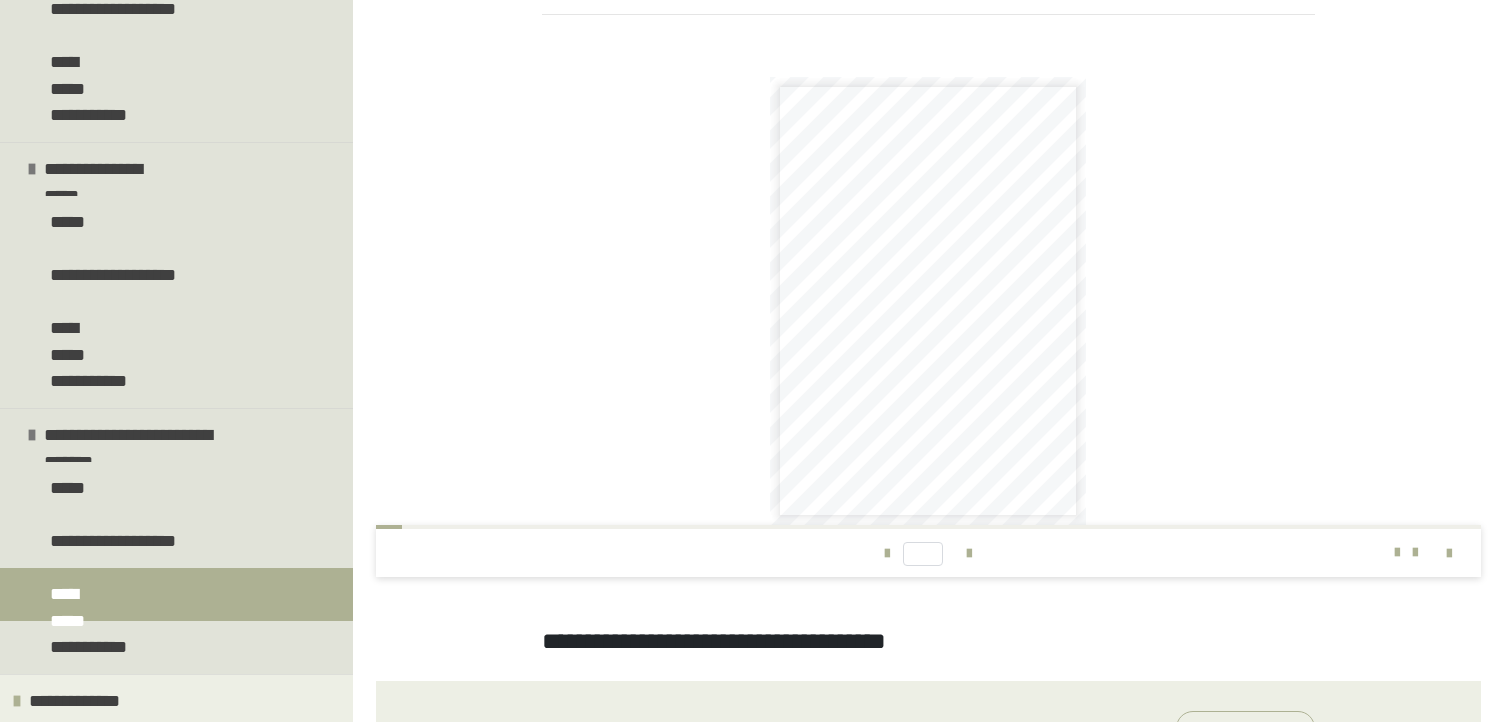 scroll, scrollTop: 464, scrollLeft: 0, axis: vertical 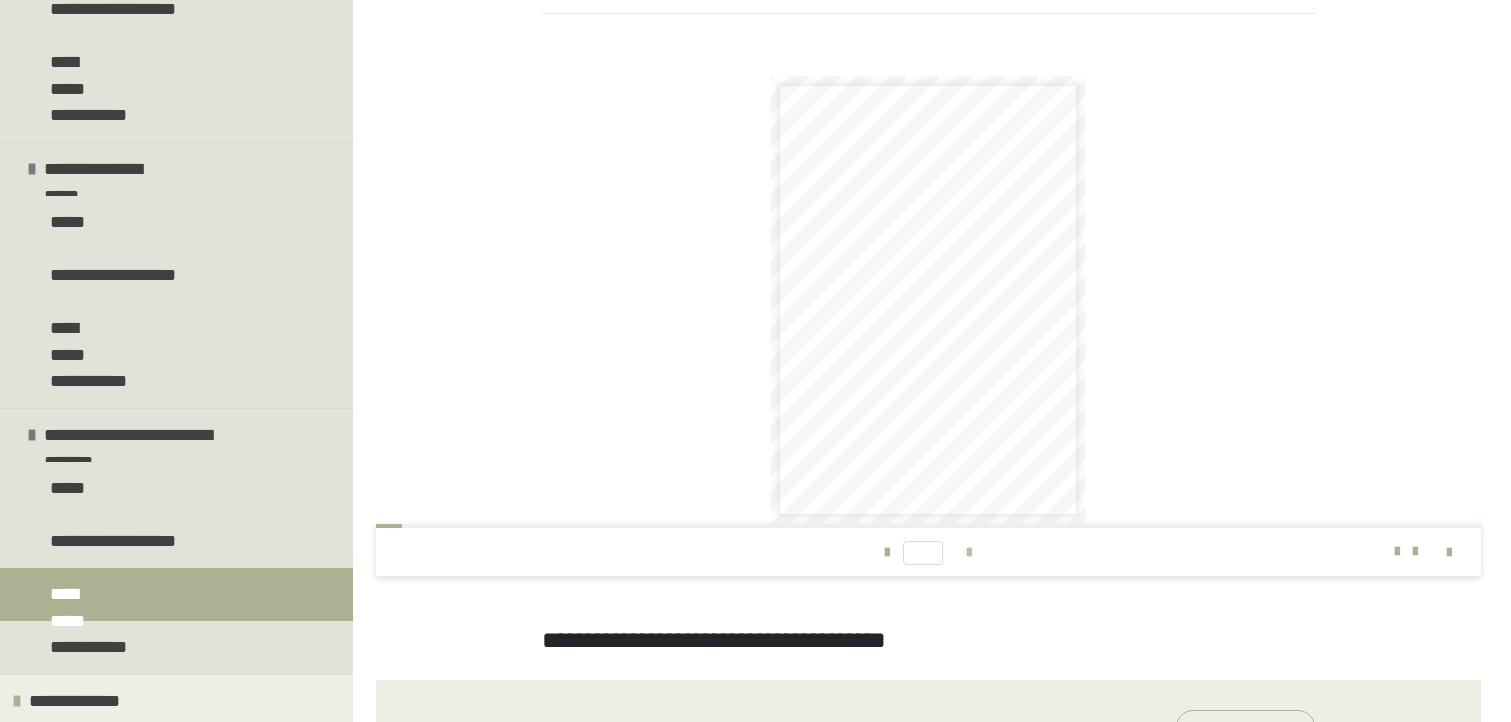 click at bounding box center [969, 553] 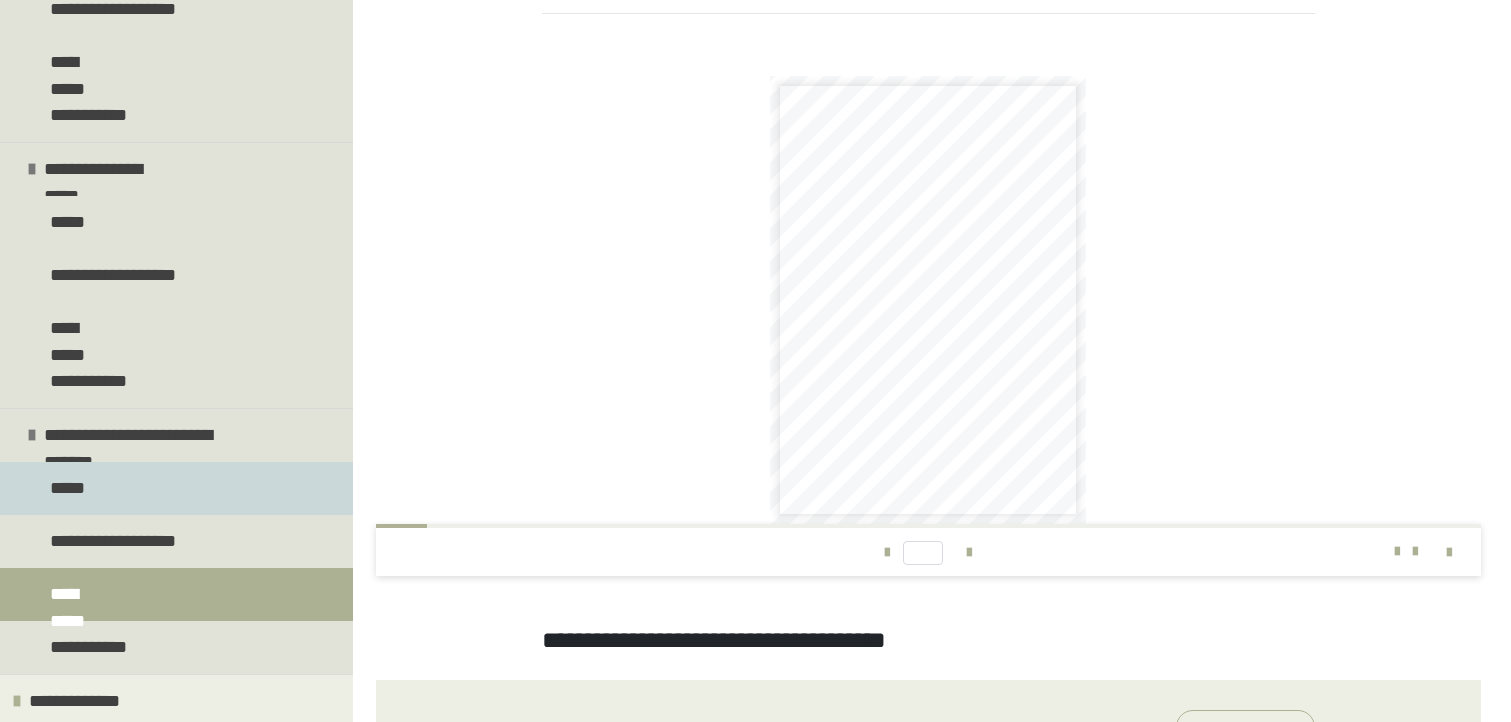 click on "*****" at bounding box center (176, 488) 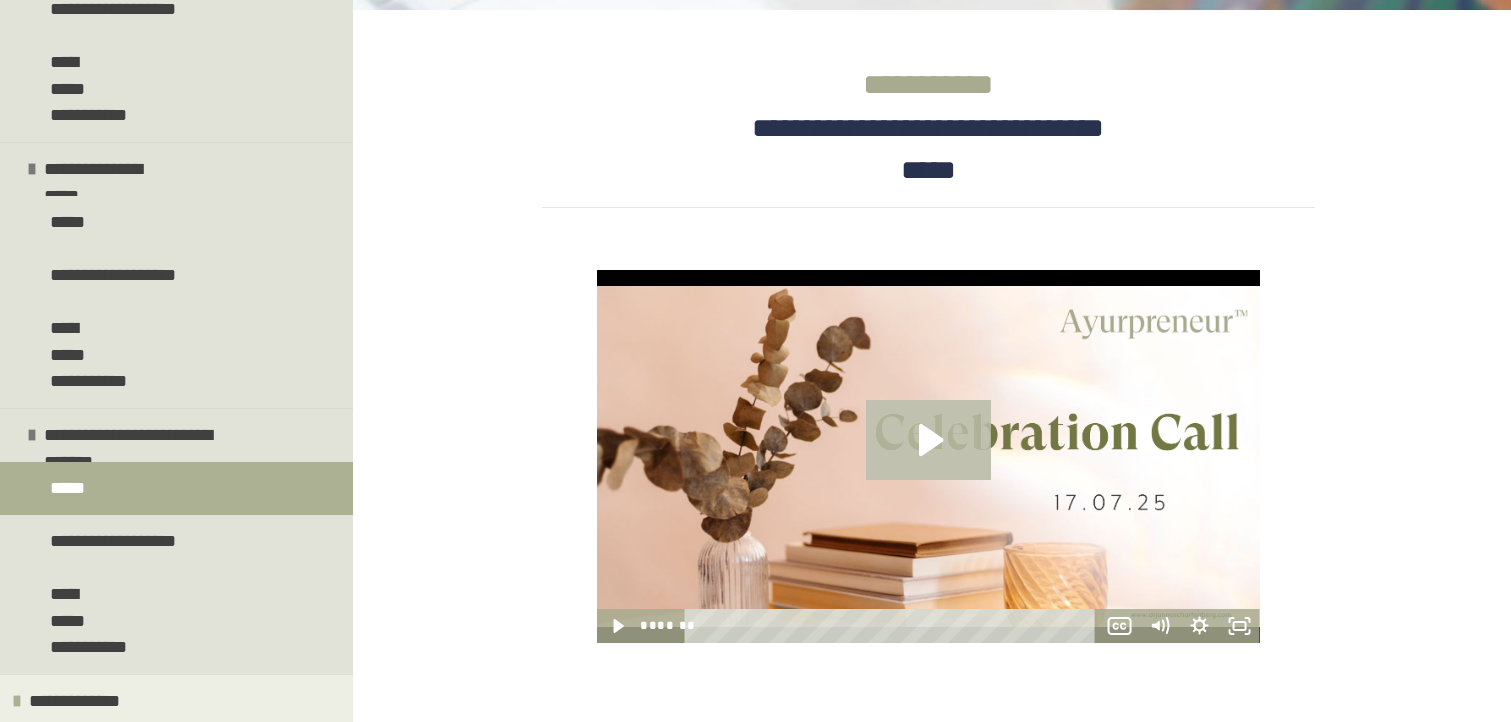 click 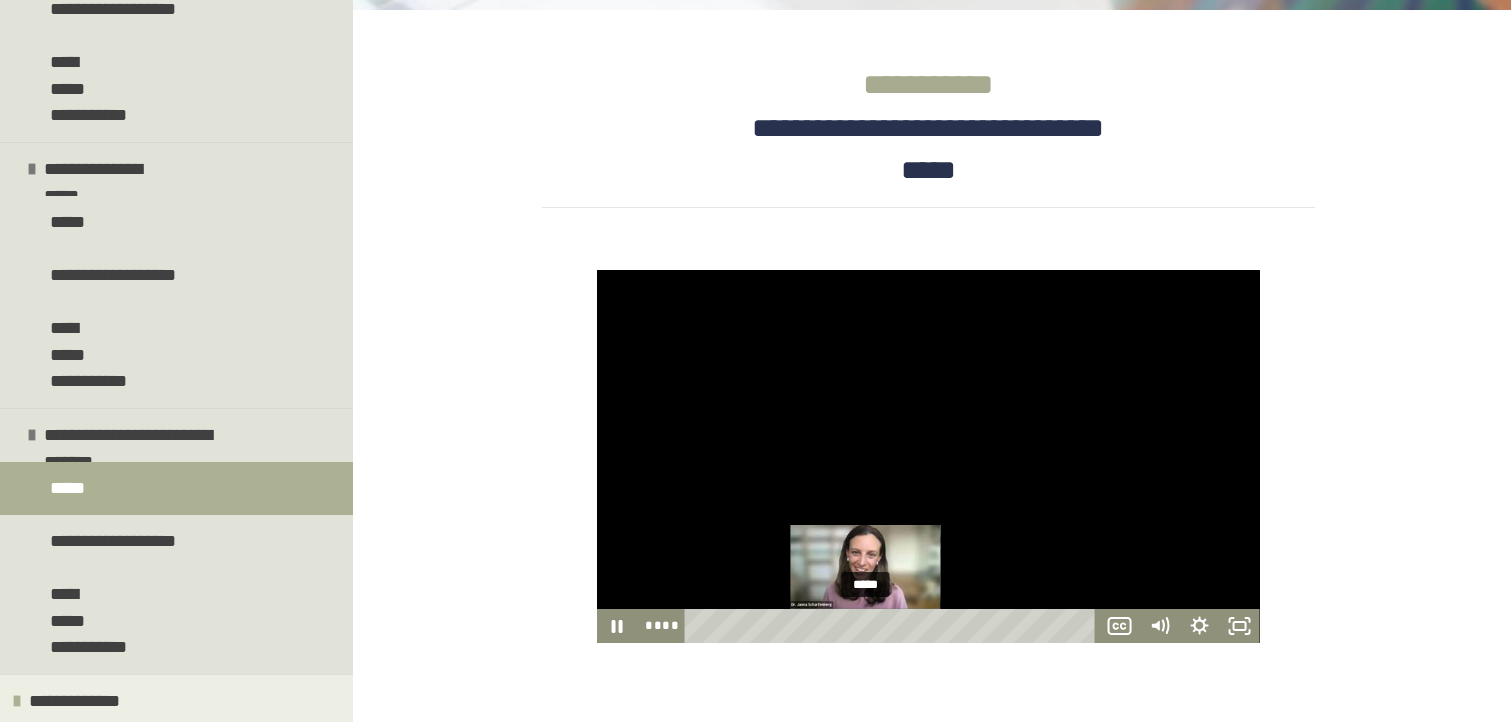 click on "*****" at bounding box center [894, 626] 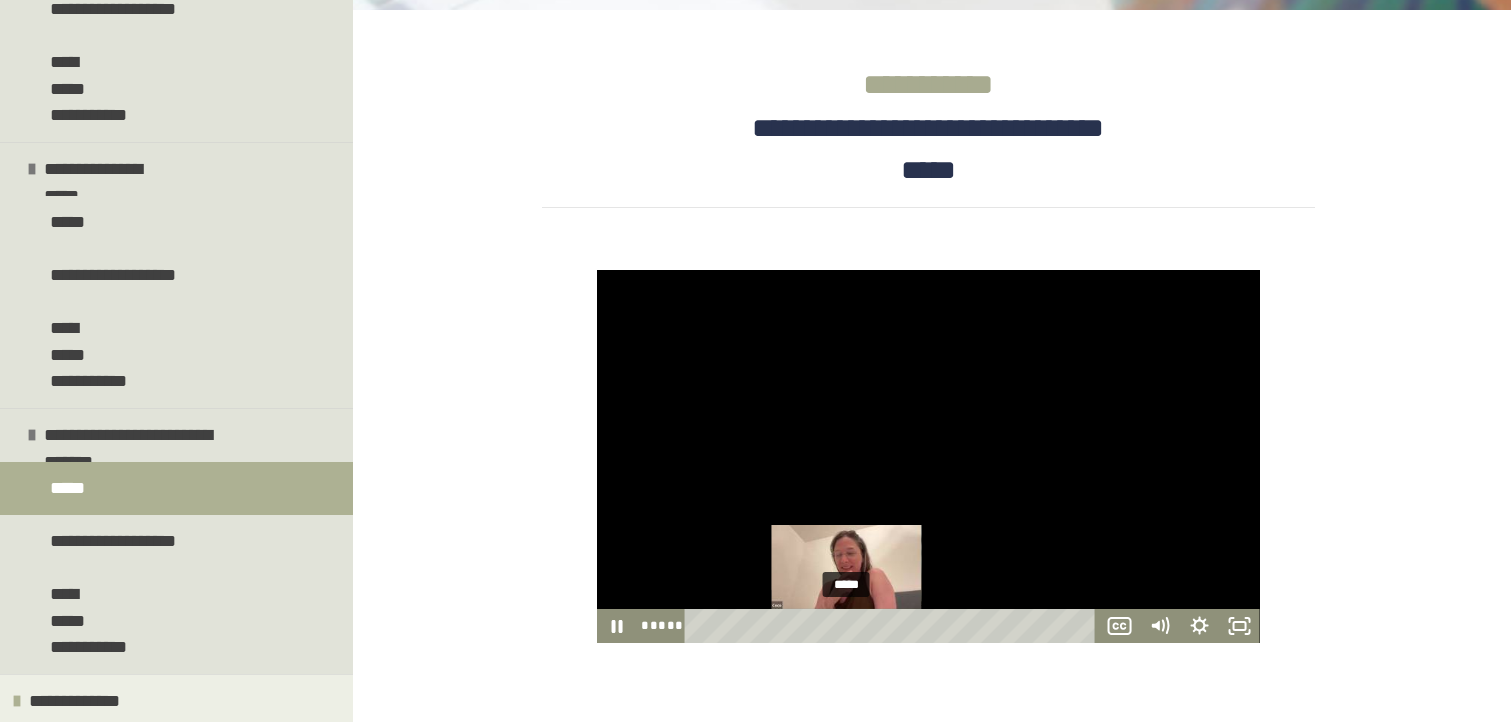 click on "*****" at bounding box center (894, 626) 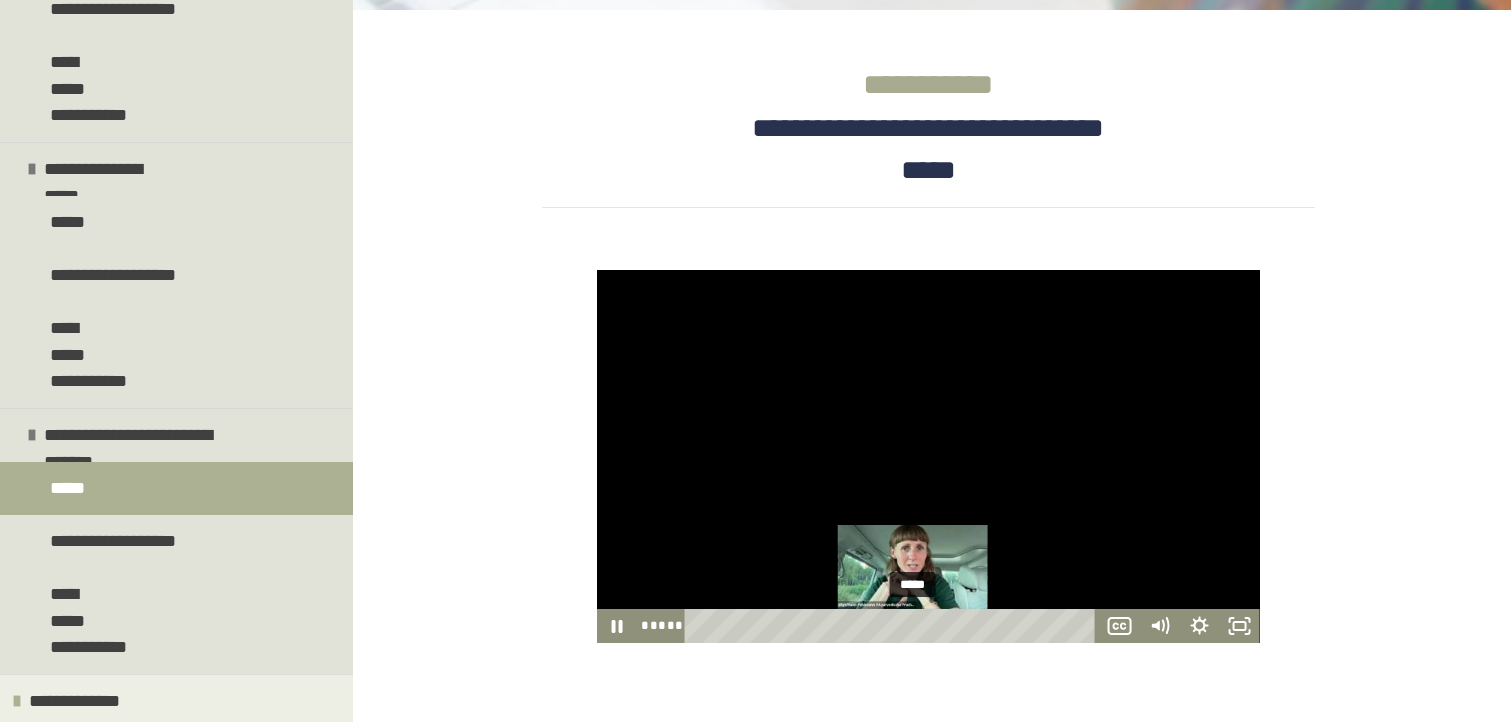 click on "*****" at bounding box center (894, 626) 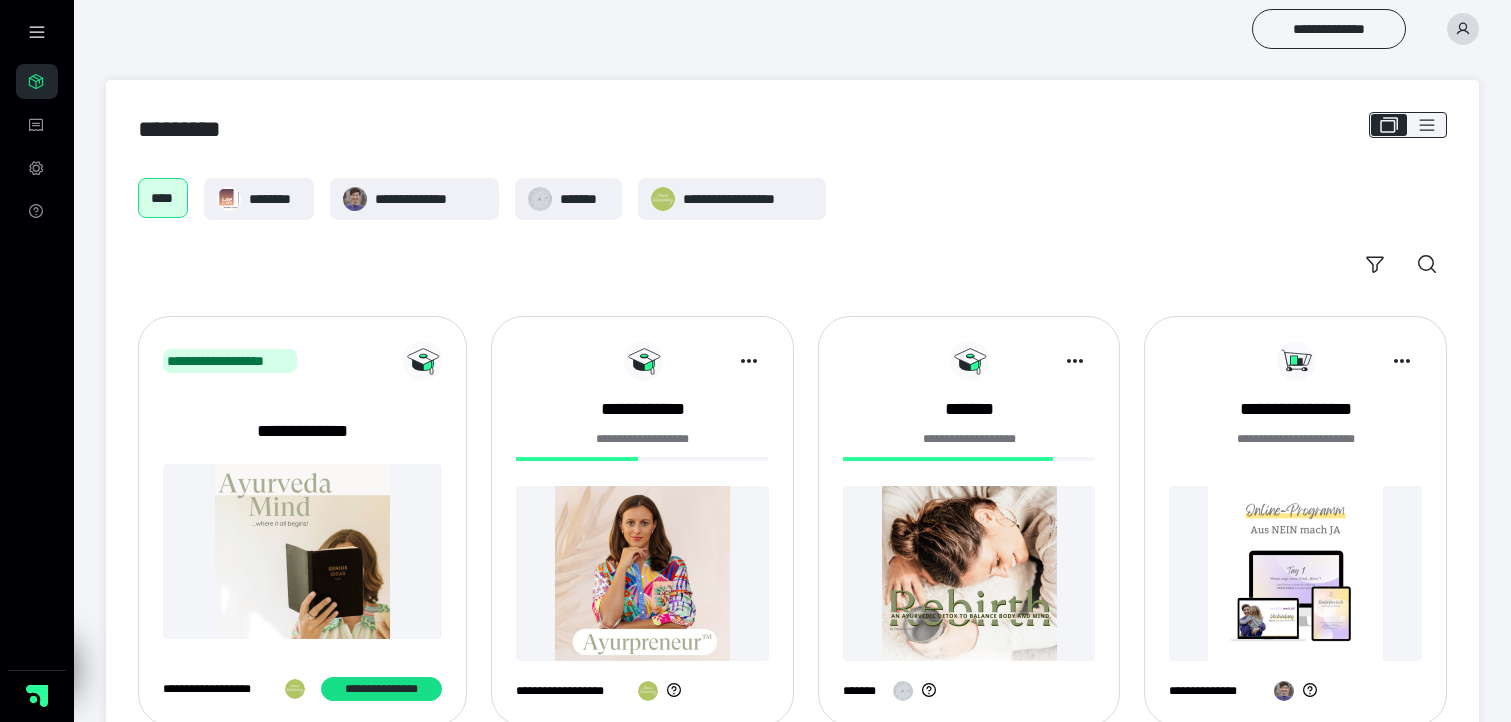 scroll, scrollTop: 0, scrollLeft: 0, axis: both 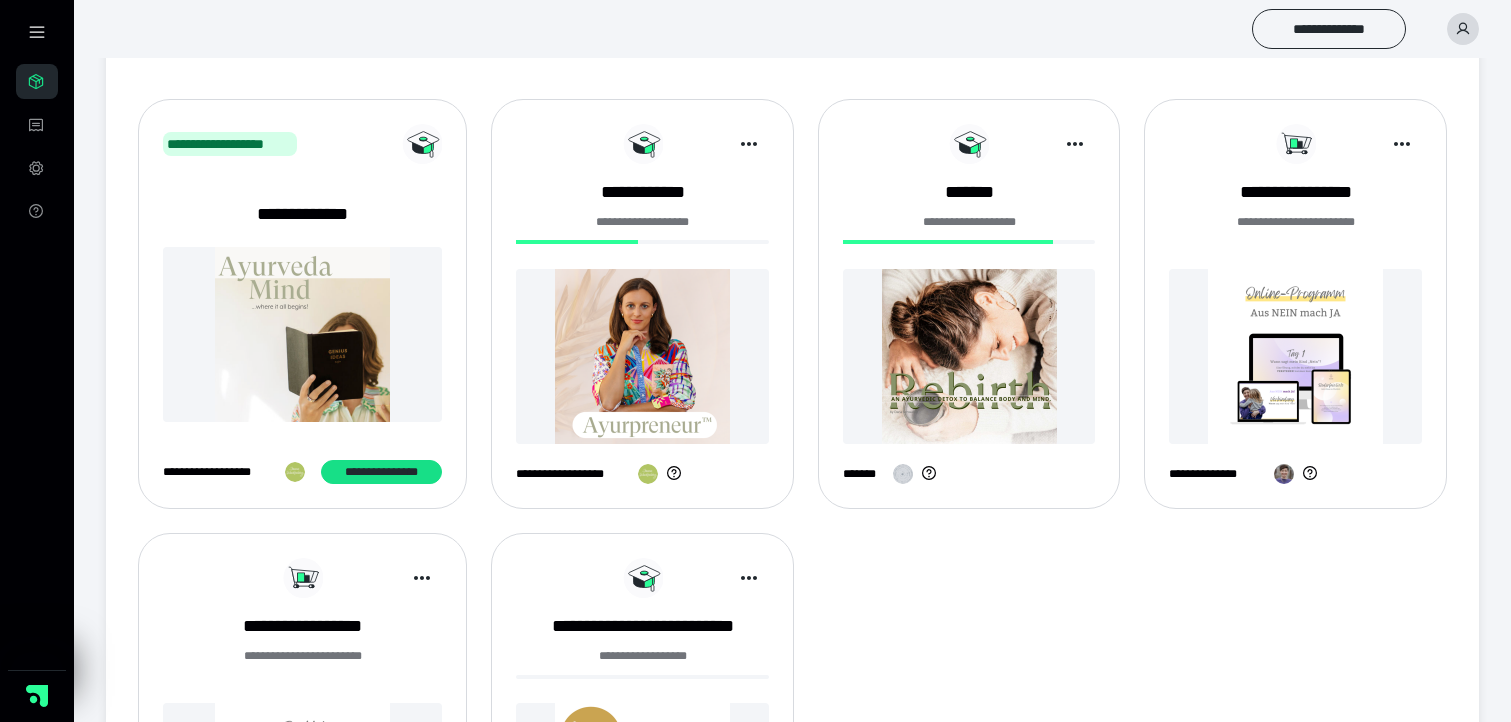 click at bounding box center [302, 334] 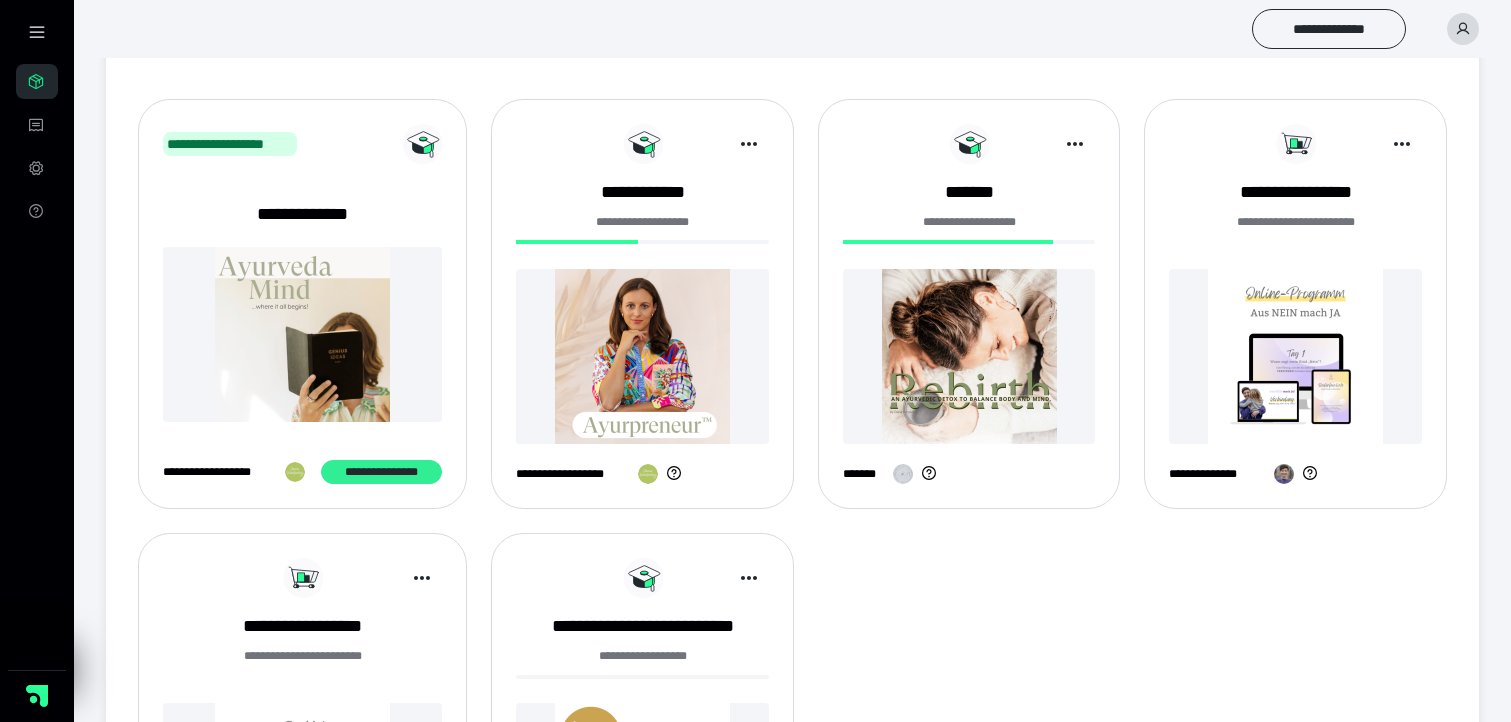 click on "**********" at bounding box center (382, 472) 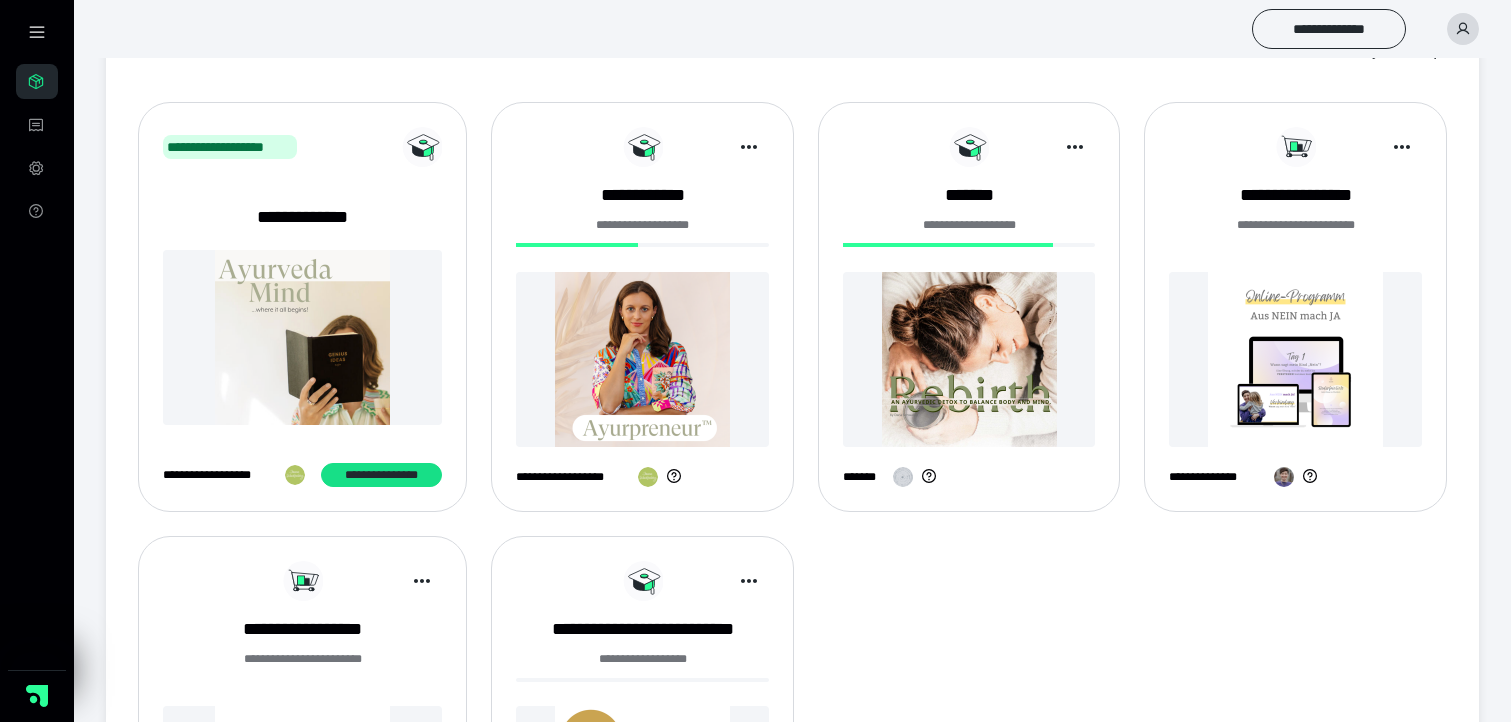 scroll, scrollTop: 208, scrollLeft: 0, axis: vertical 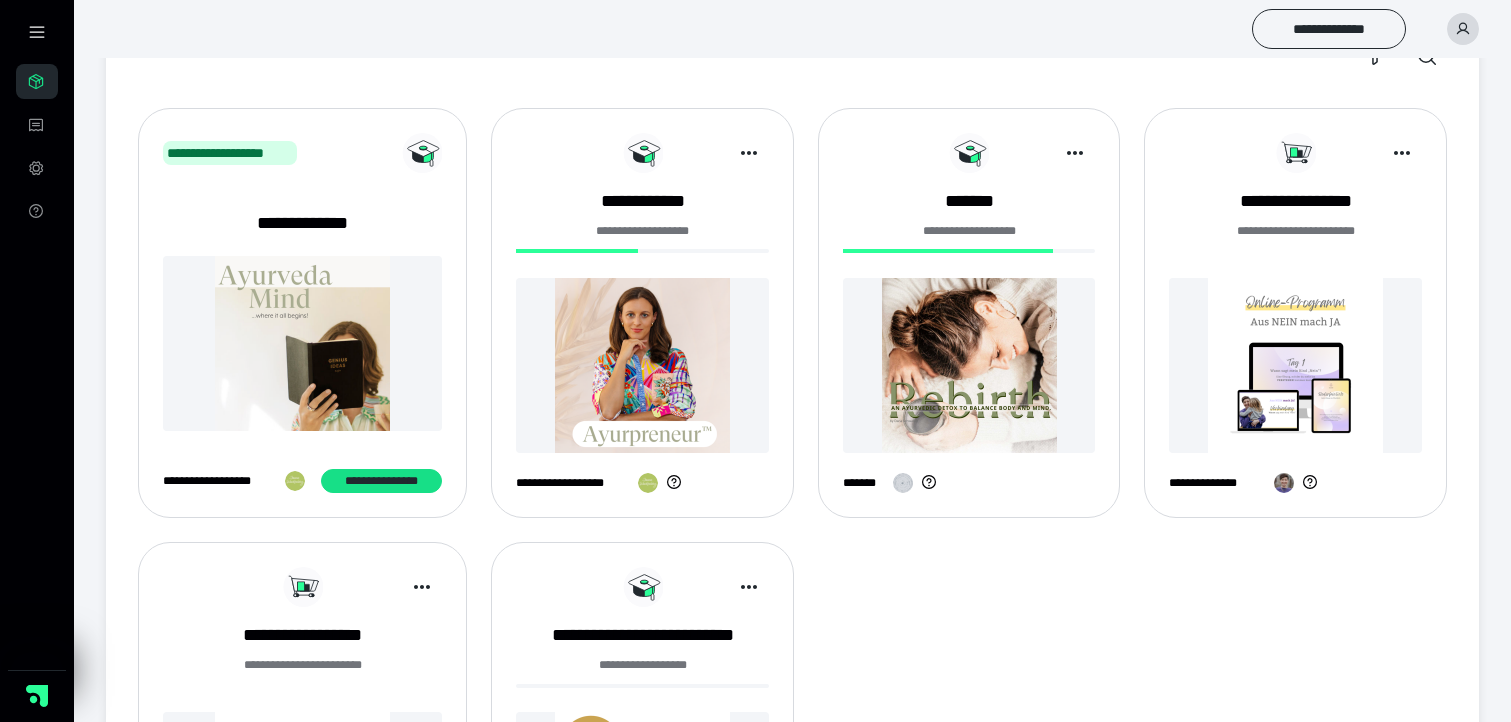 click at bounding box center [642, 365] 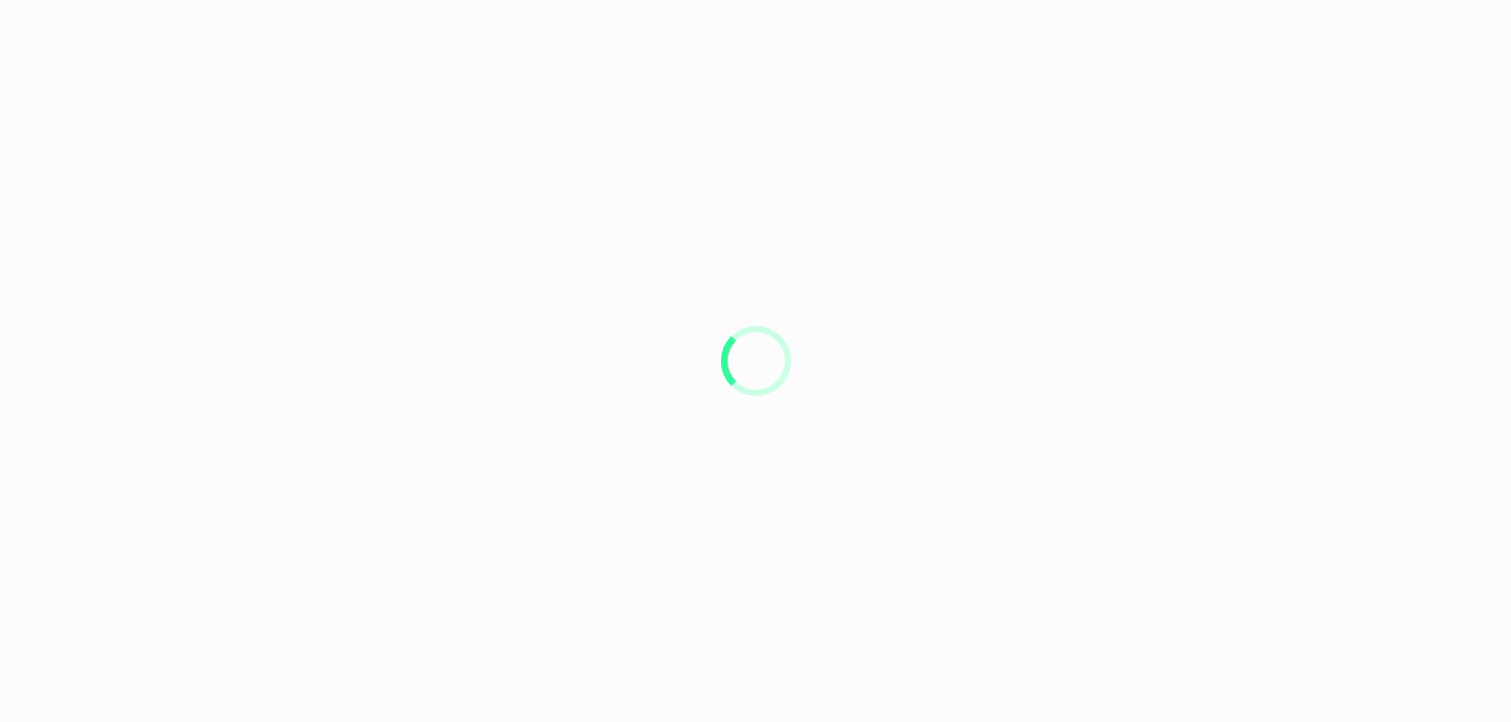scroll, scrollTop: 0, scrollLeft: 0, axis: both 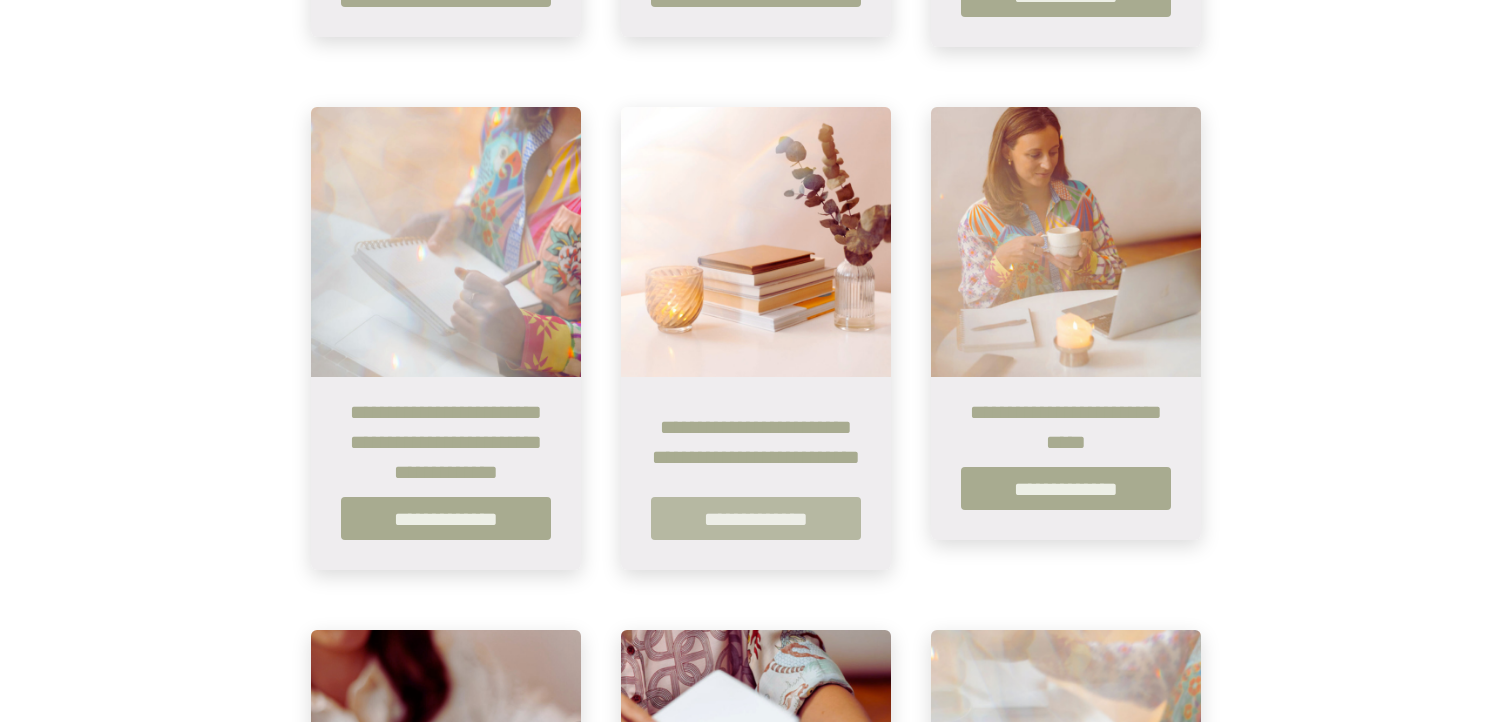 click on "**********" at bounding box center (756, 518) 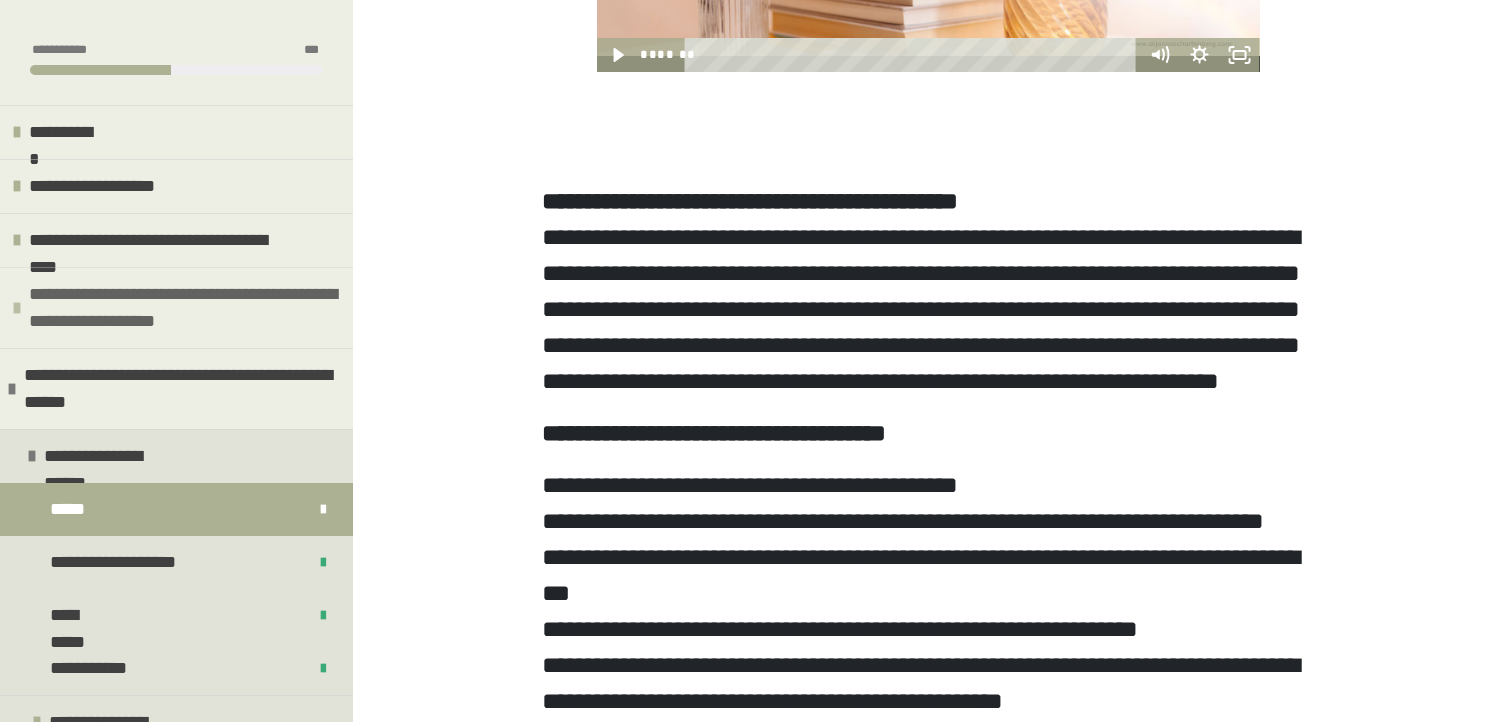 scroll, scrollTop: 1082, scrollLeft: 0, axis: vertical 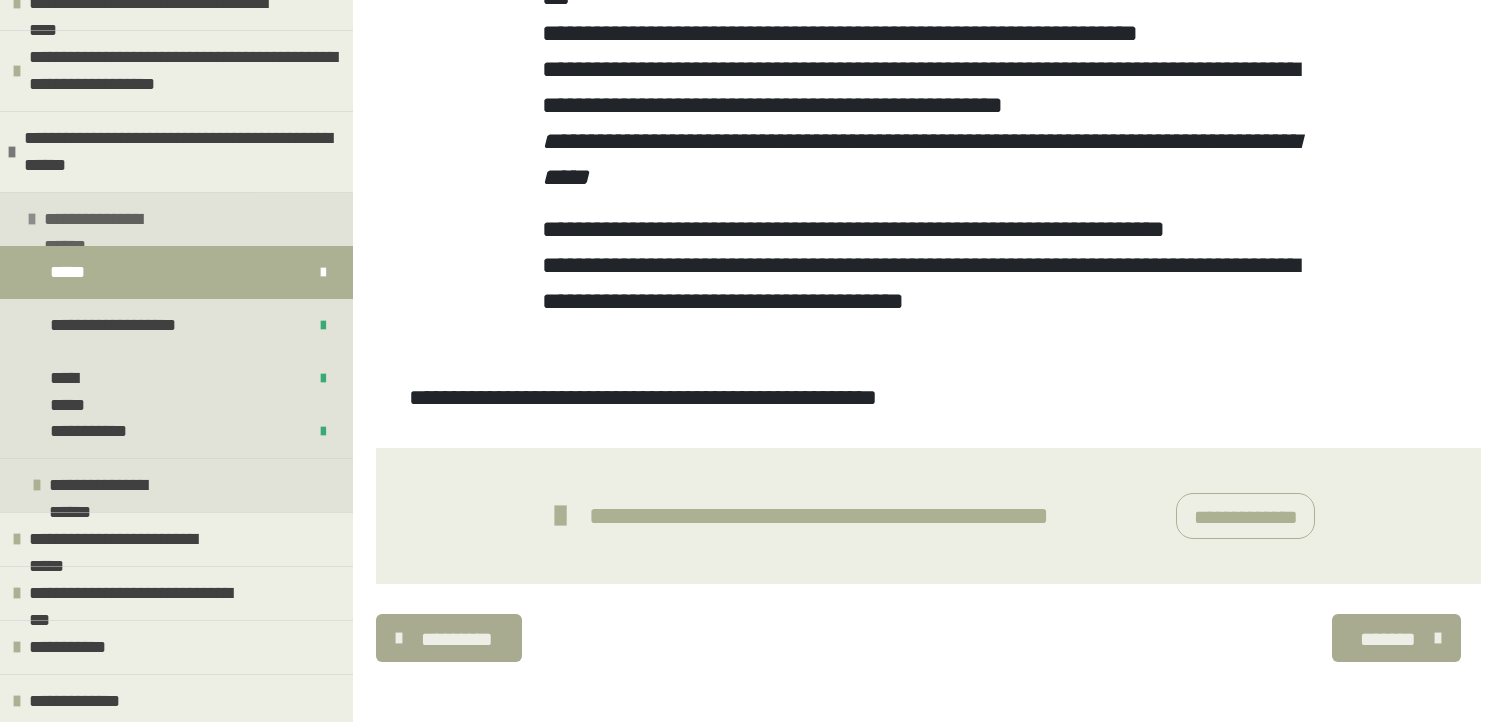 click at bounding box center [32, 219] 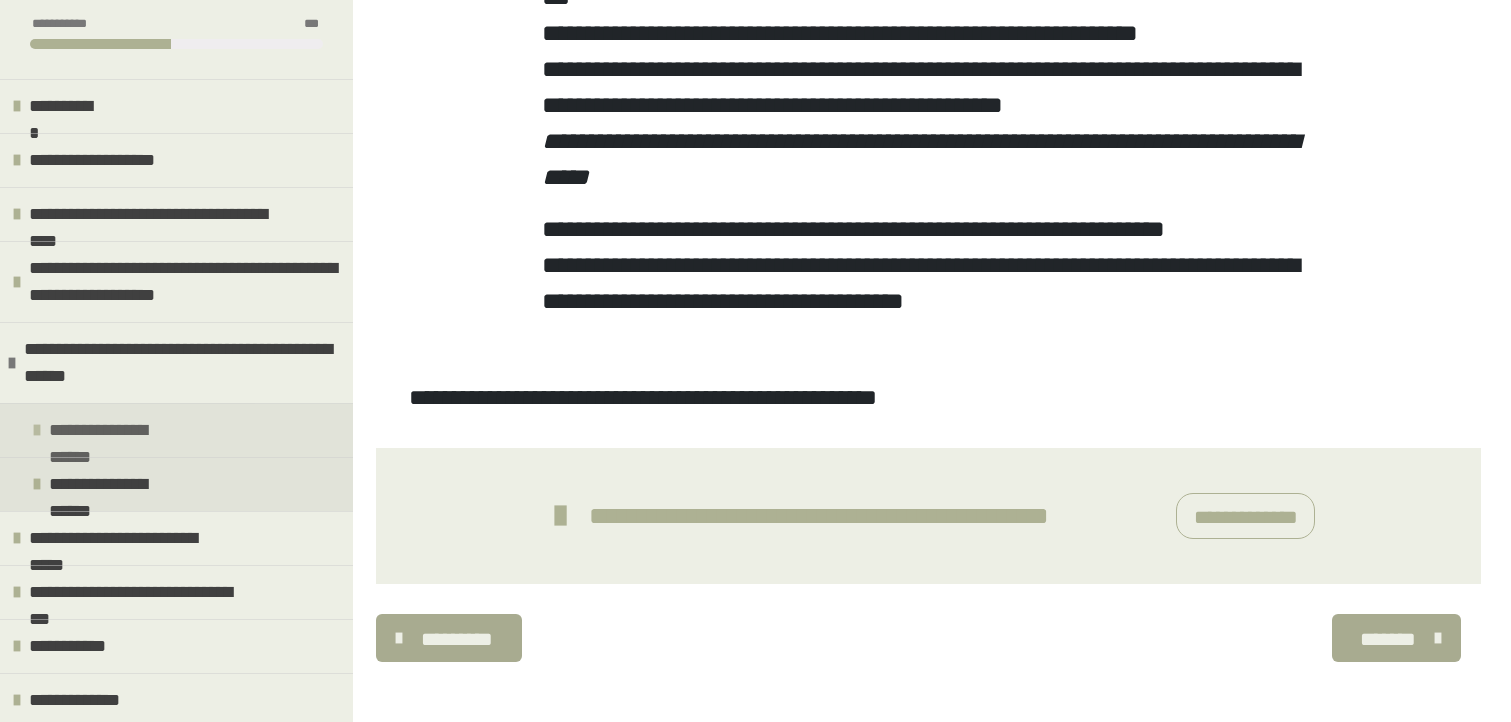 scroll, scrollTop: 25, scrollLeft: 0, axis: vertical 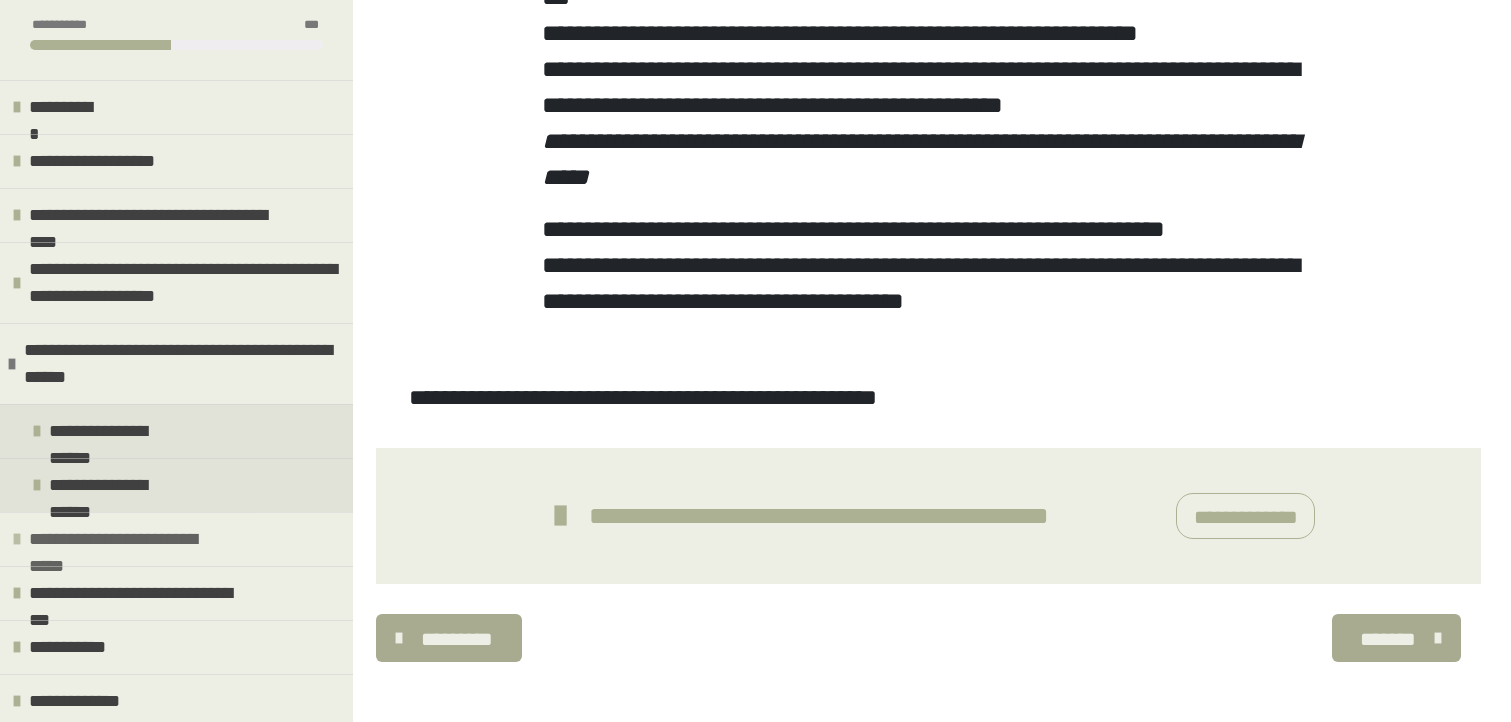 click at bounding box center [17, 539] 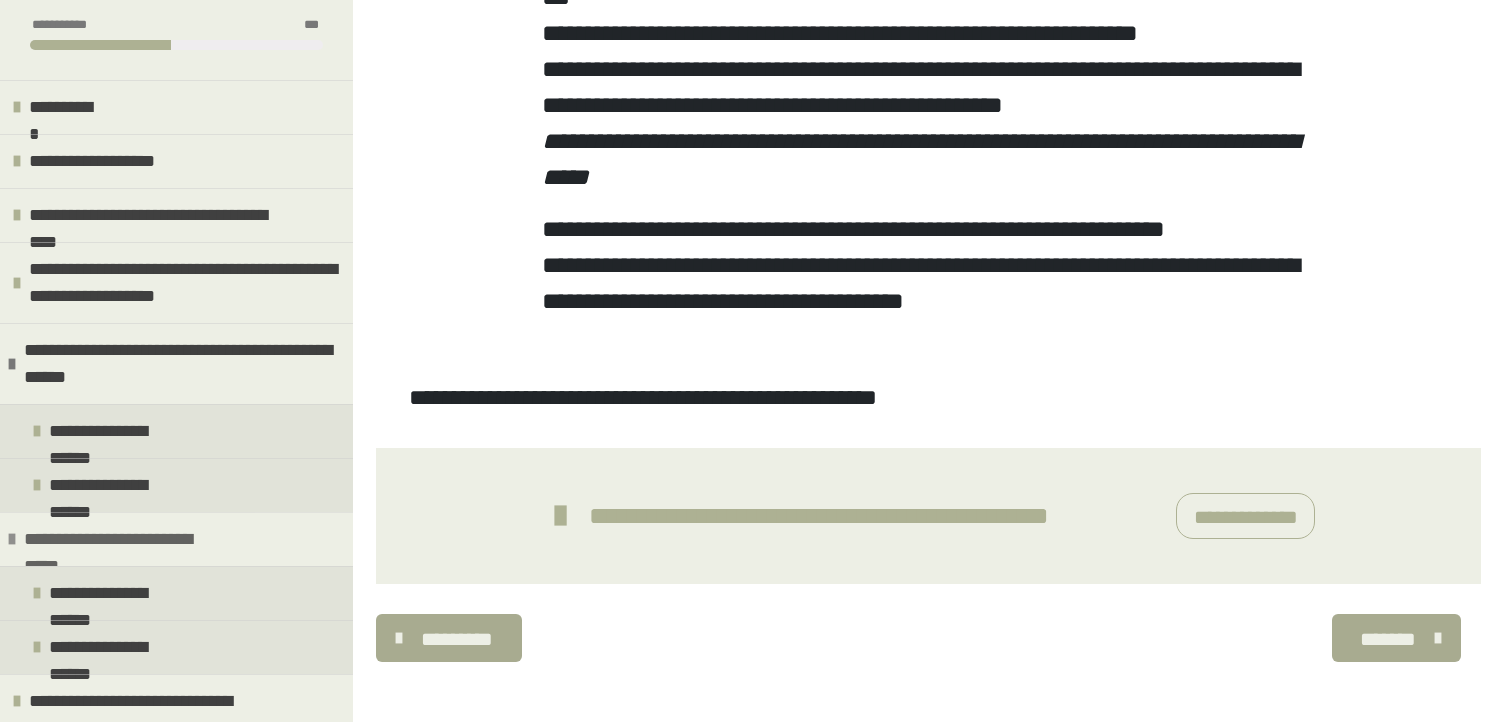 scroll, scrollTop: 133, scrollLeft: 0, axis: vertical 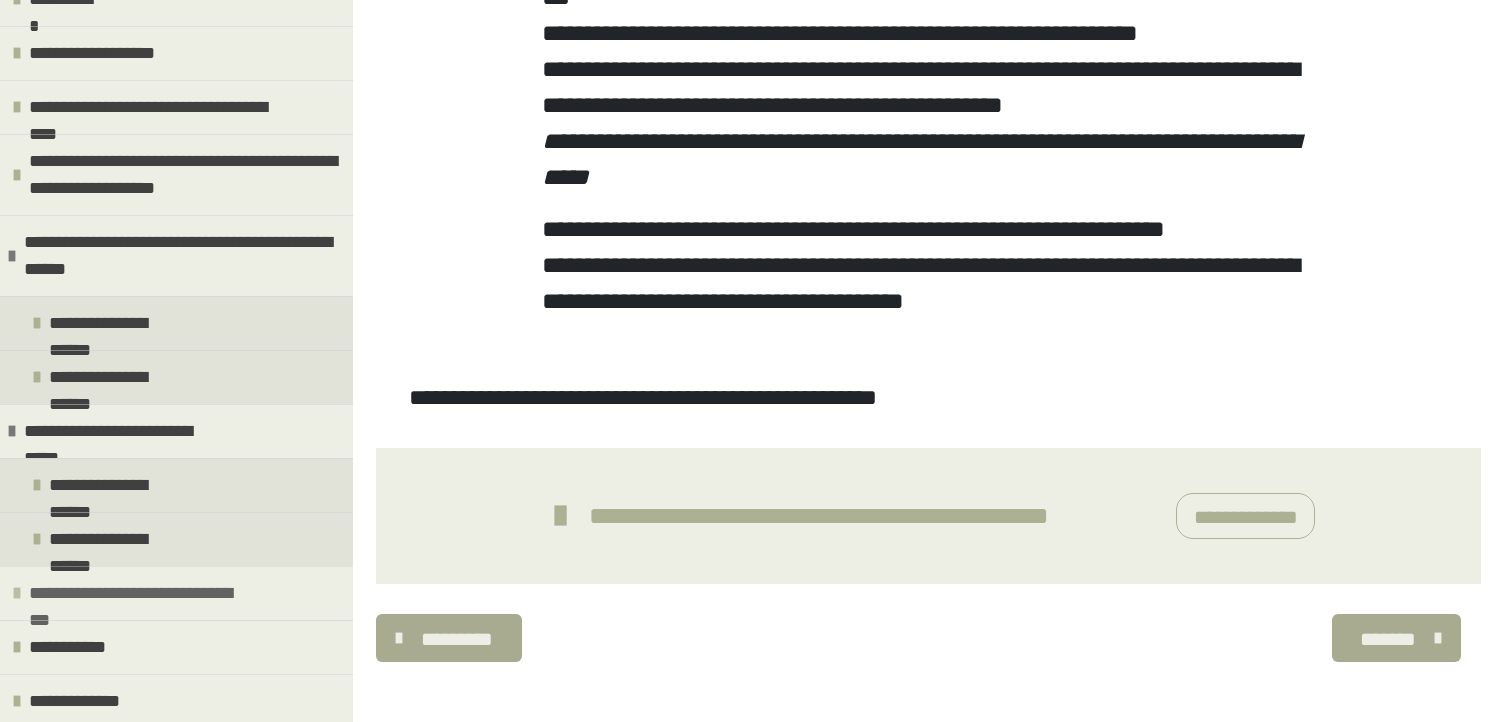 click at bounding box center (17, 593) 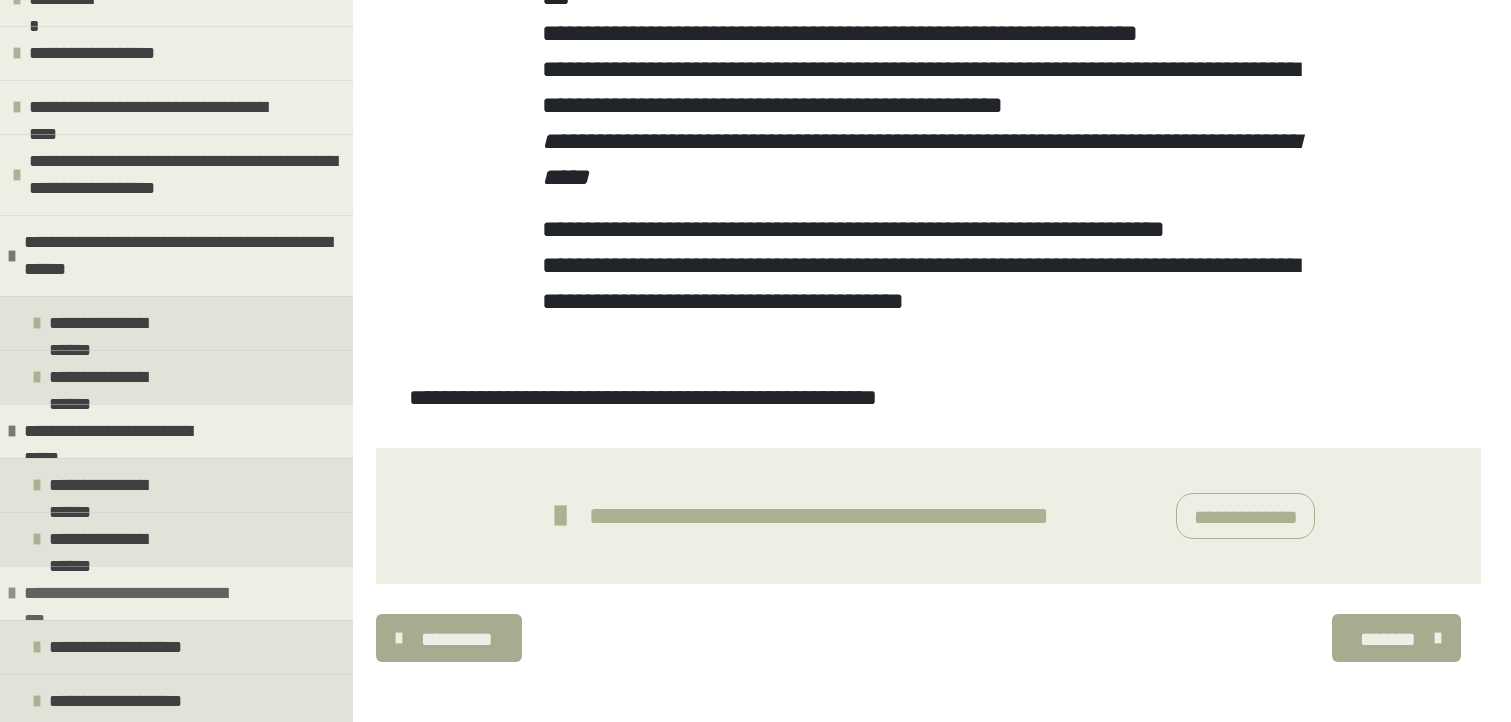 scroll, scrollTop: 237, scrollLeft: 0, axis: vertical 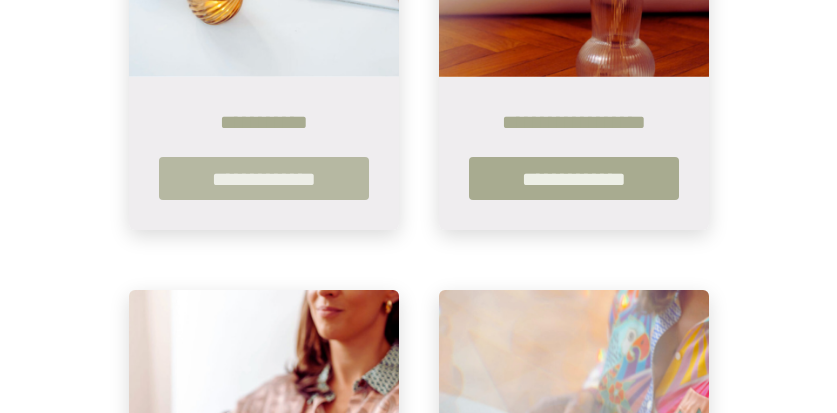 click on "**********" at bounding box center (264, 178) 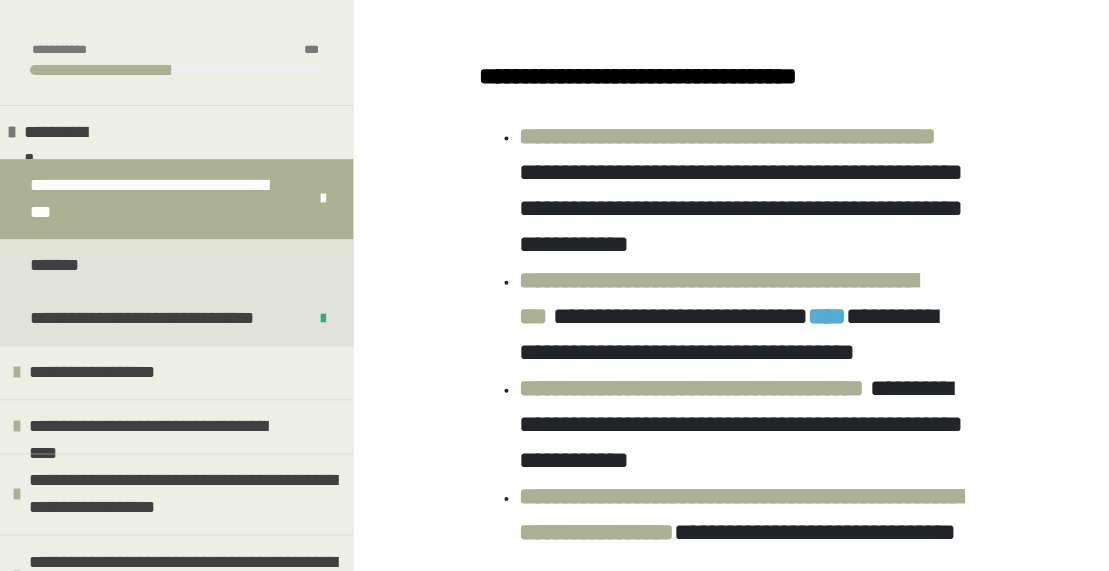 scroll, scrollTop: 1654, scrollLeft: 0, axis: vertical 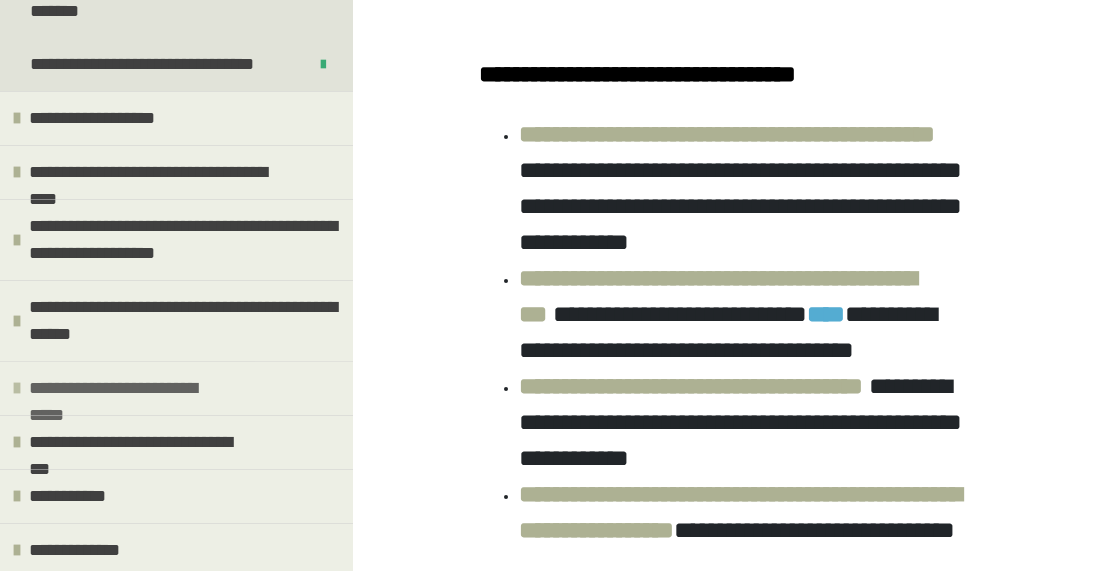 click at bounding box center (17, 388) 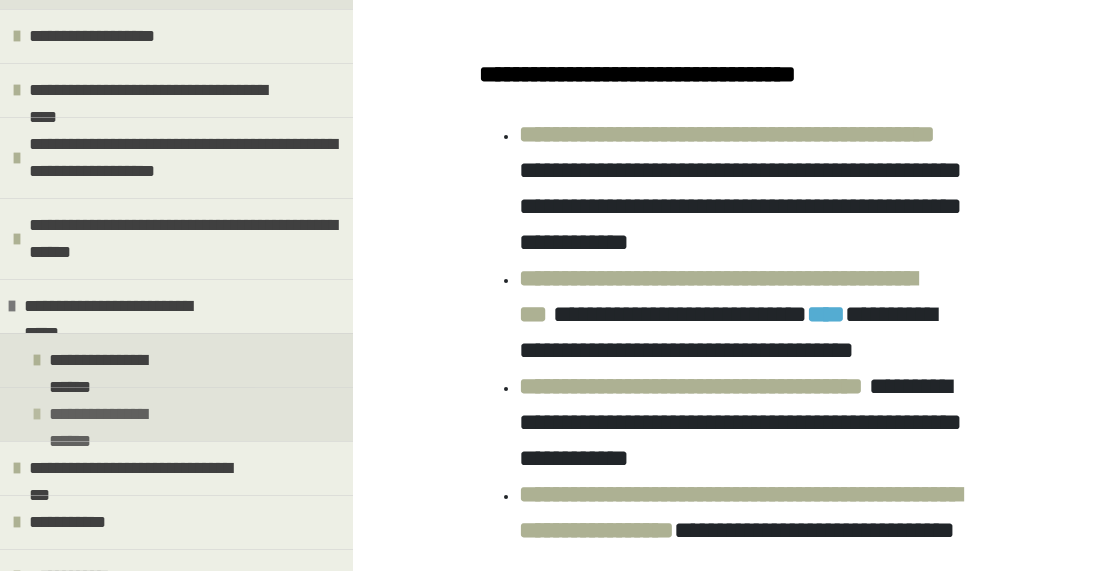 scroll, scrollTop: 362, scrollLeft: 0, axis: vertical 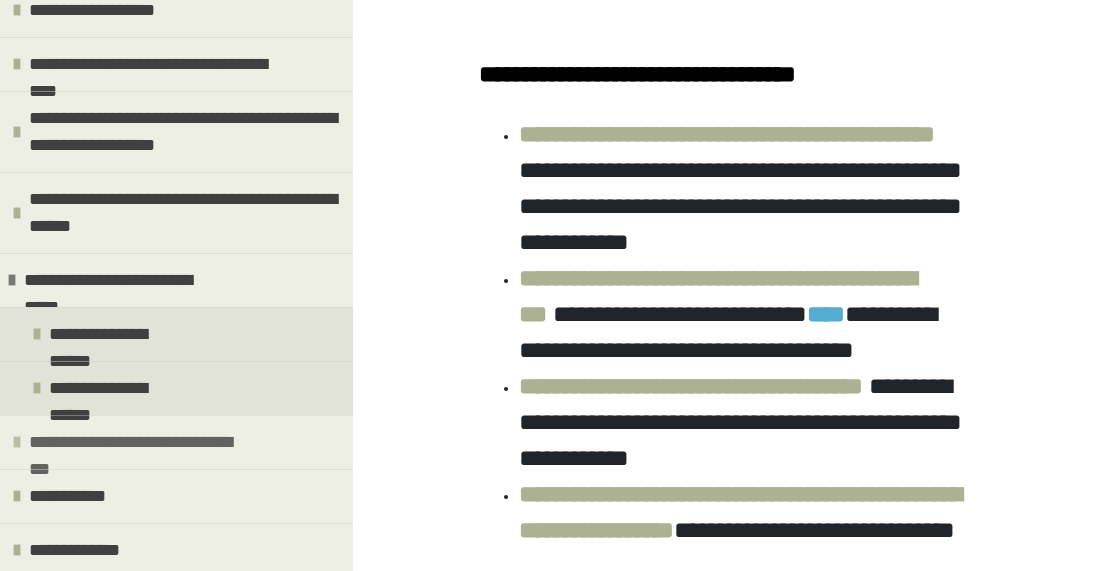 click at bounding box center [17, 442] 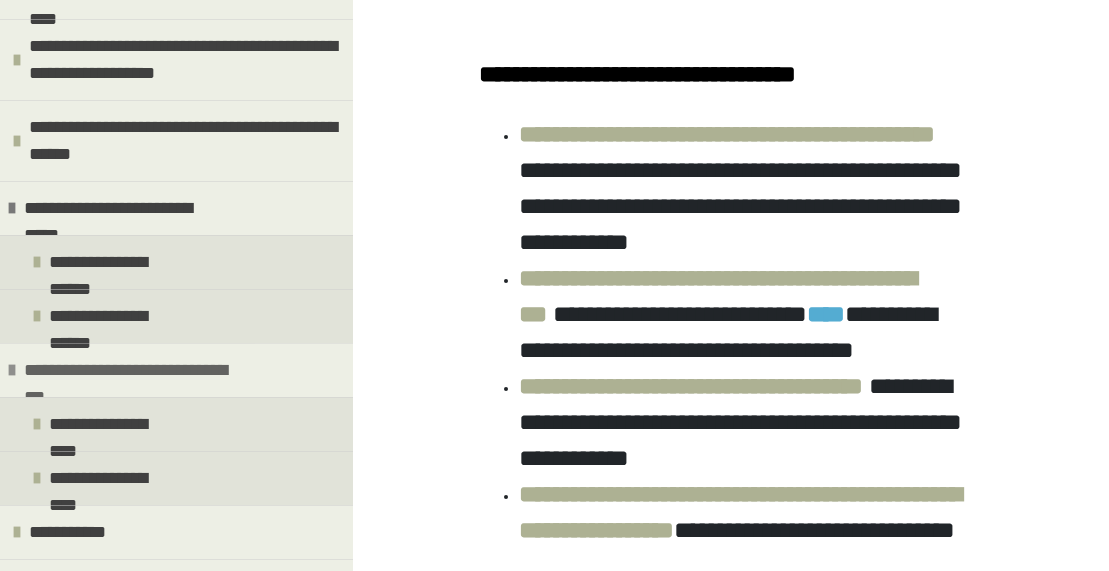 scroll, scrollTop: 470, scrollLeft: 0, axis: vertical 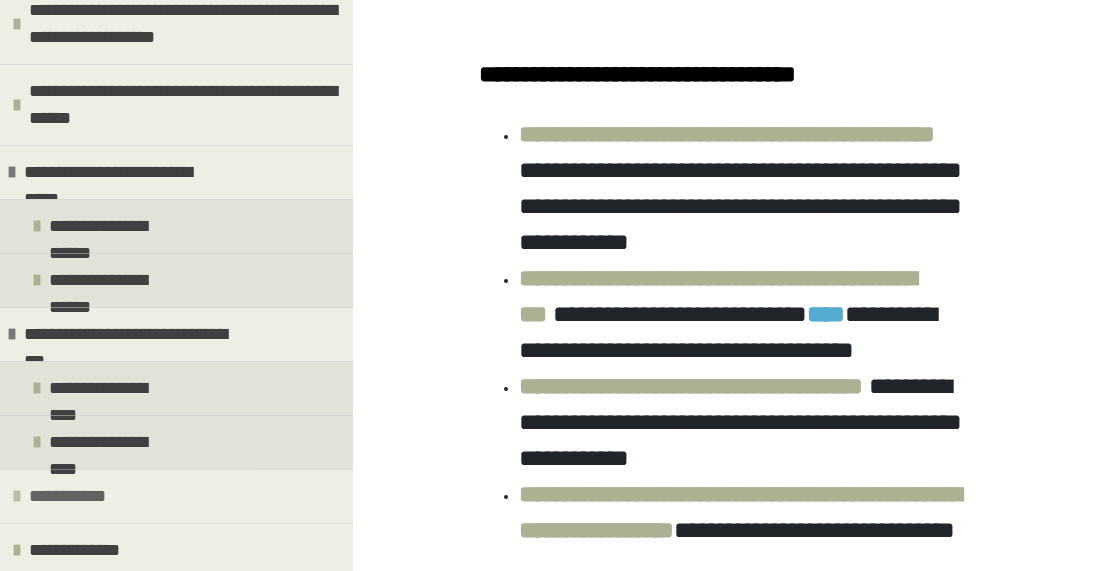 click on "**********" at bounding box center [67, 496] 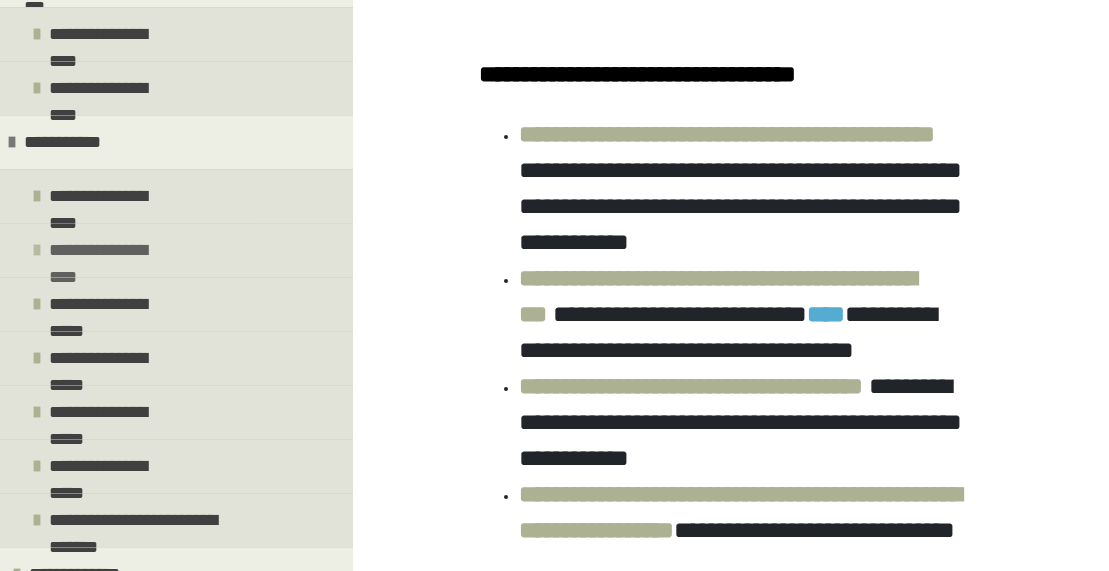 scroll, scrollTop: 835, scrollLeft: 0, axis: vertical 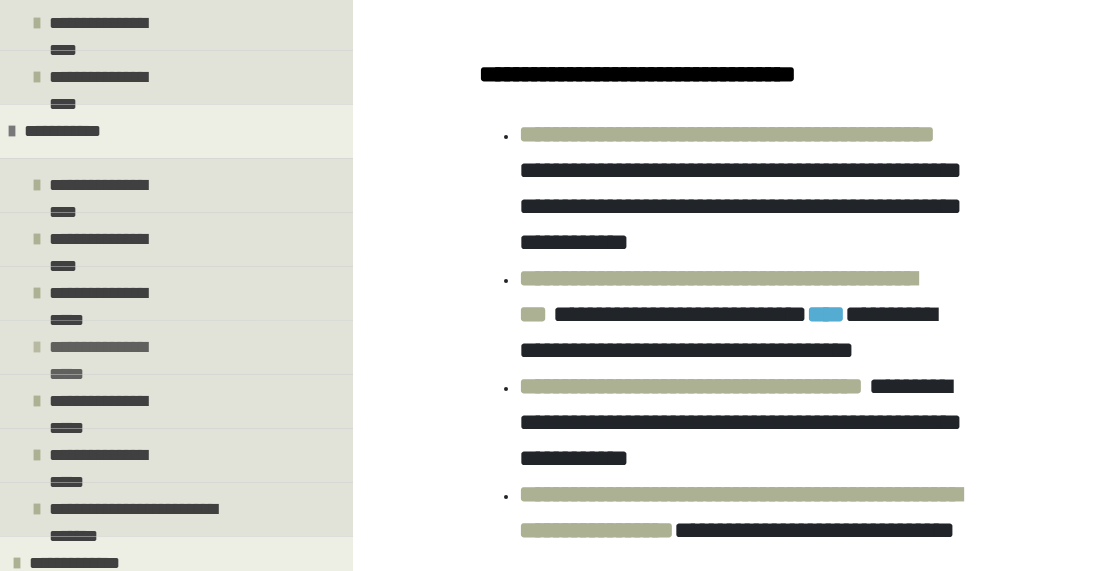 click on "**********" at bounding box center (108, 347) 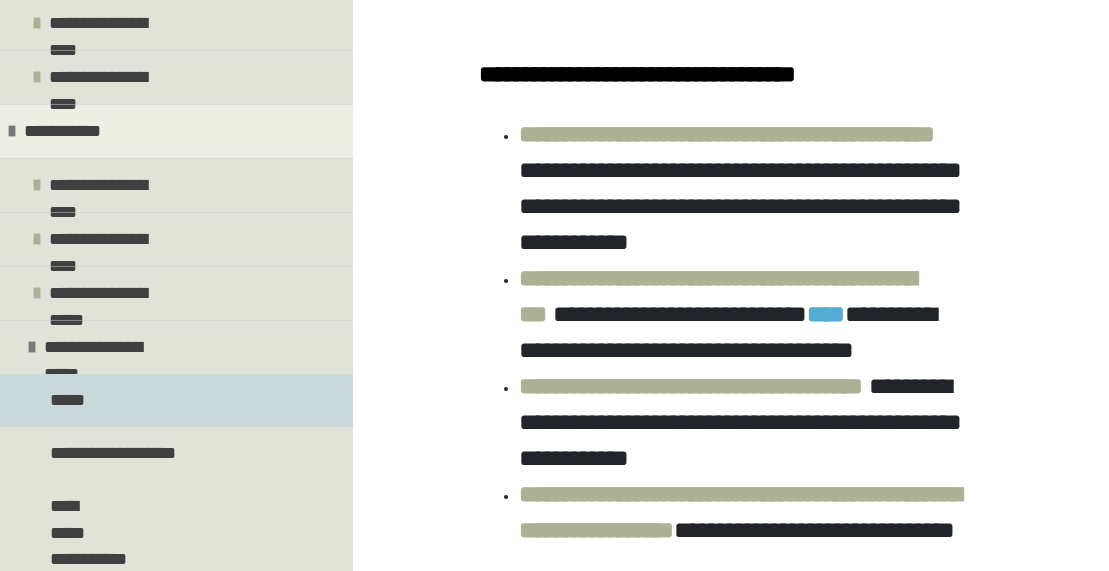 click on "*****" at bounding box center (176, 400) 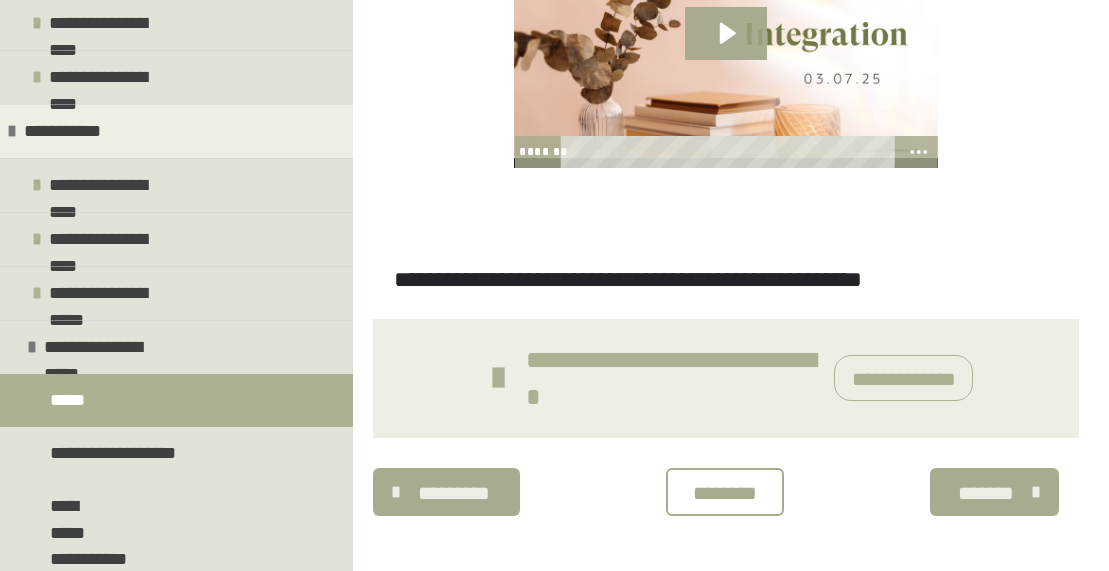 scroll, scrollTop: 599, scrollLeft: 0, axis: vertical 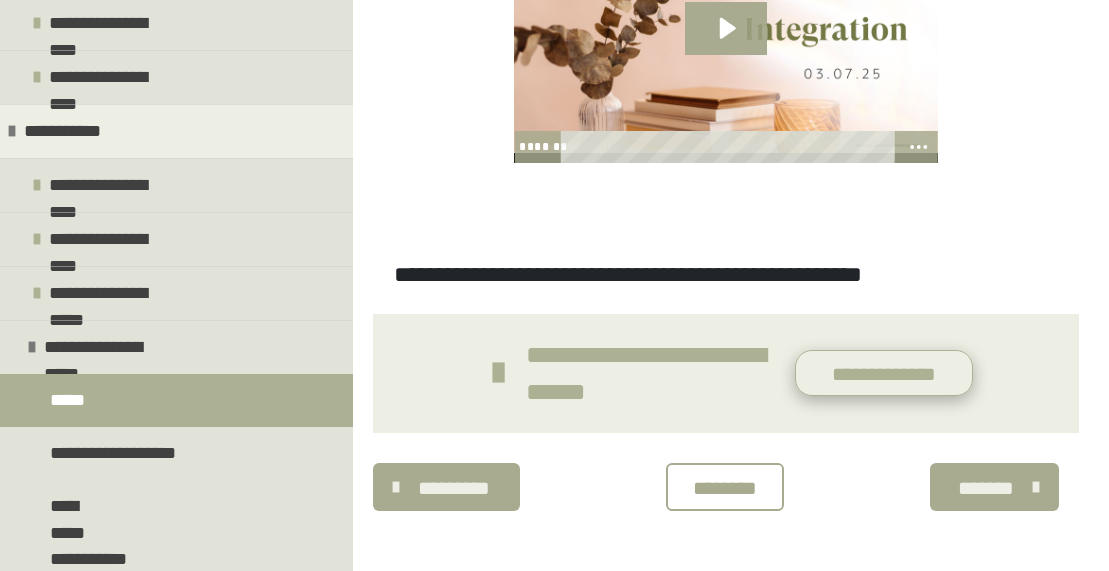 click on "**********" at bounding box center (884, 373) 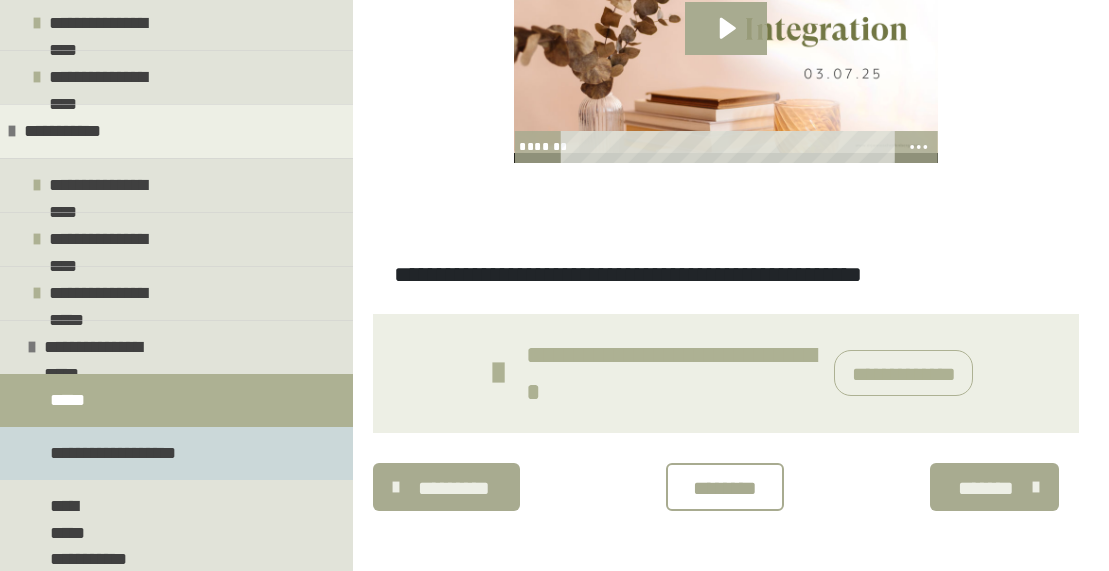 click on "**********" at bounding box center (123, 453) 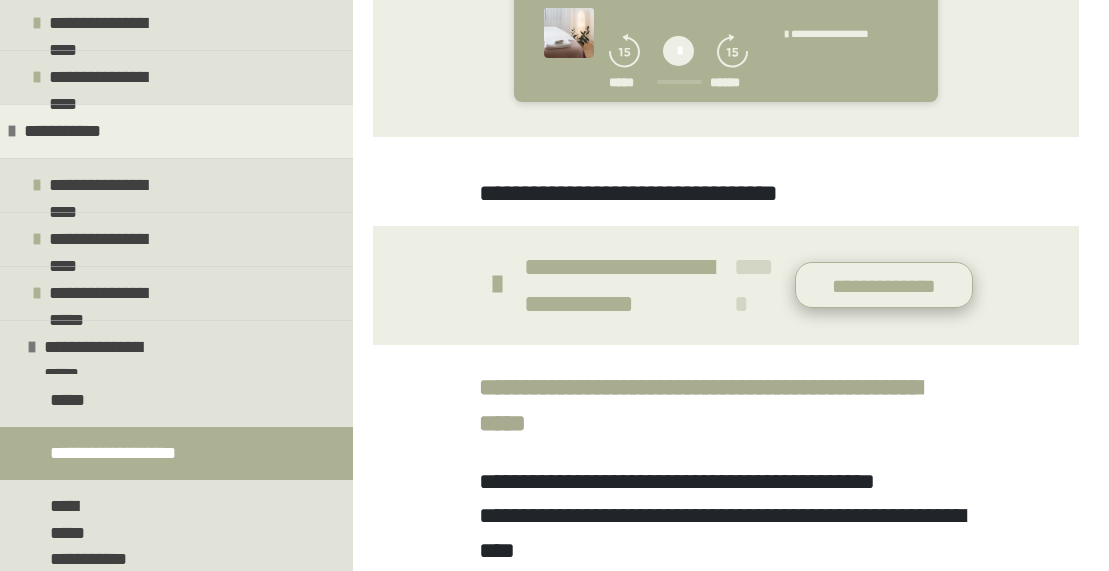 click on "**********" at bounding box center (884, 285) 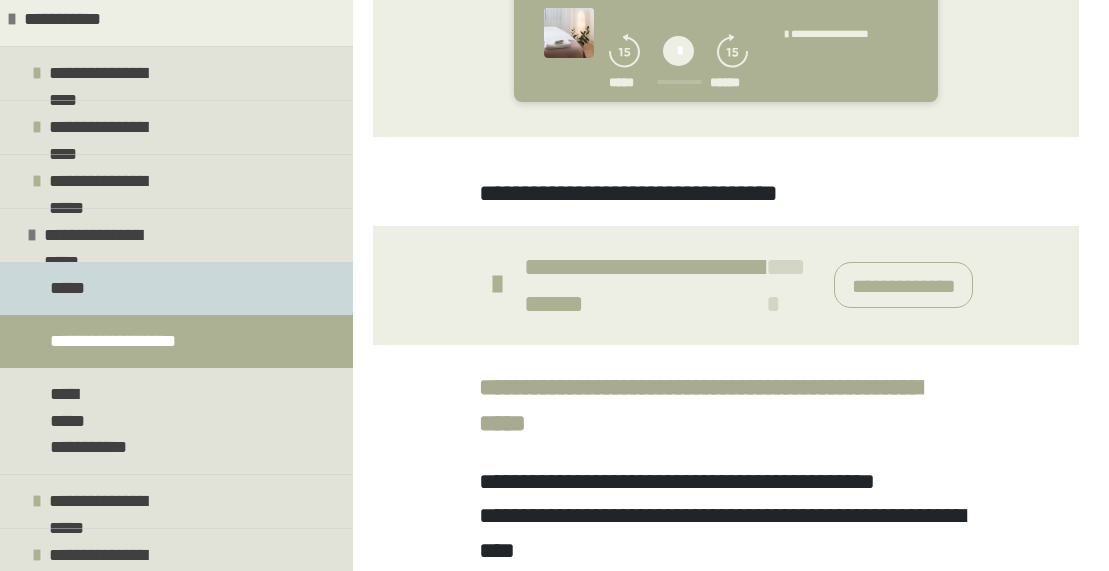 scroll, scrollTop: 996, scrollLeft: 0, axis: vertical 